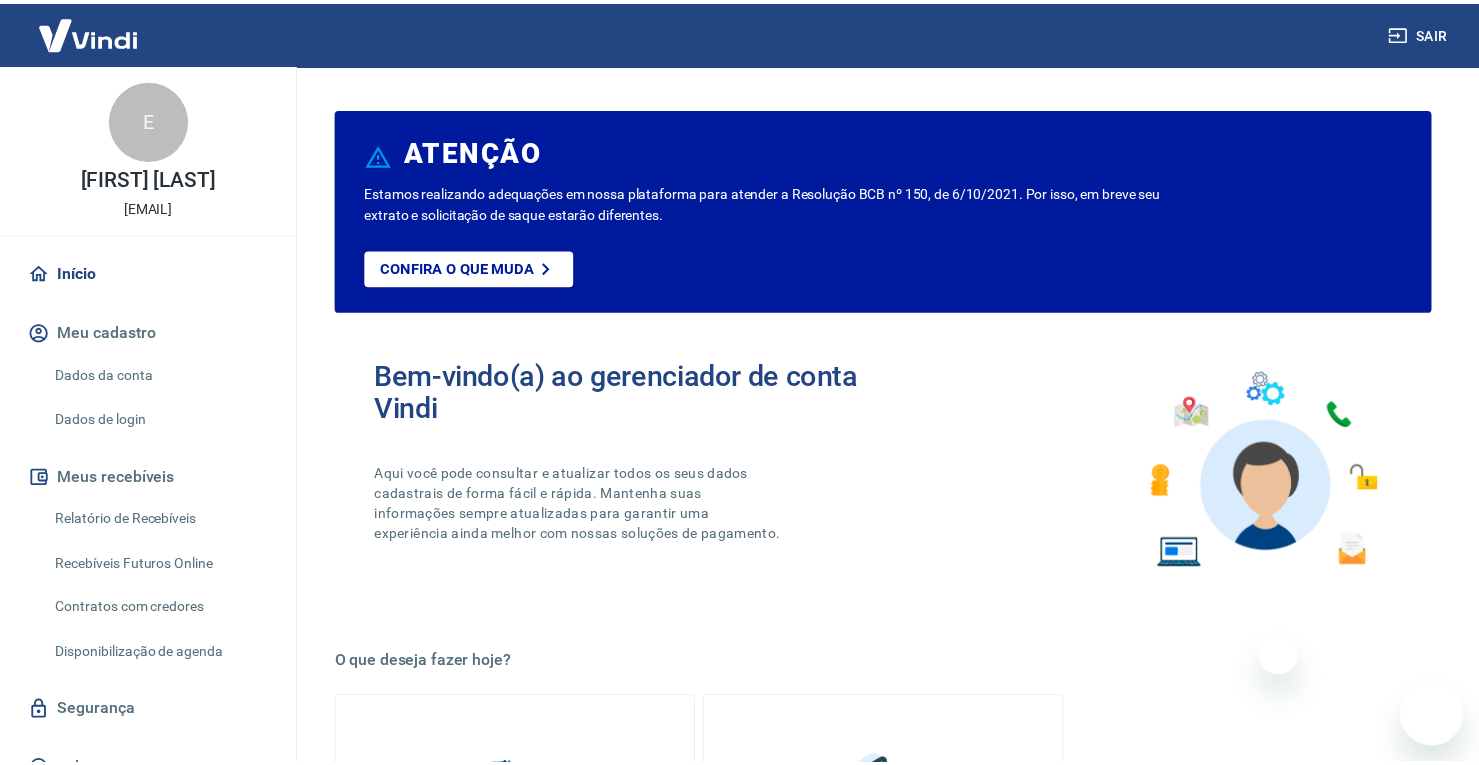 scroll, scrollTop: 0, scrollLeft: 0, axis: both 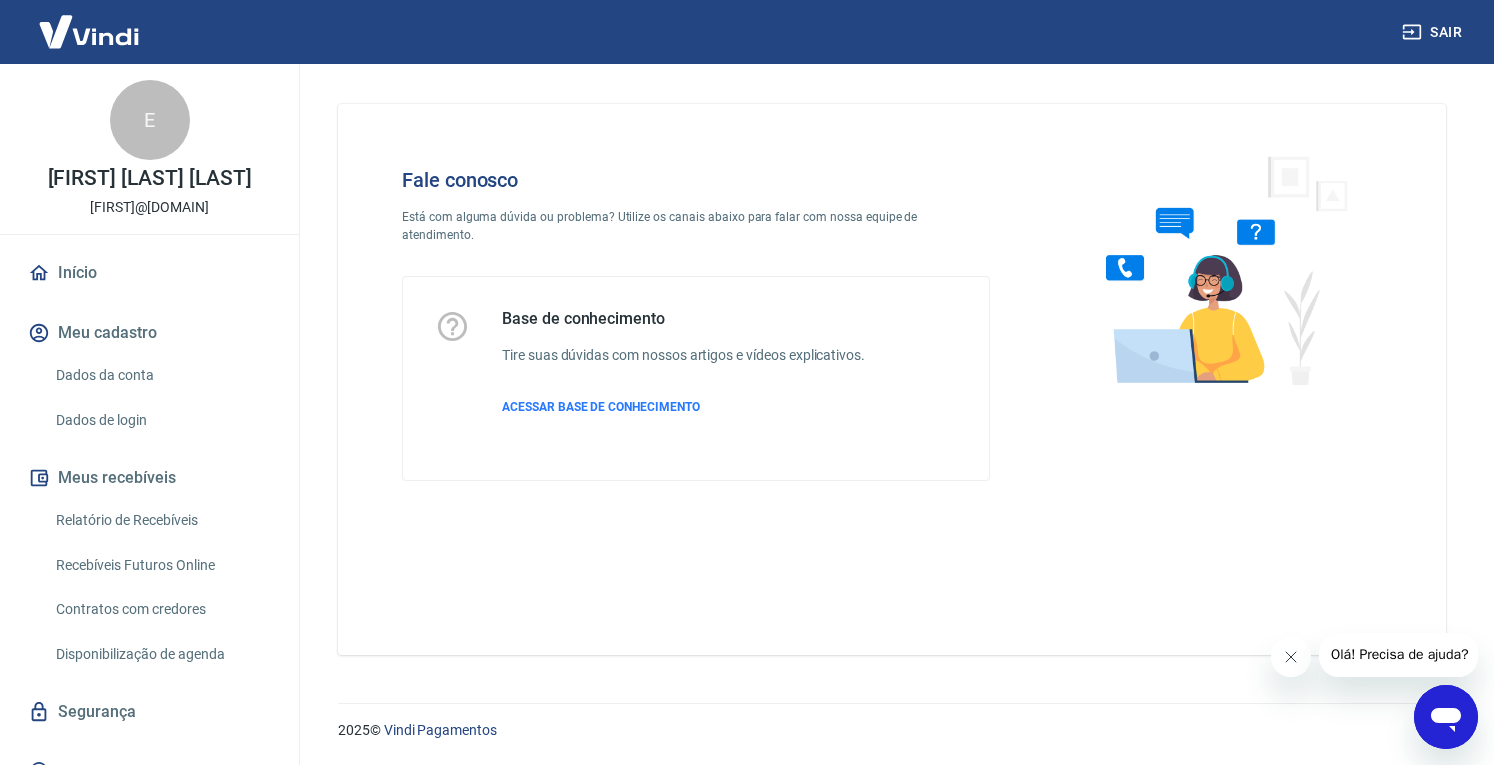 click 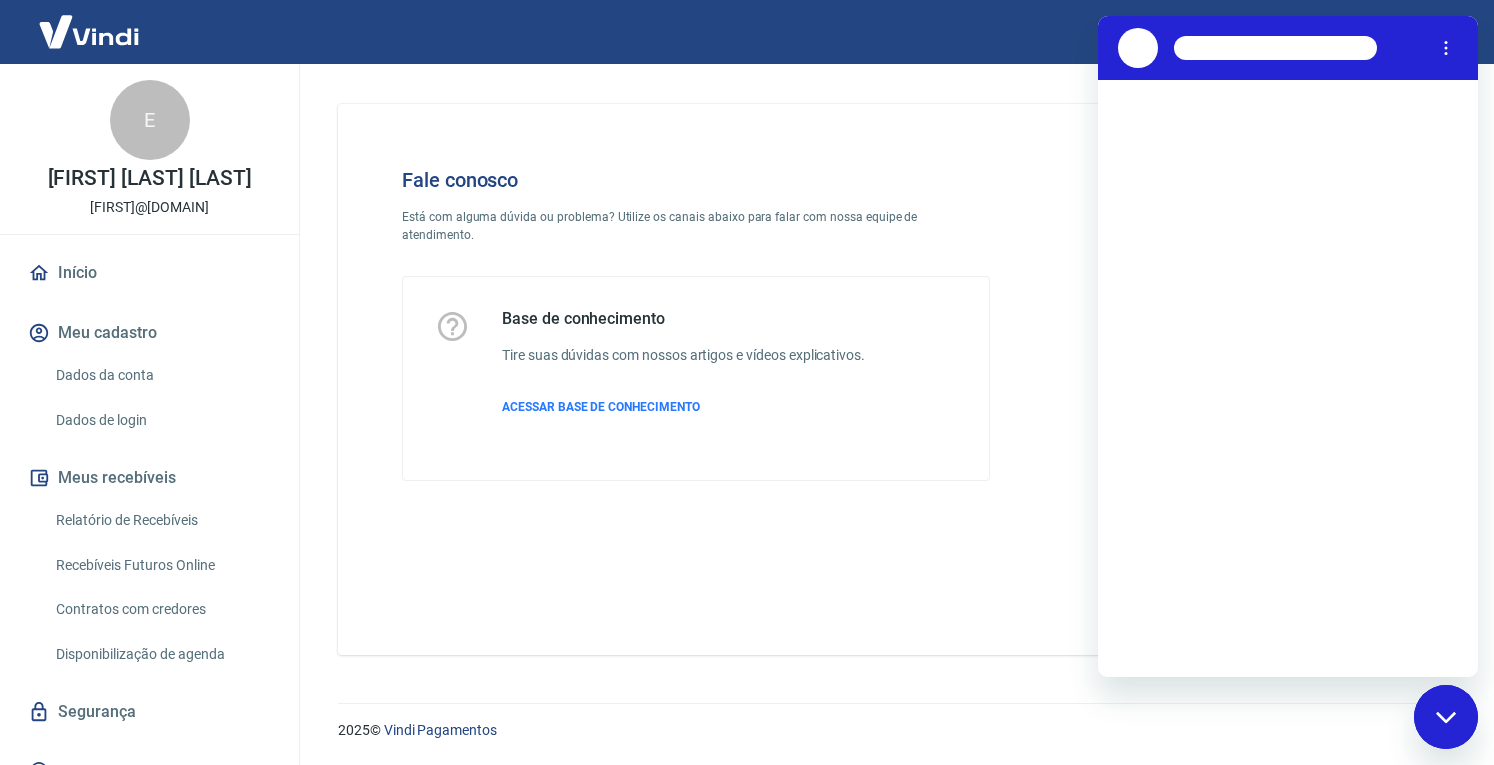 scroll, scrollTop: 0, scrollLeft: 0, axis: both 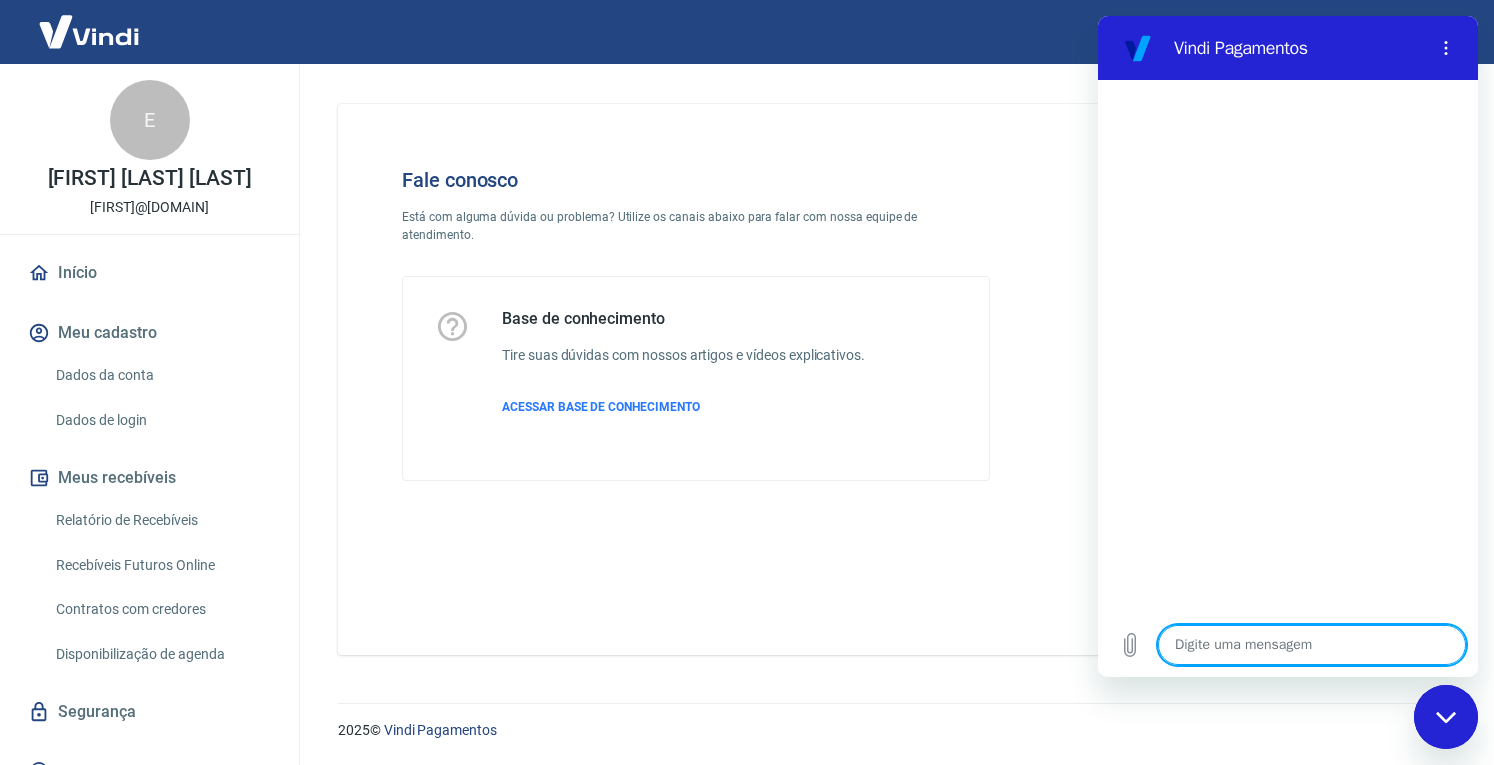 type on "o" 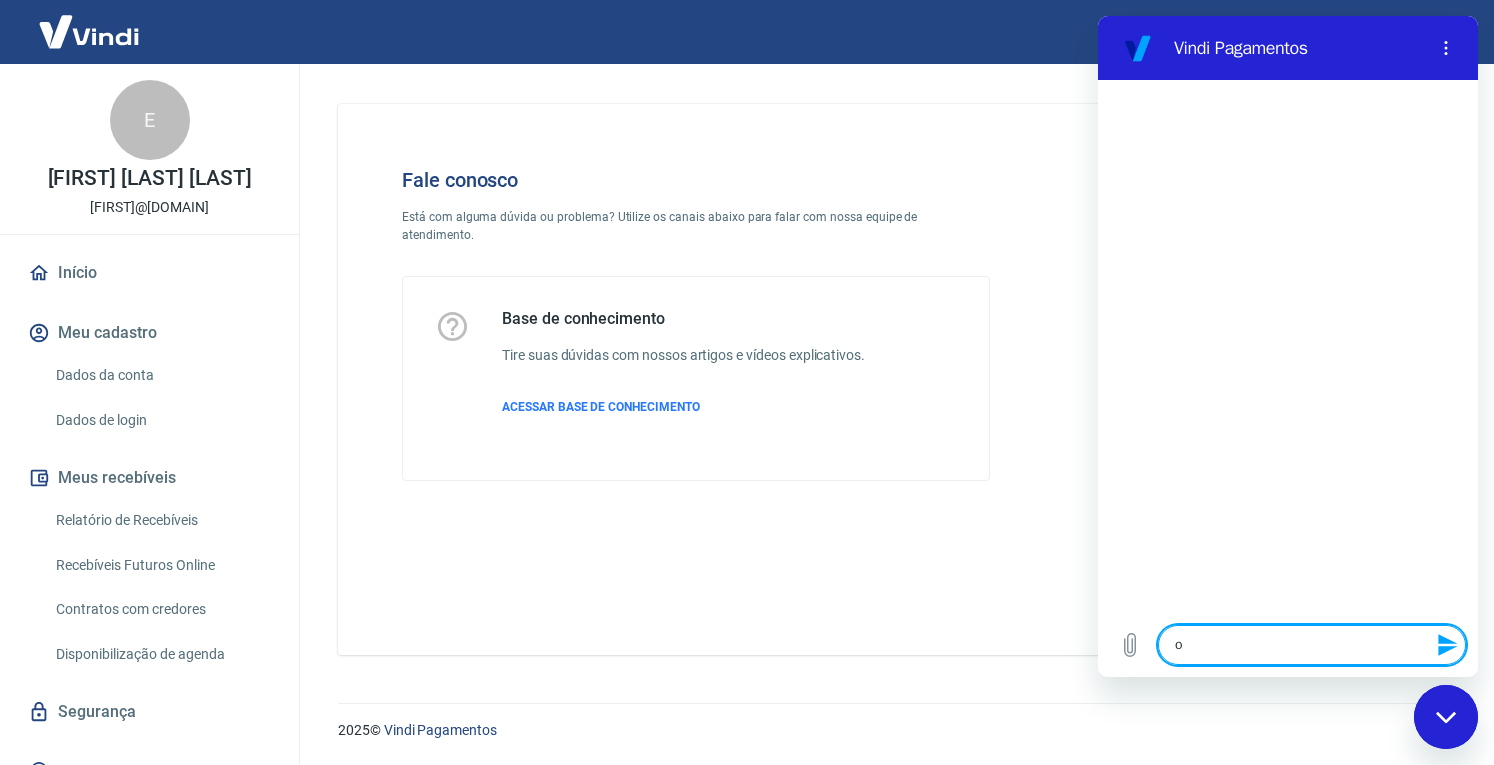 type on "oi" 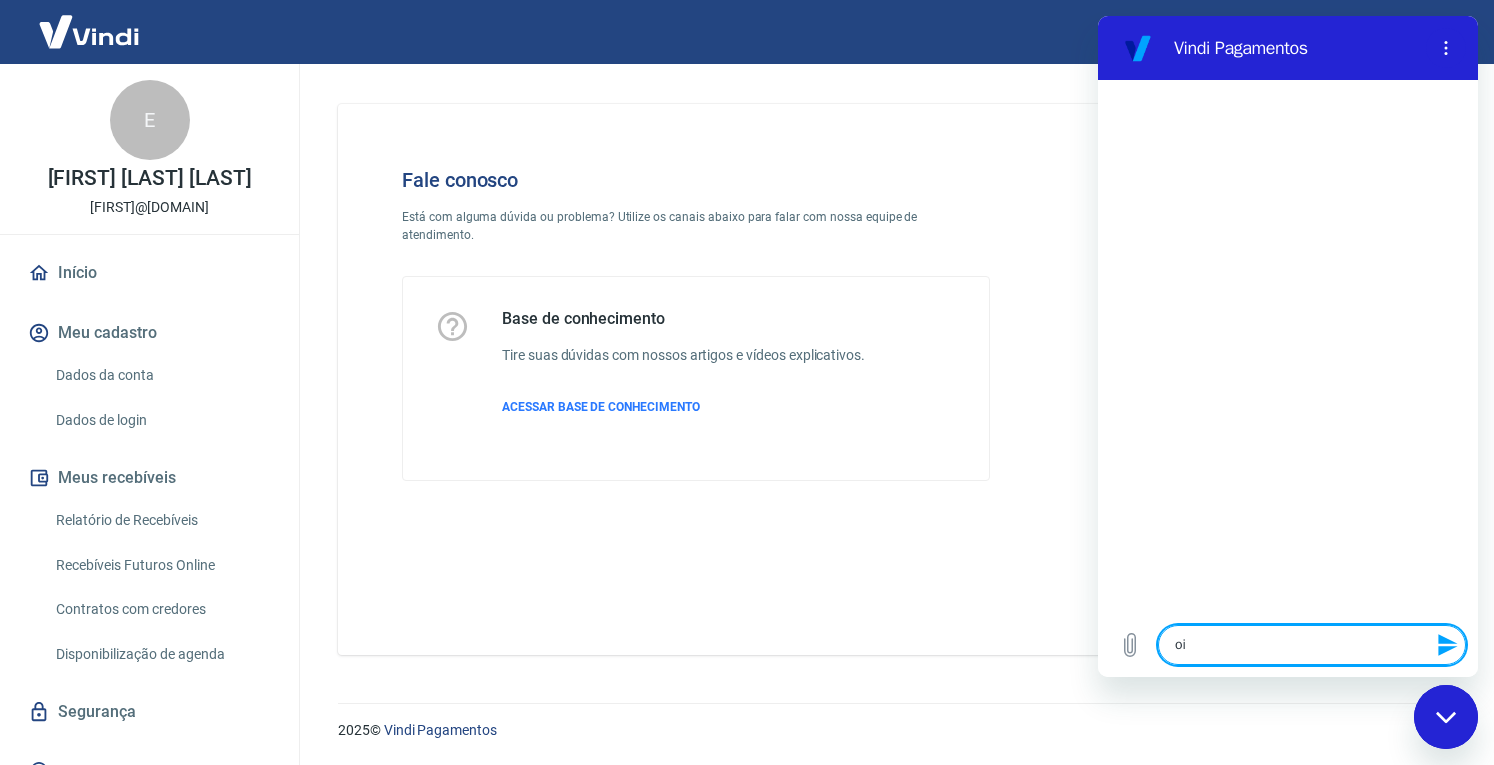type 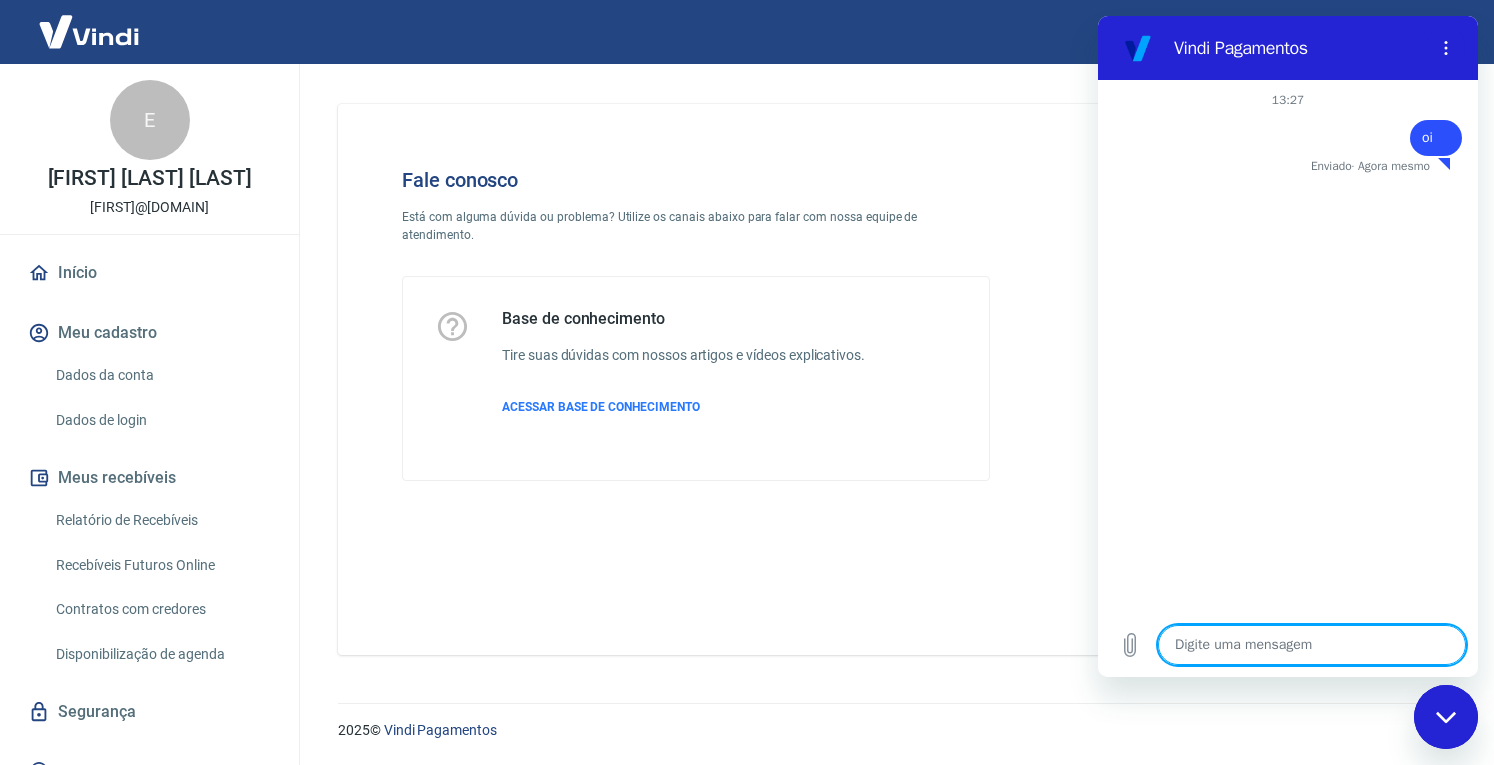type on "x" 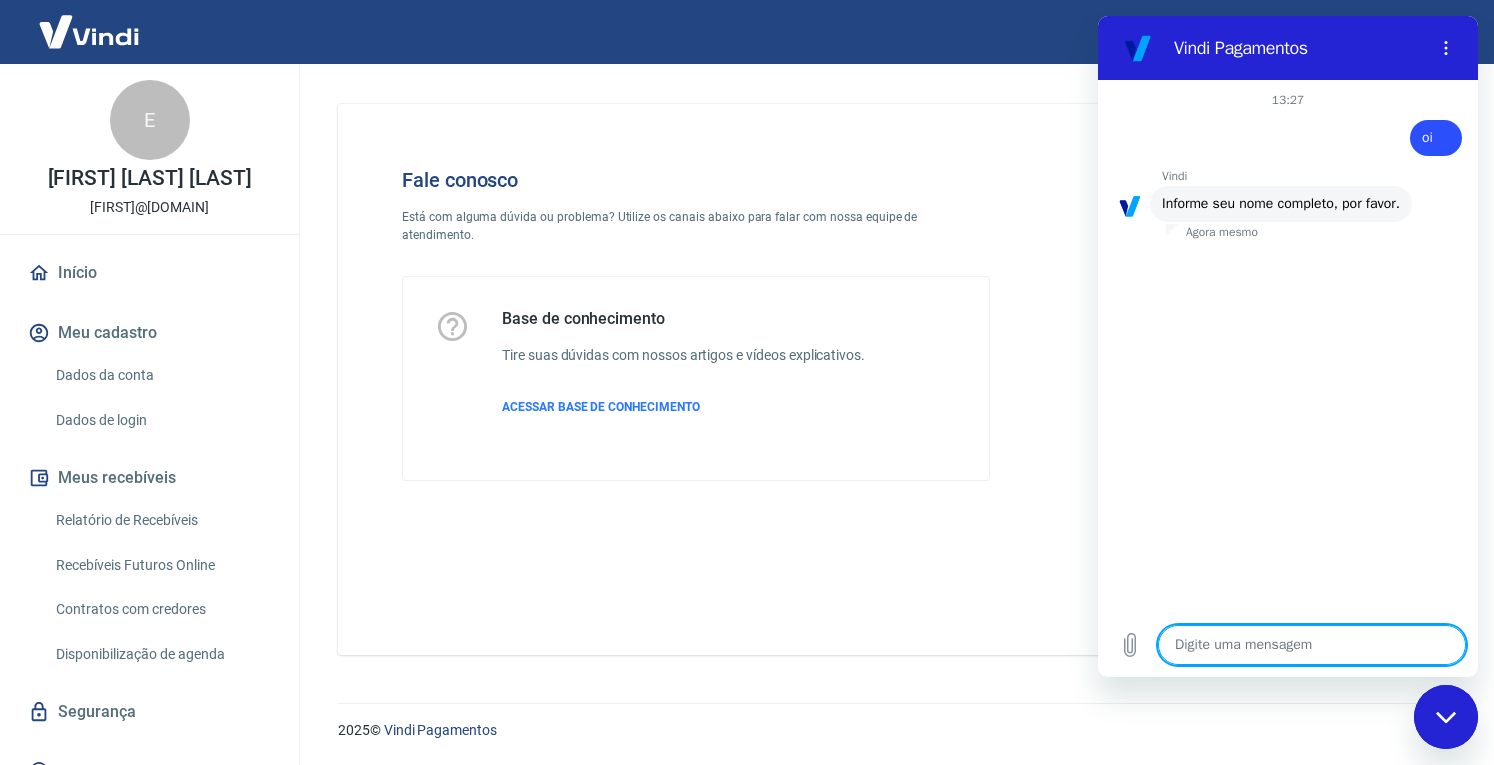 type on "e" 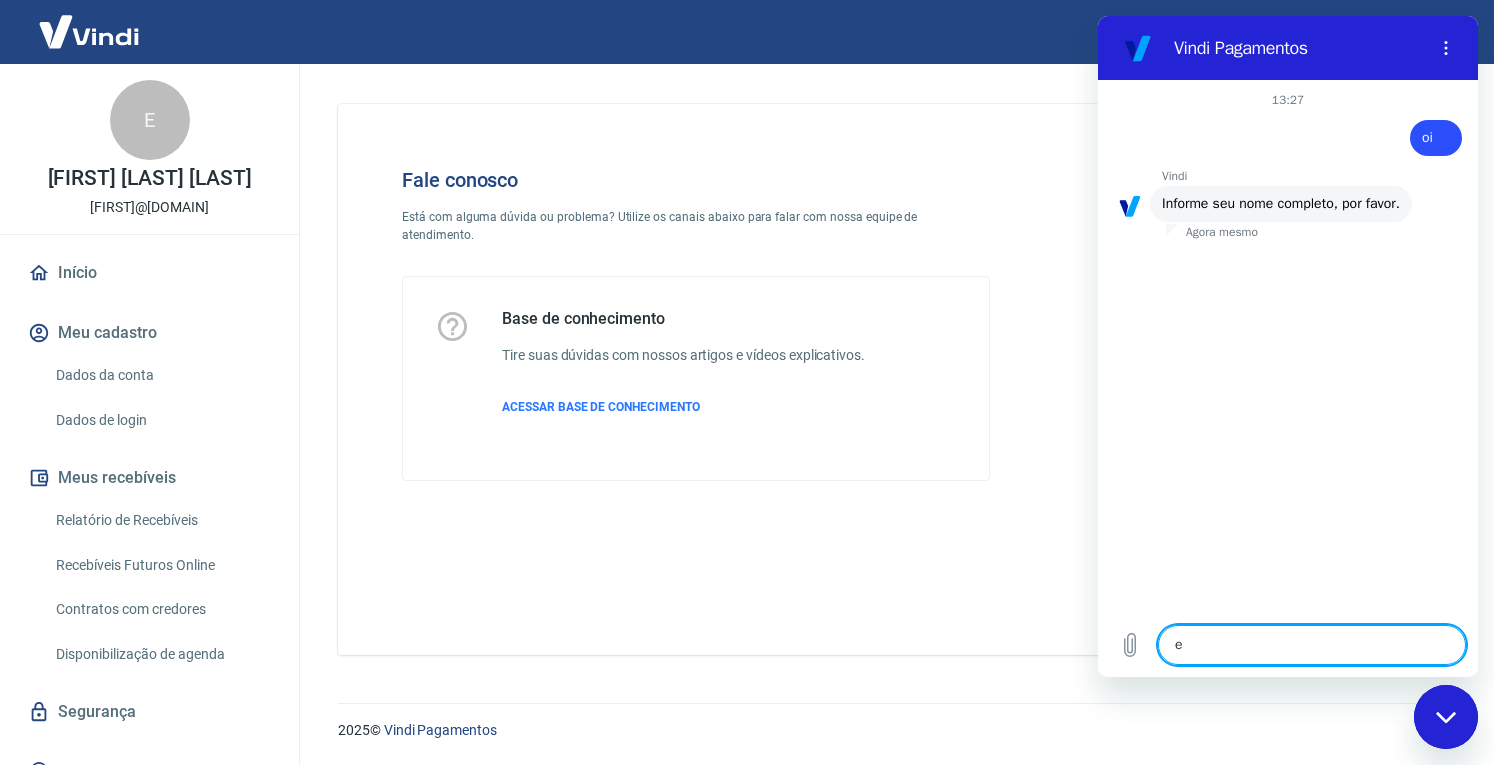 type on "el" 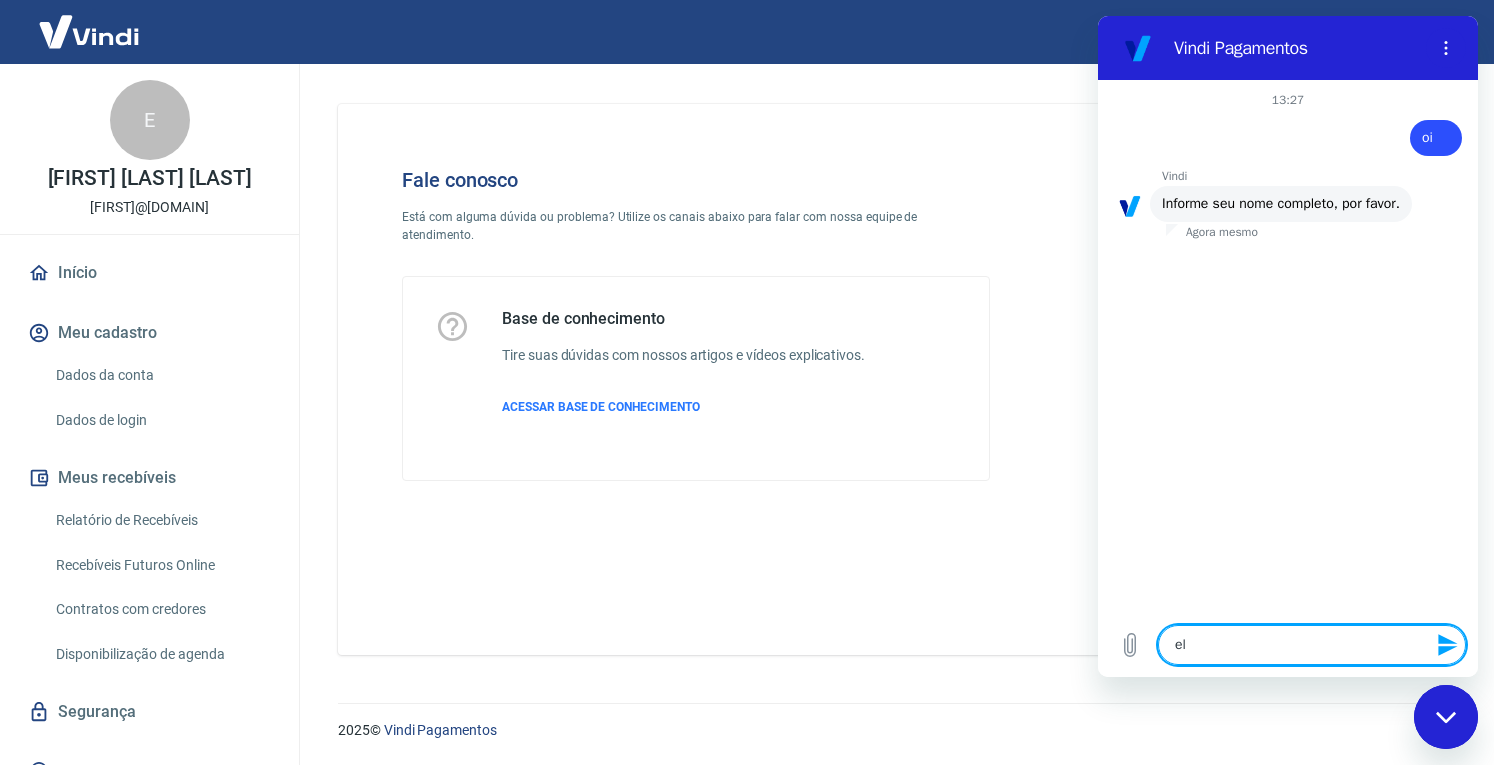 type on "[FIRST]" 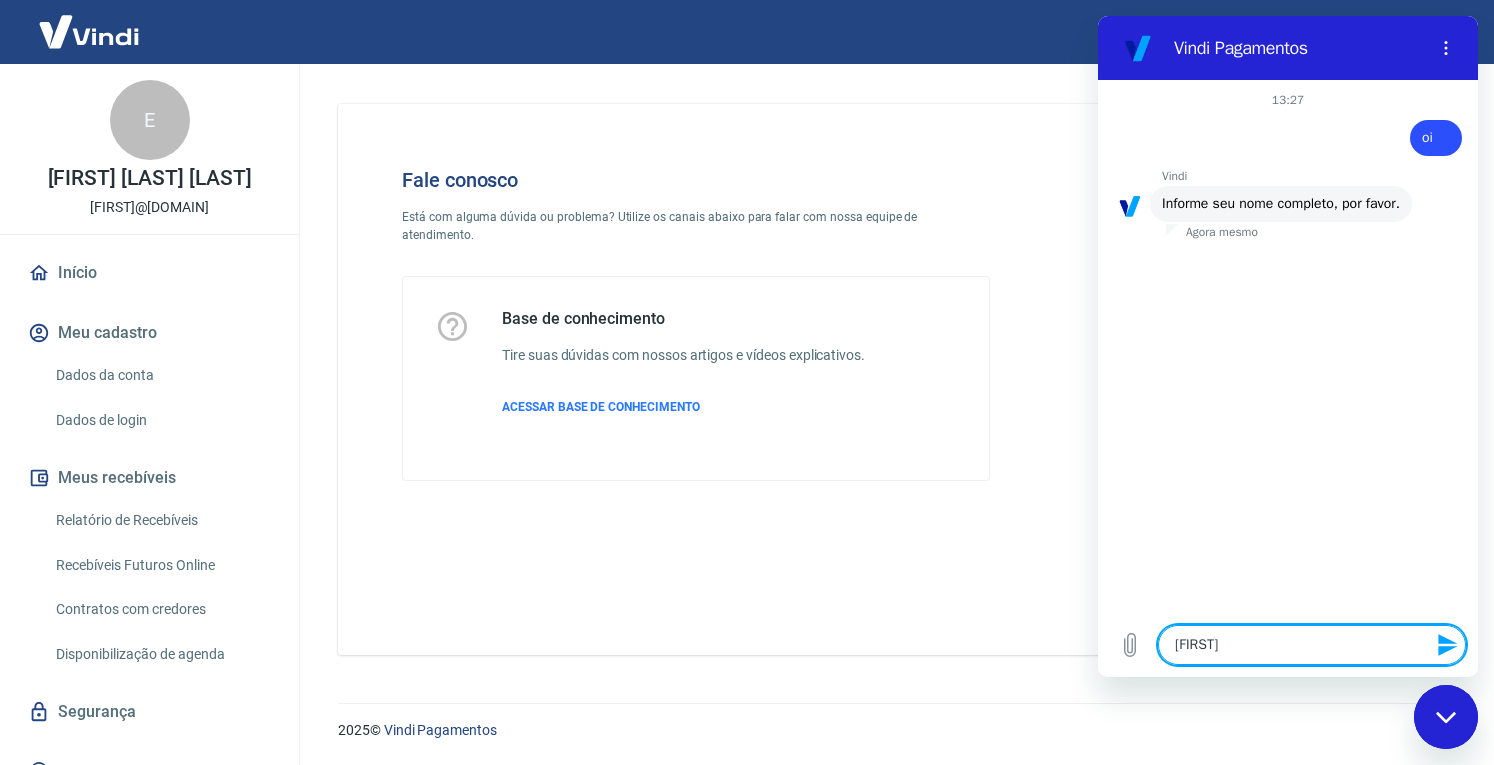 type on "eldr" 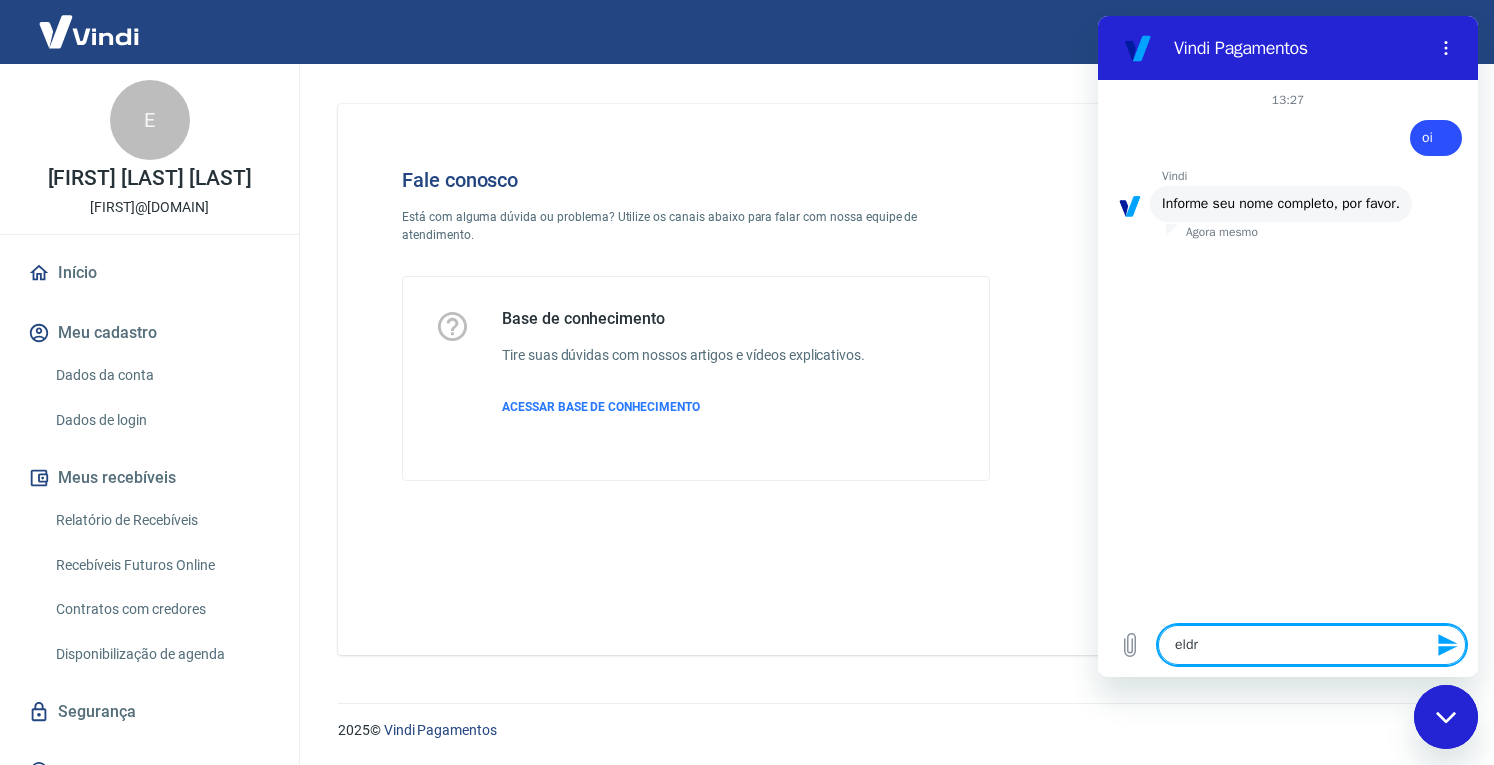 type on "x" 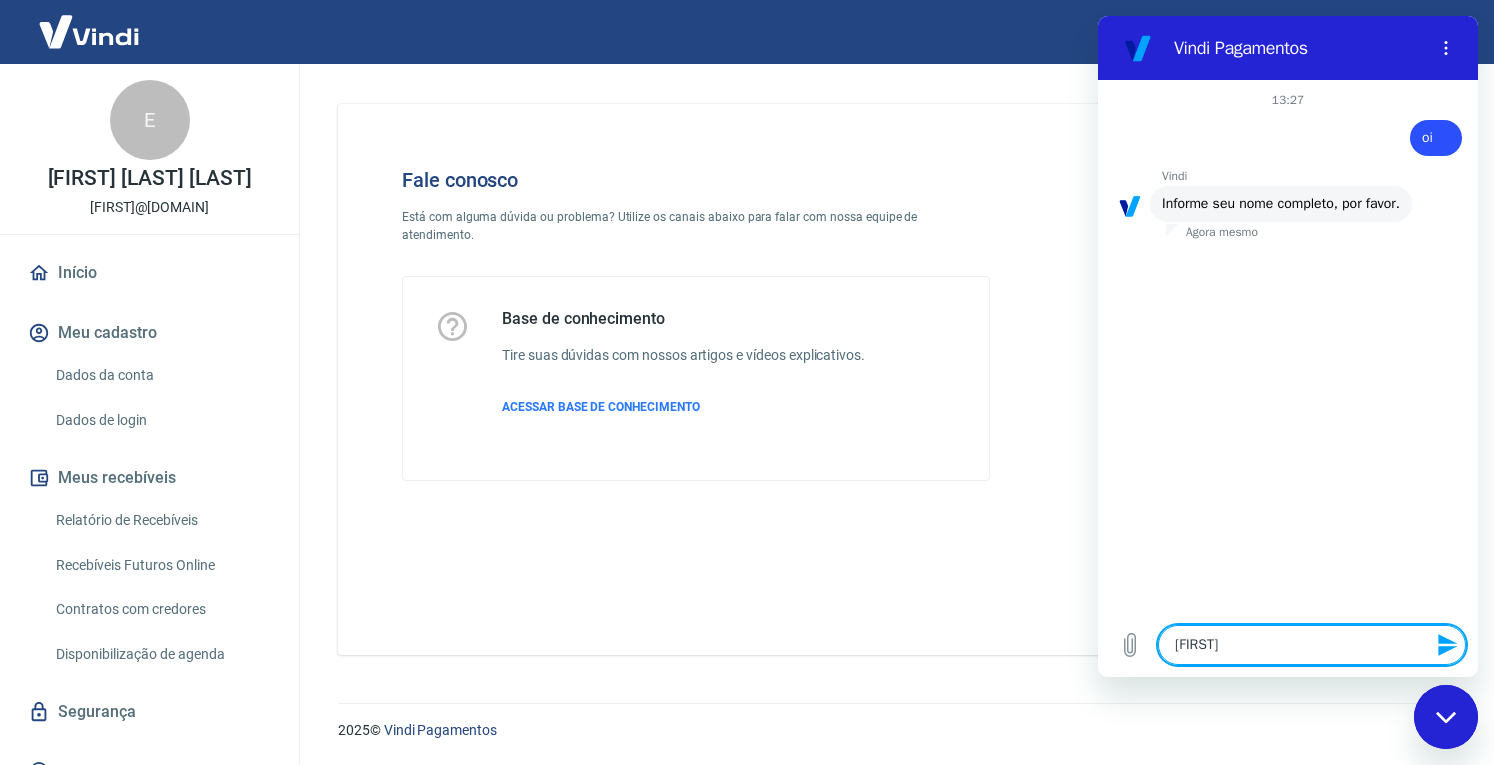 type on "[FIRST]" 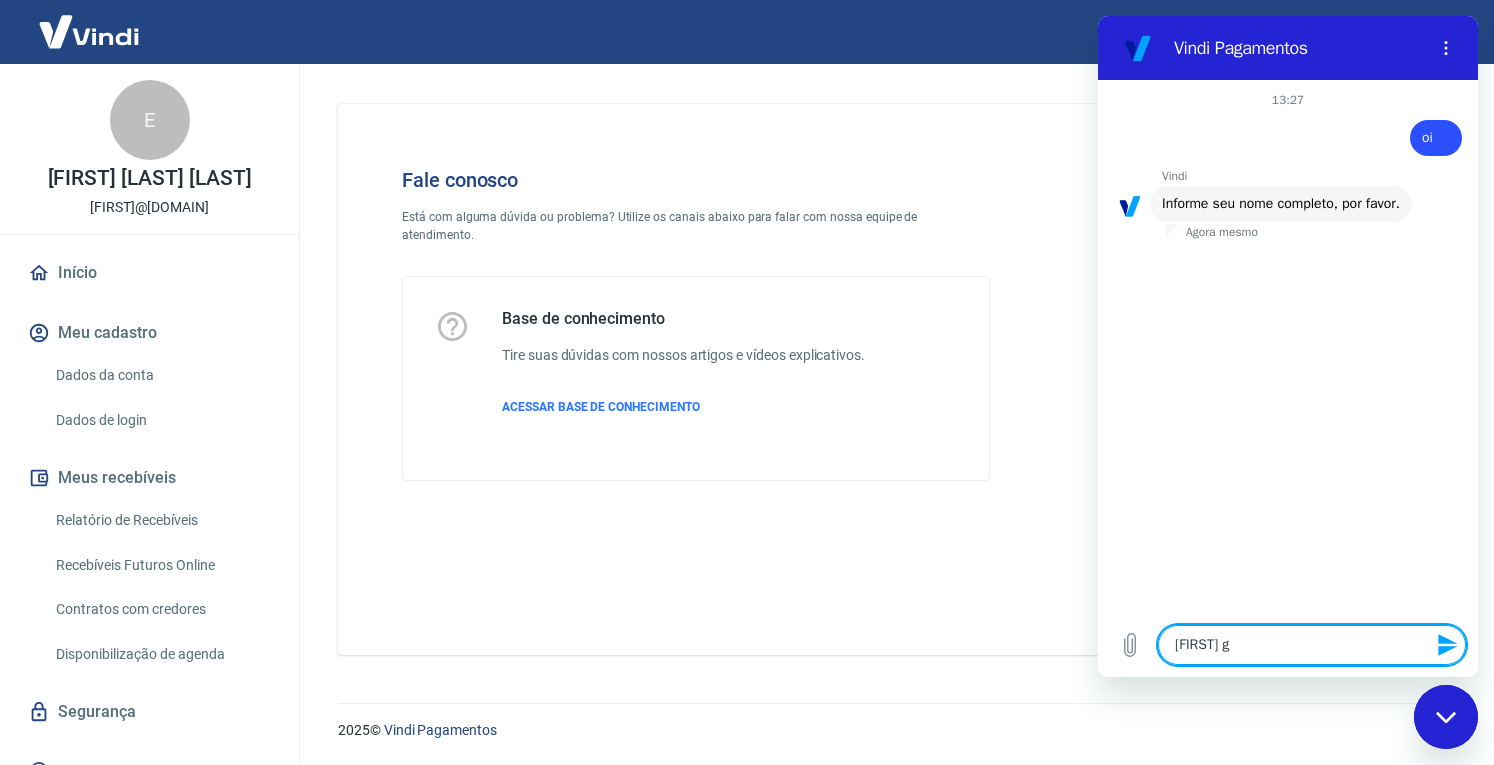 type on "eldre go" 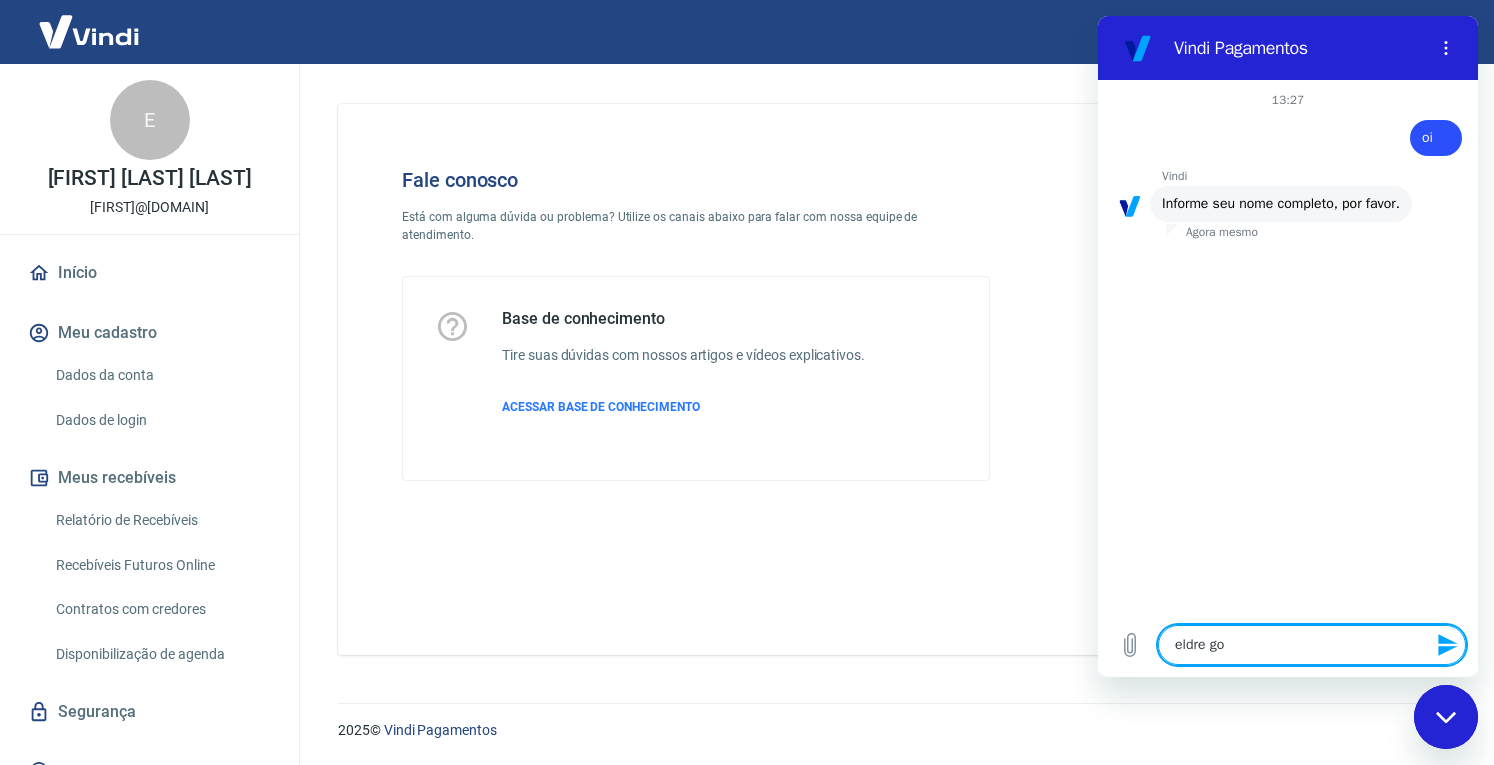 type on "[FIRST] goe" 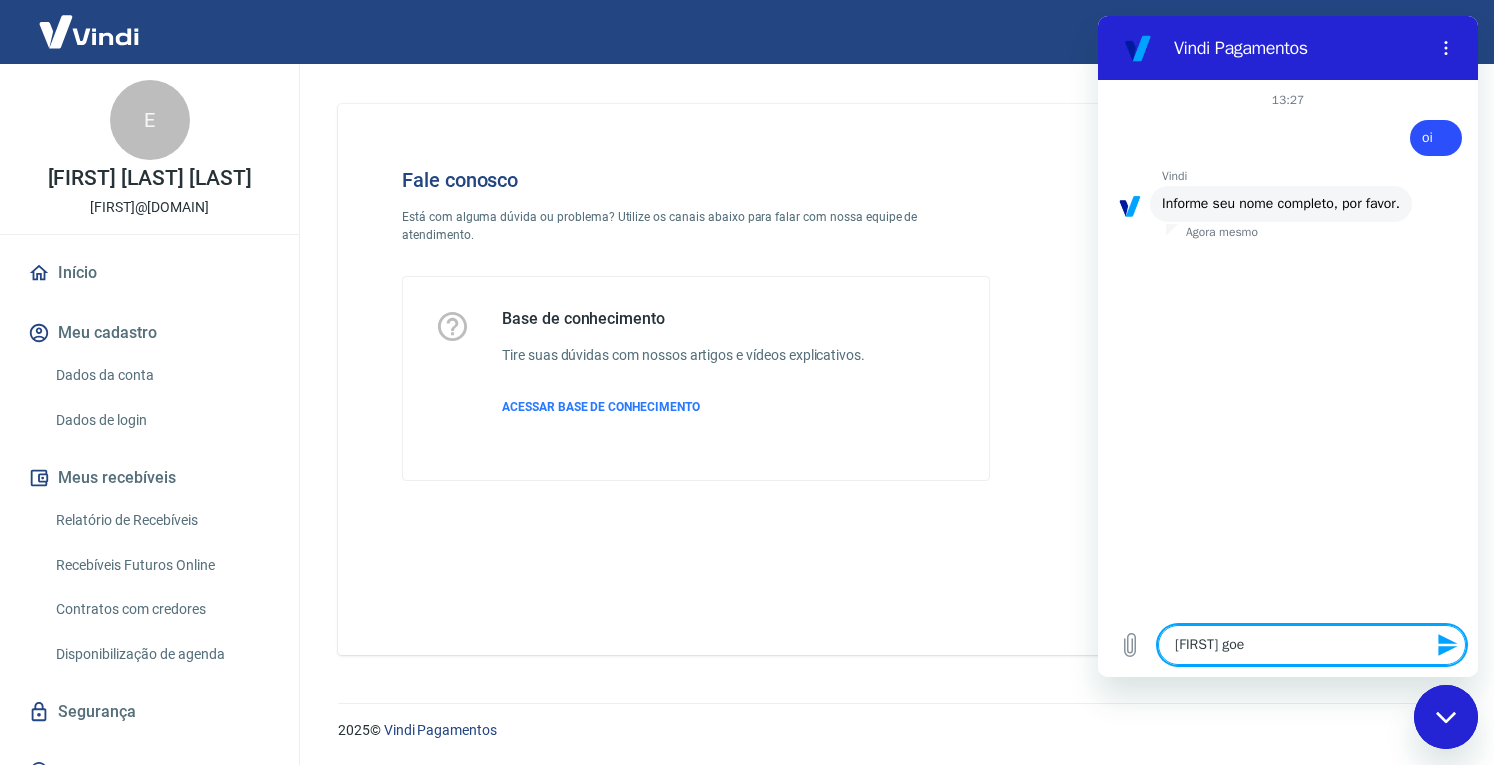 type on "eldre go" 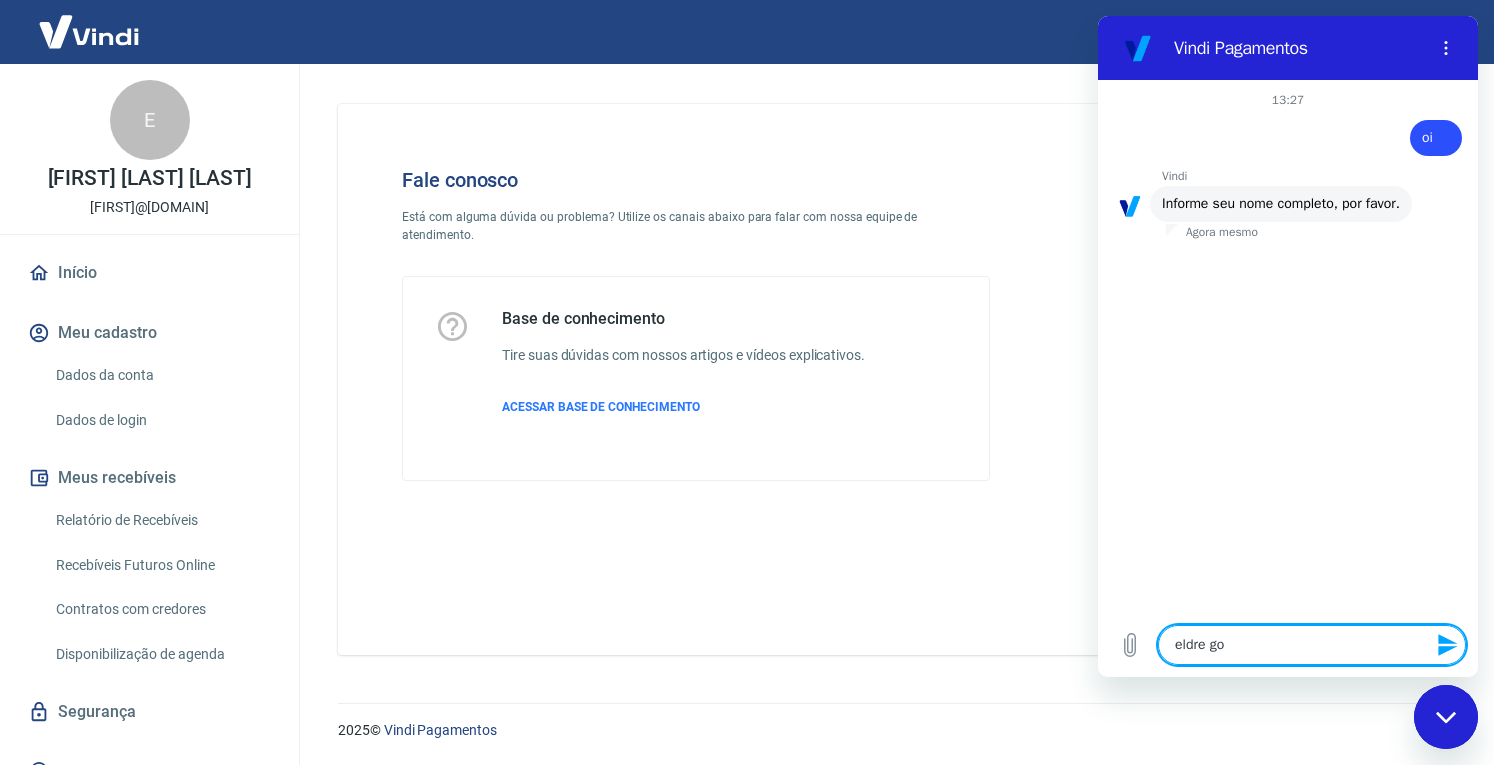 type on "[FIRST] [LAST]" 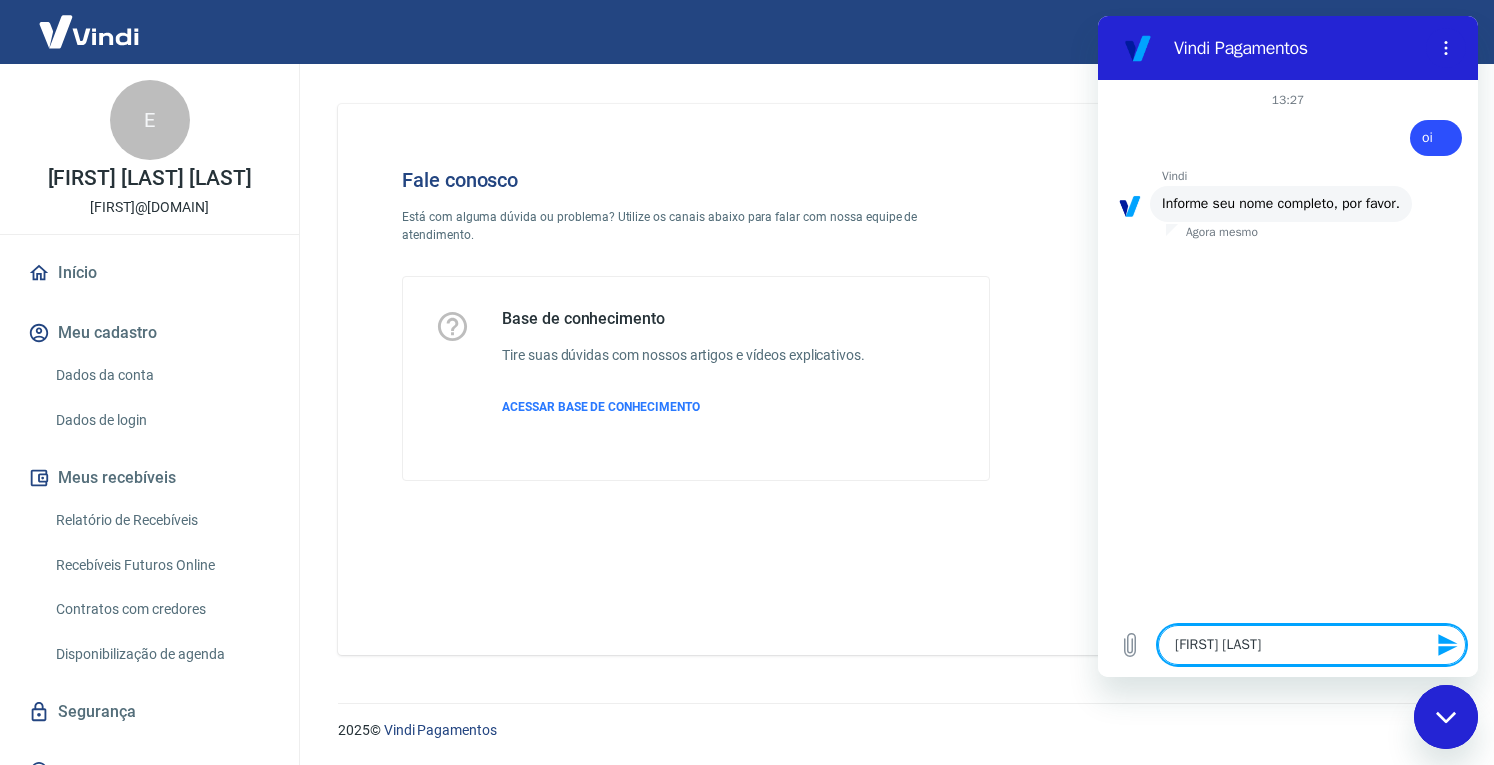 type on "[FIRST] [LAST]" 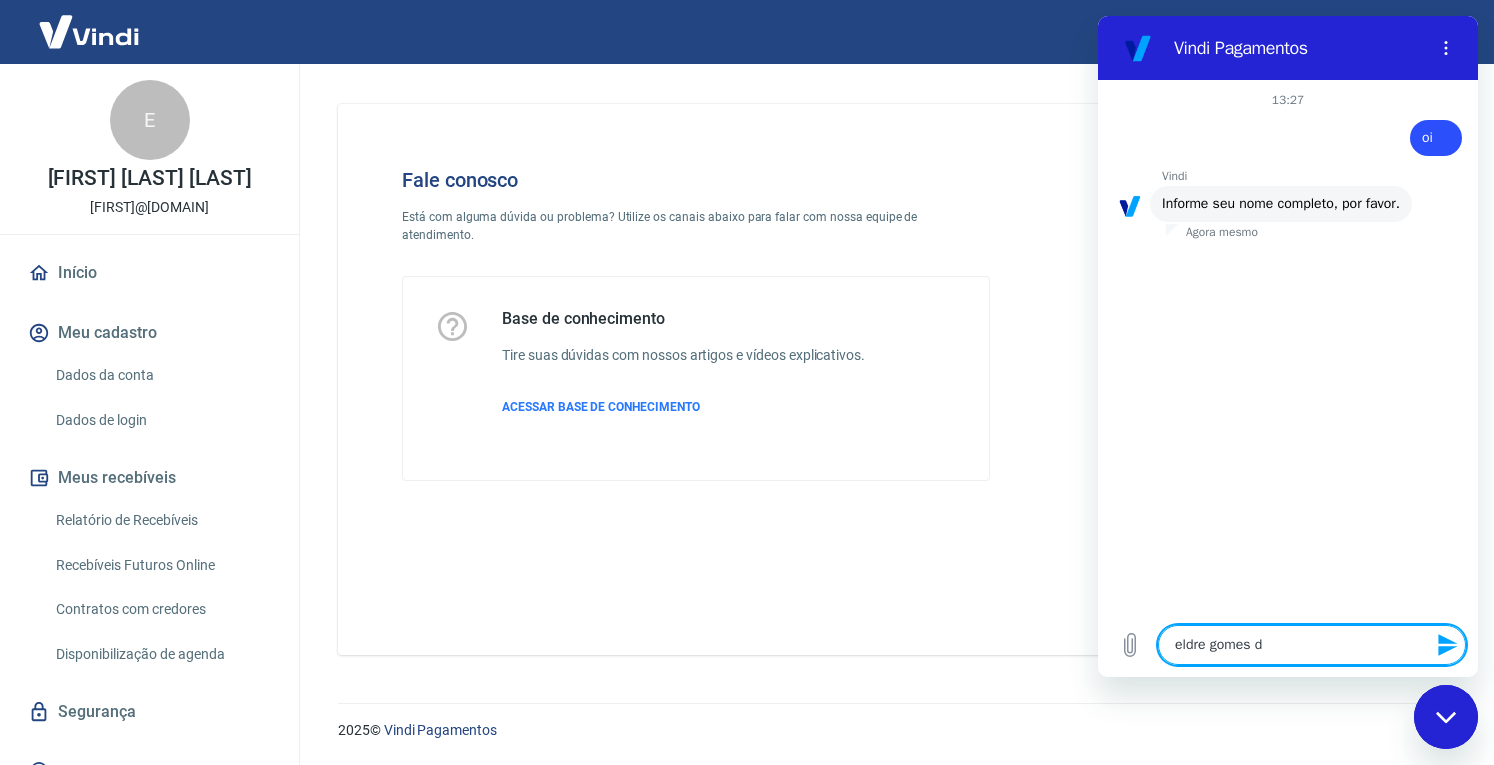 type on "[FIRST] [LAST] du" 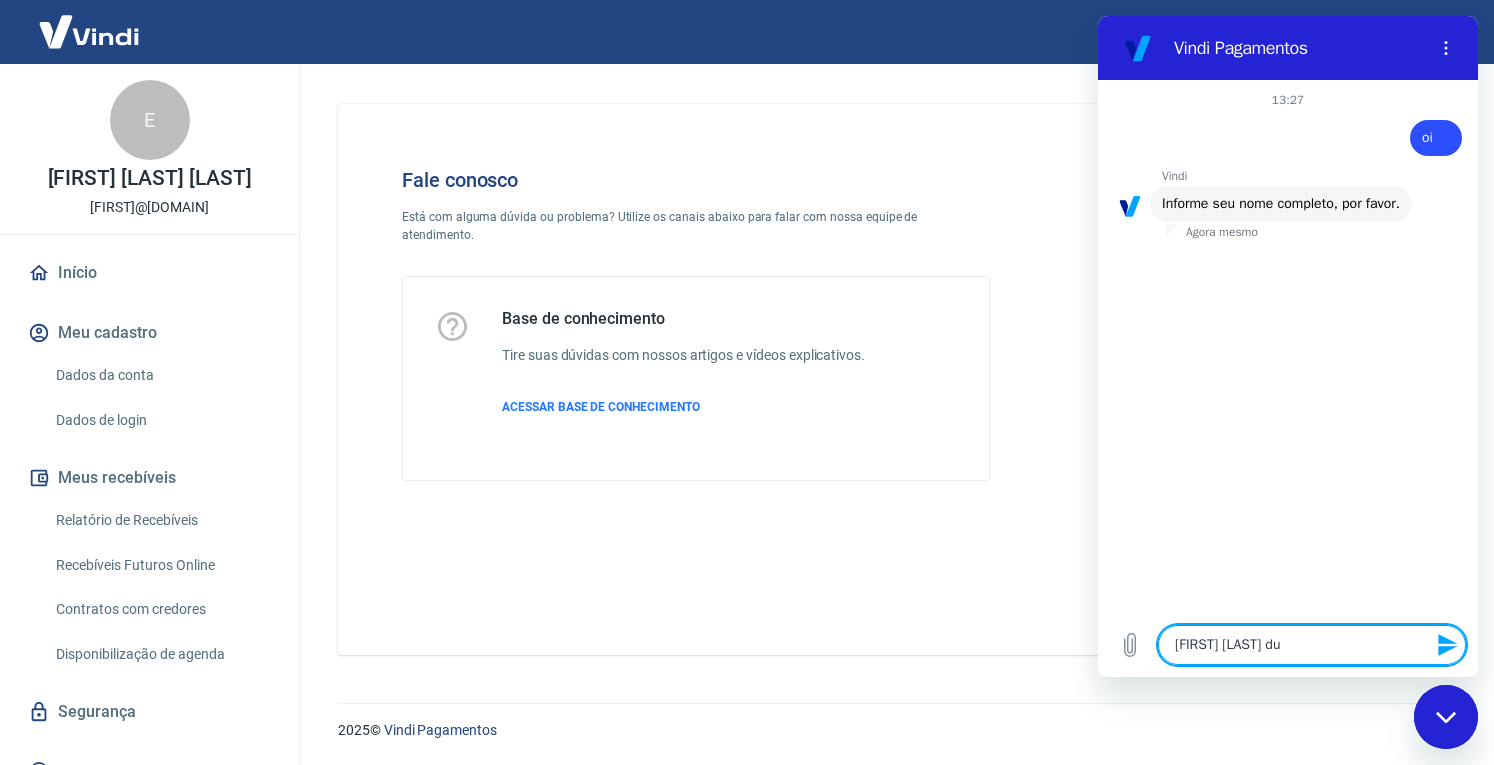 type on "[FIRST] [LAST] dua" 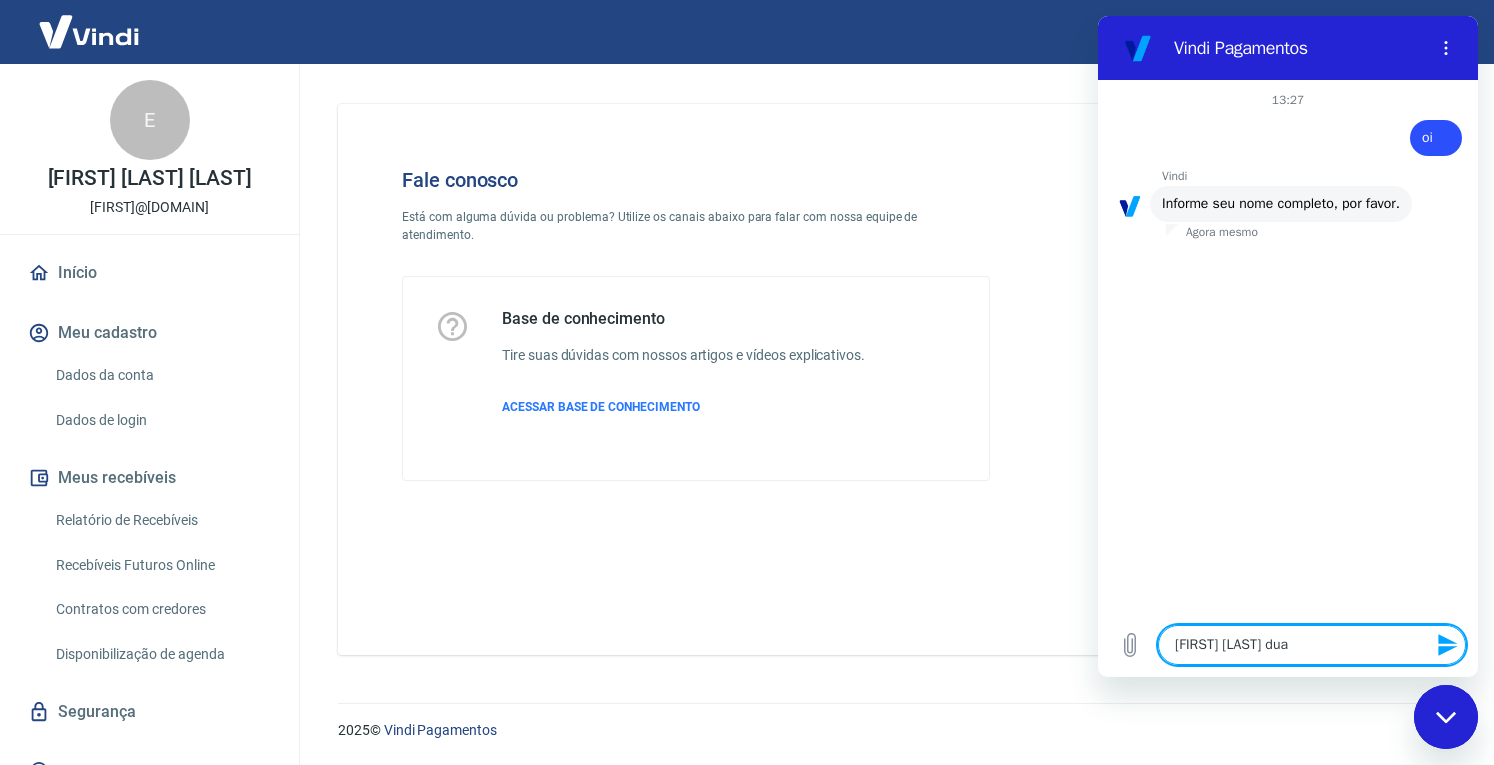 type on "[FIRST] [LAST] [LAST]" 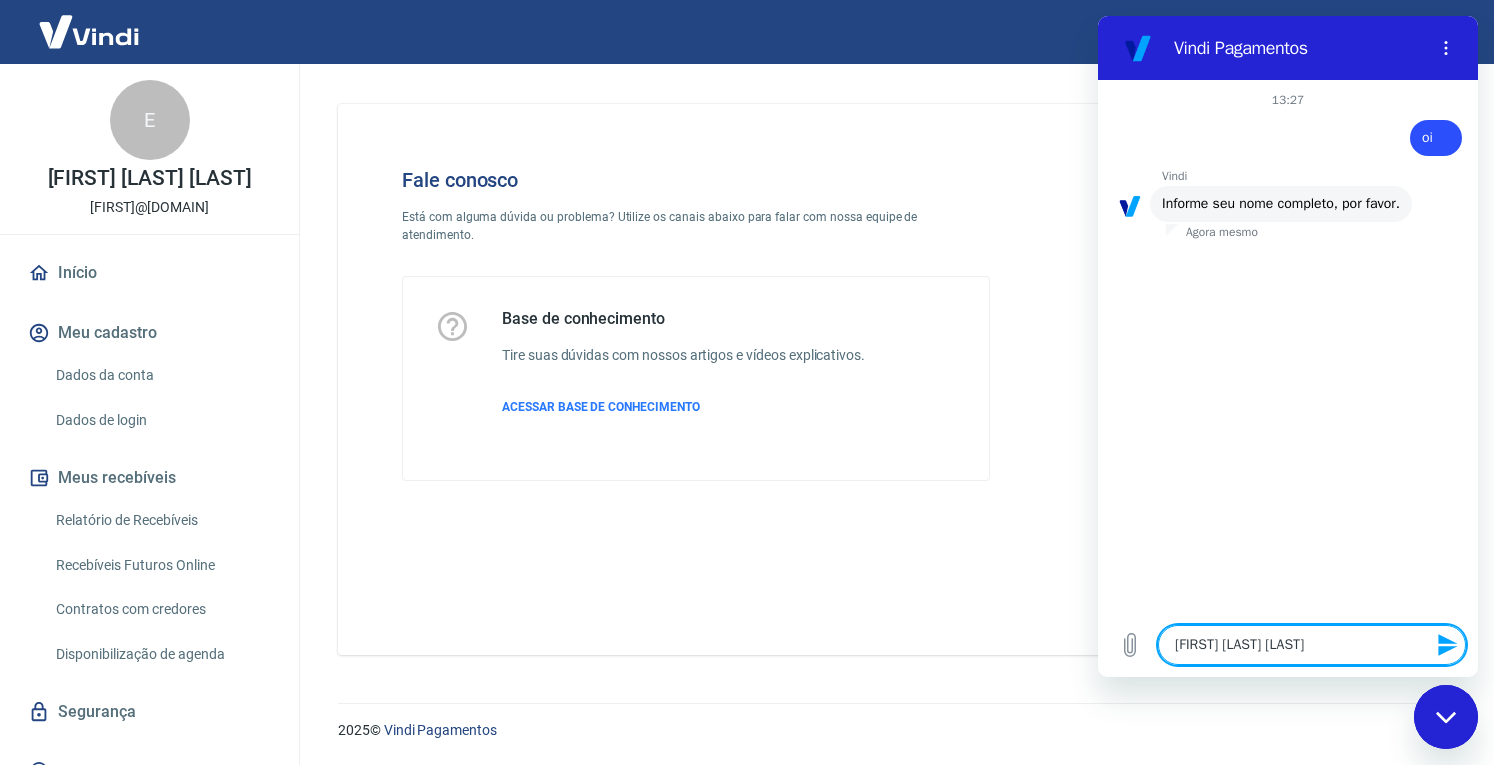 type on "[FIRST] [LAST] duart" 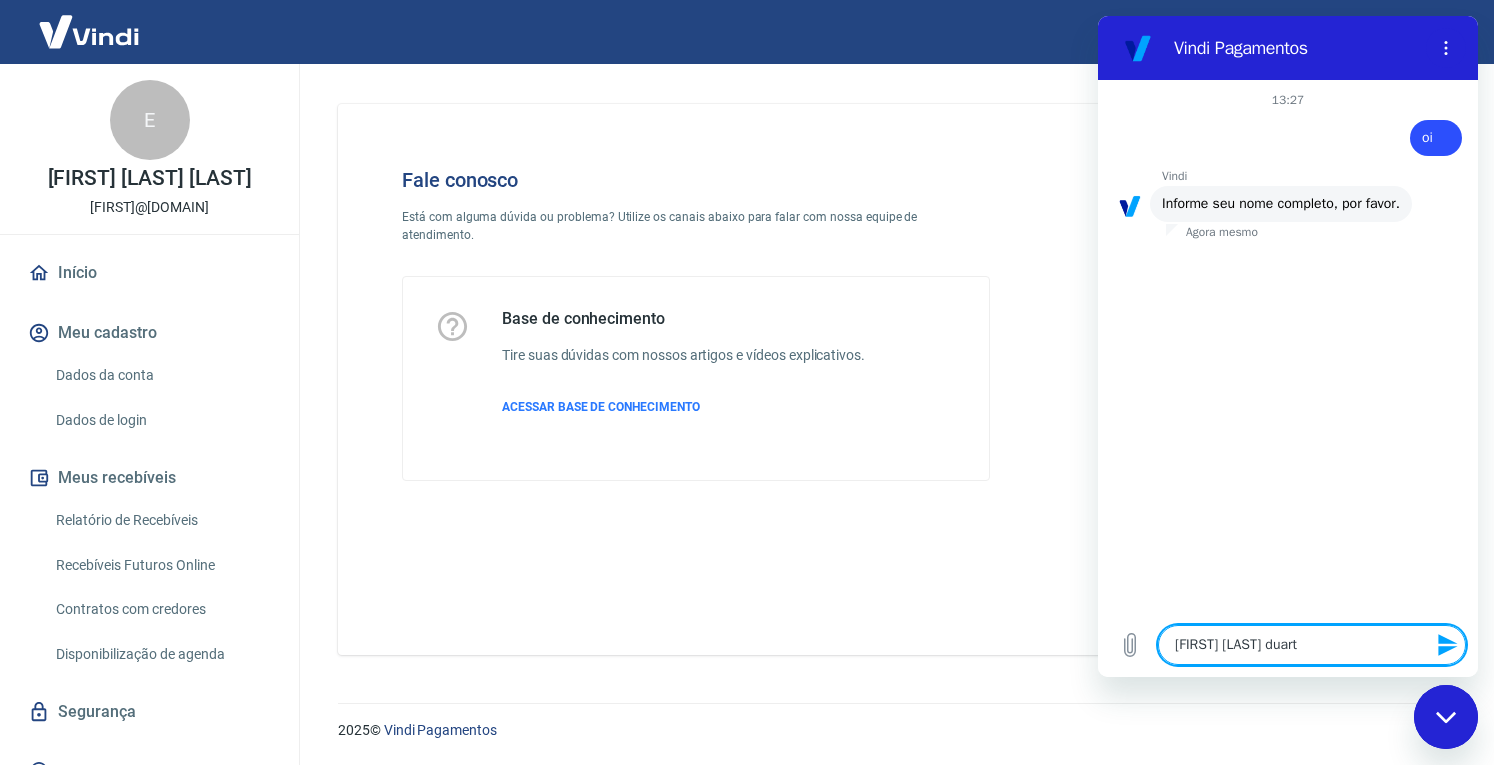 type on "[FIRST] [LAST] [LAST]" 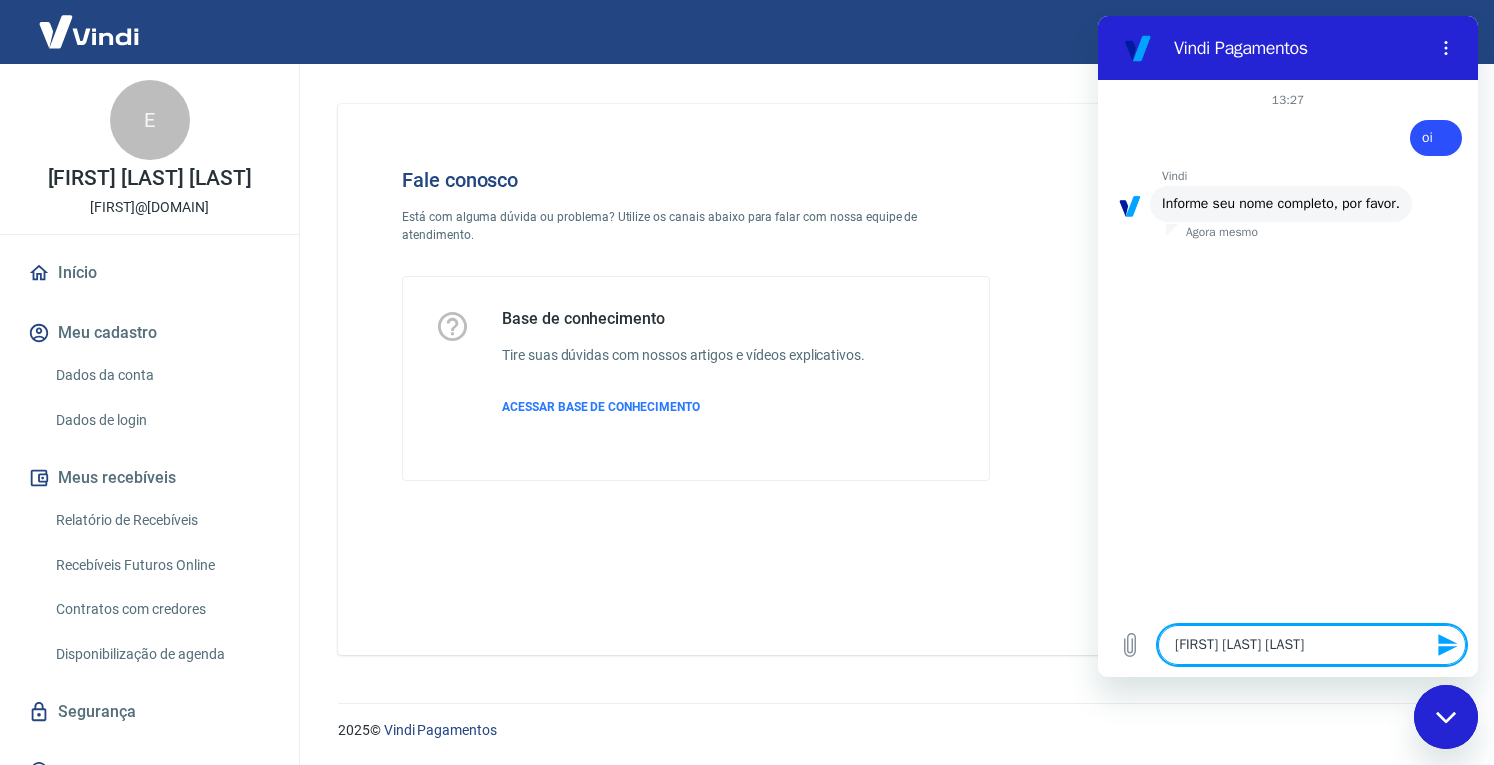 type 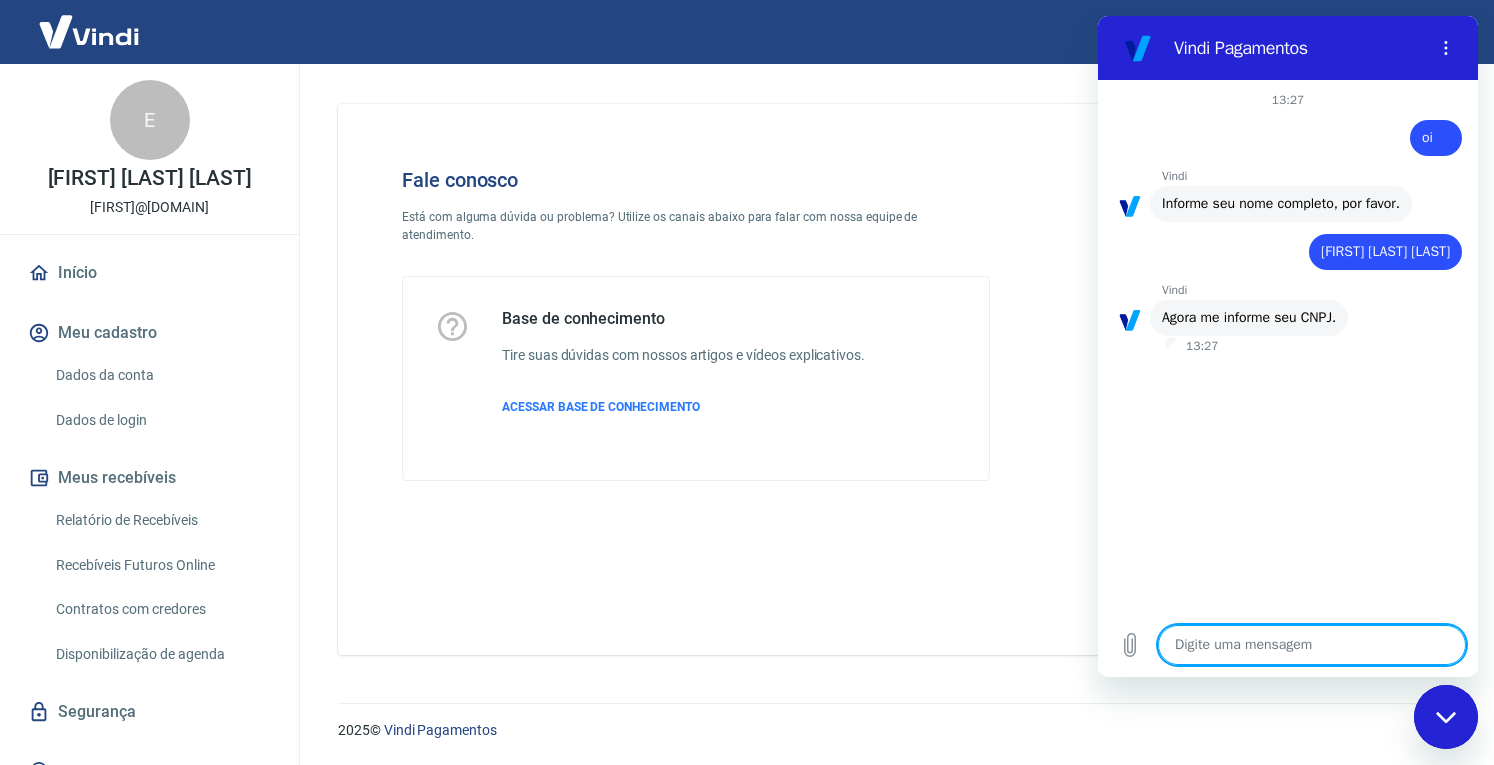 type on "x" 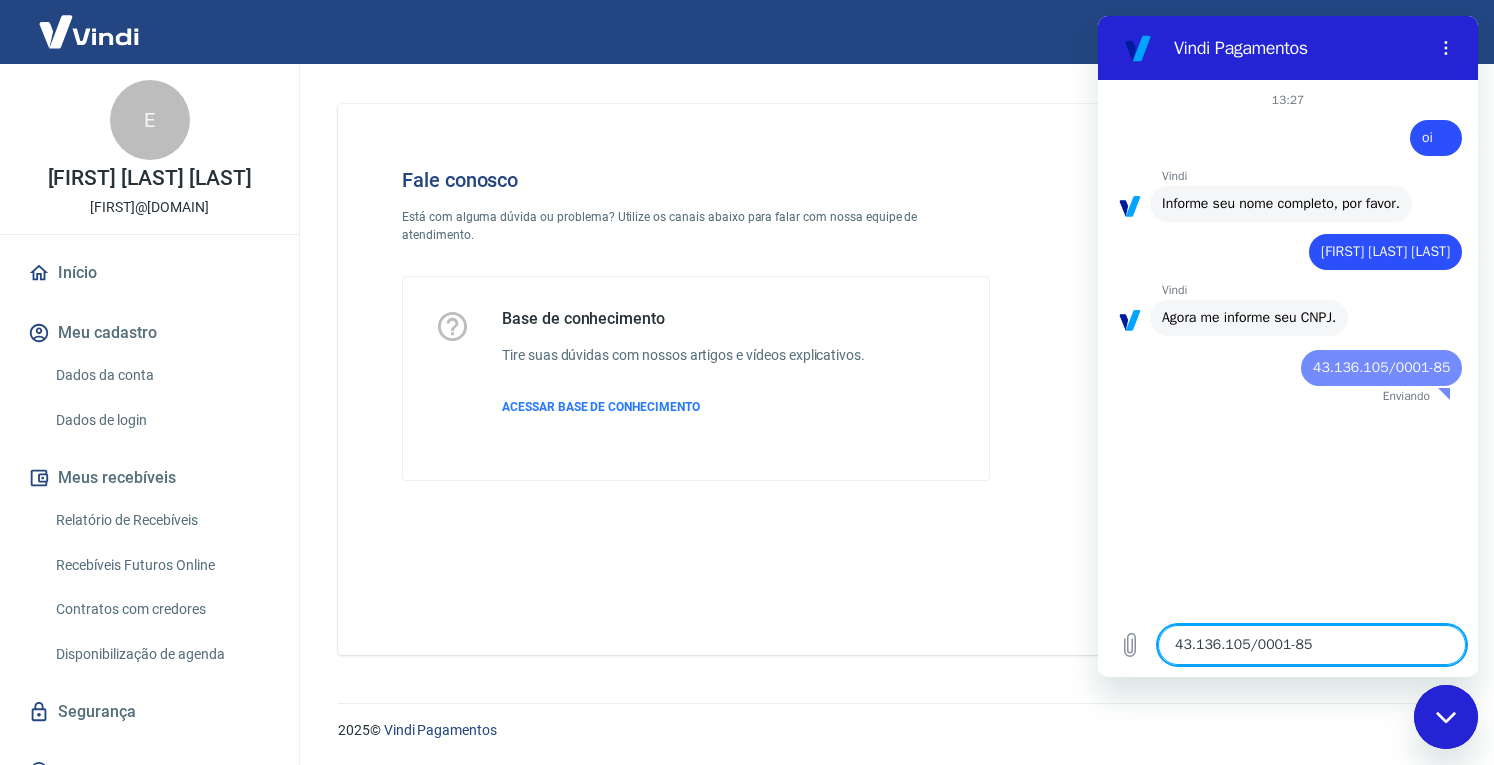 type 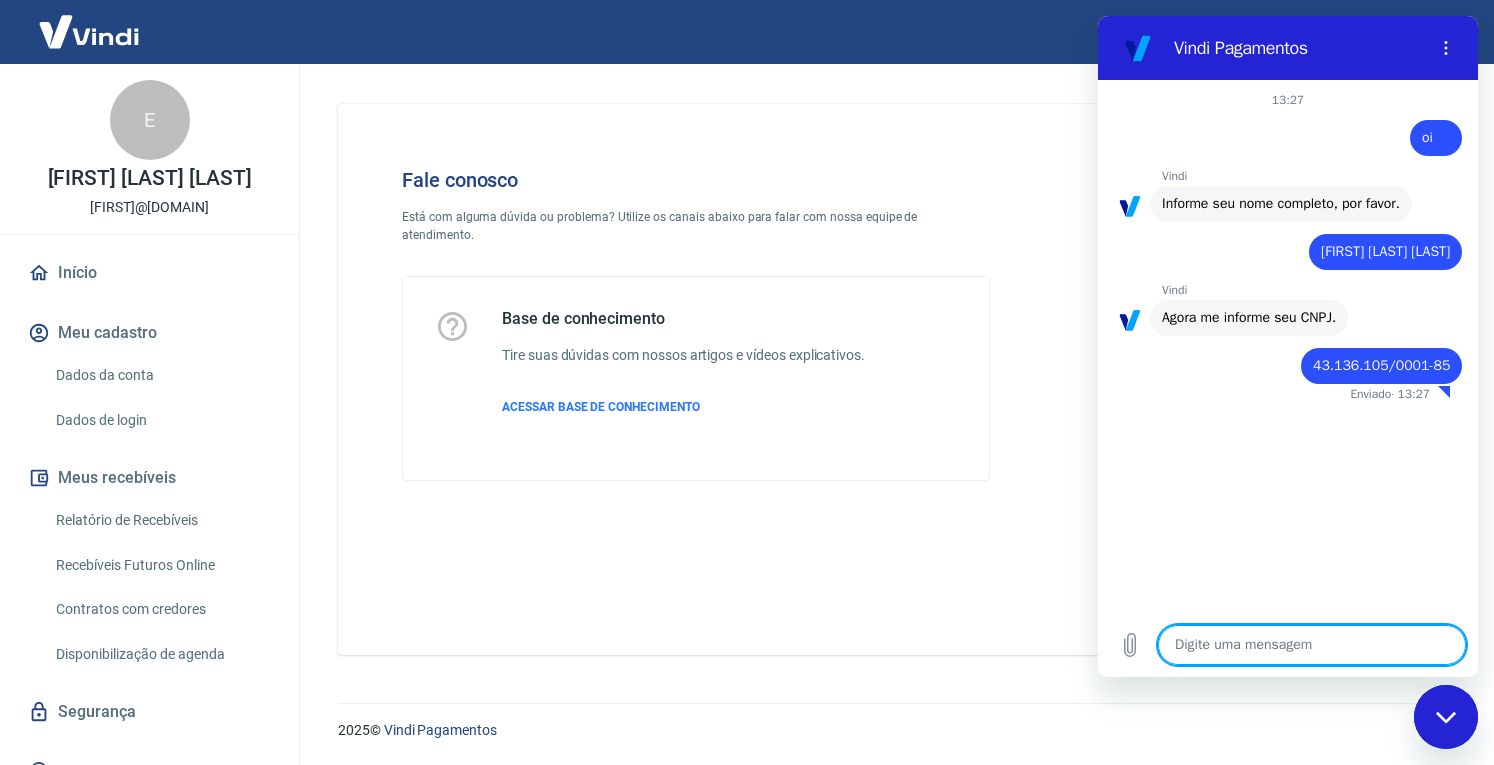 type on "x" 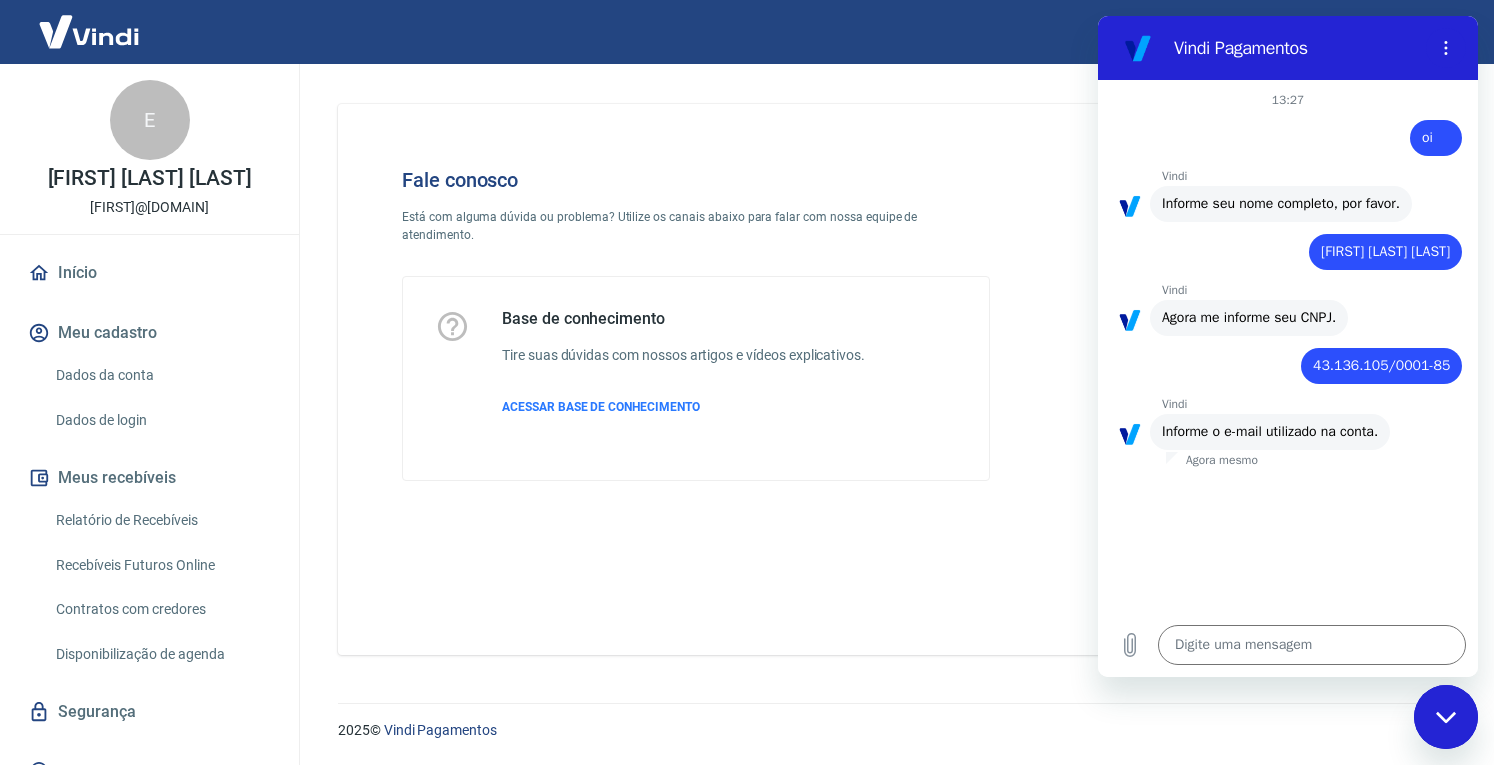 drag, startPoint x: 52, startPoint y: 215, endPoint x: 233, endPoint y: 215, distance: 181 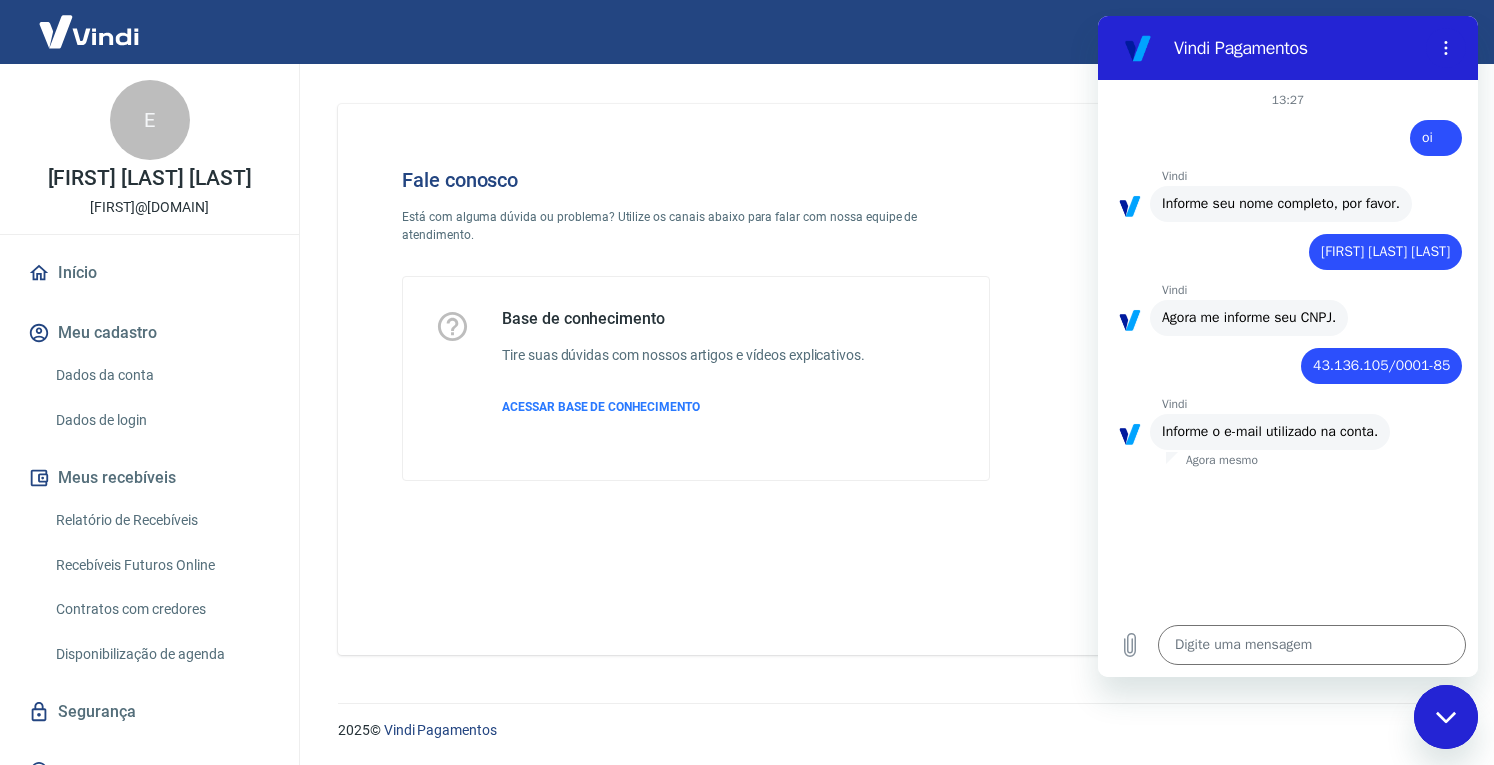 copy on "[FIRST]@[DOMAIN]" 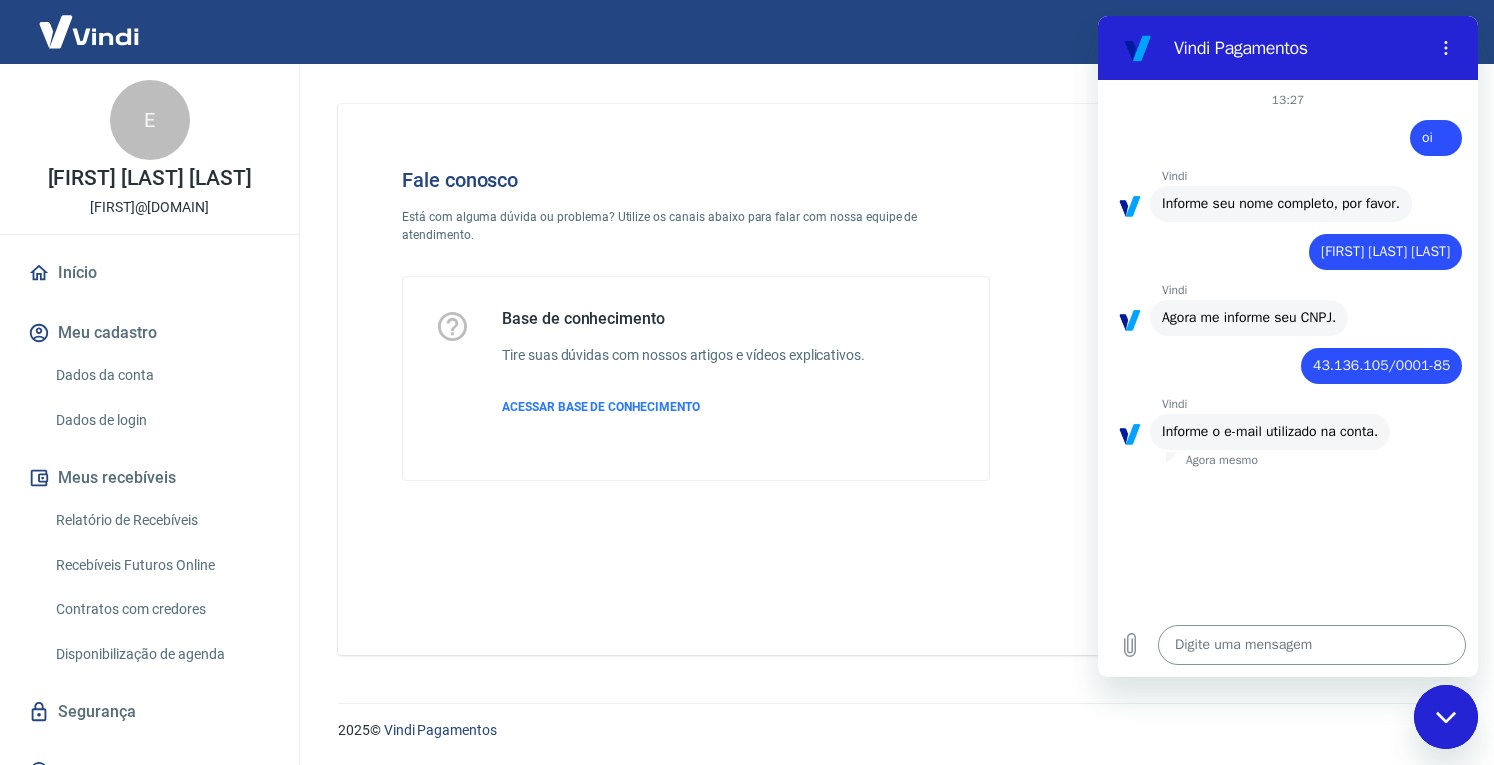 click at bounding box center [1312, 645] 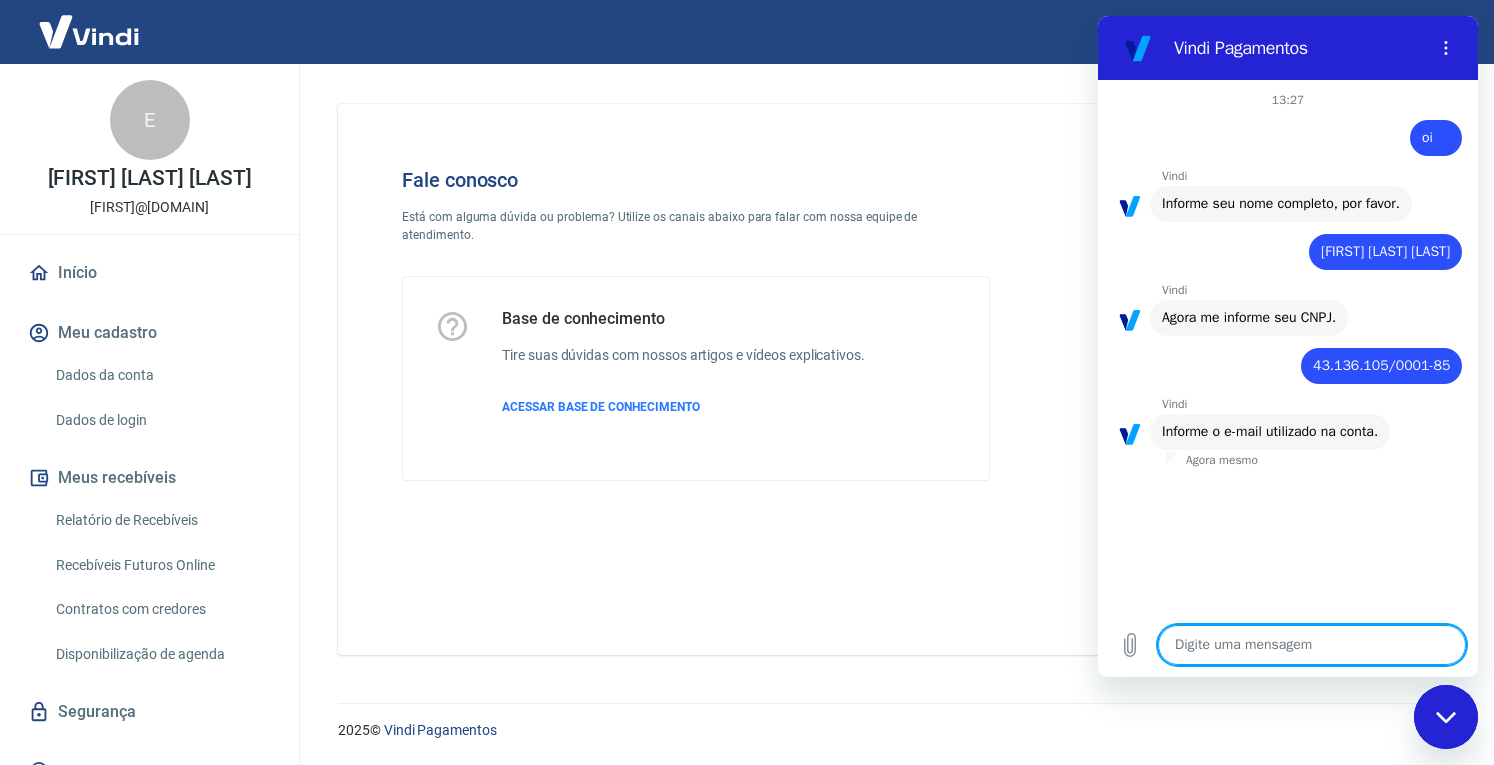 paste on "[FIRST]@[DOMAIN]" 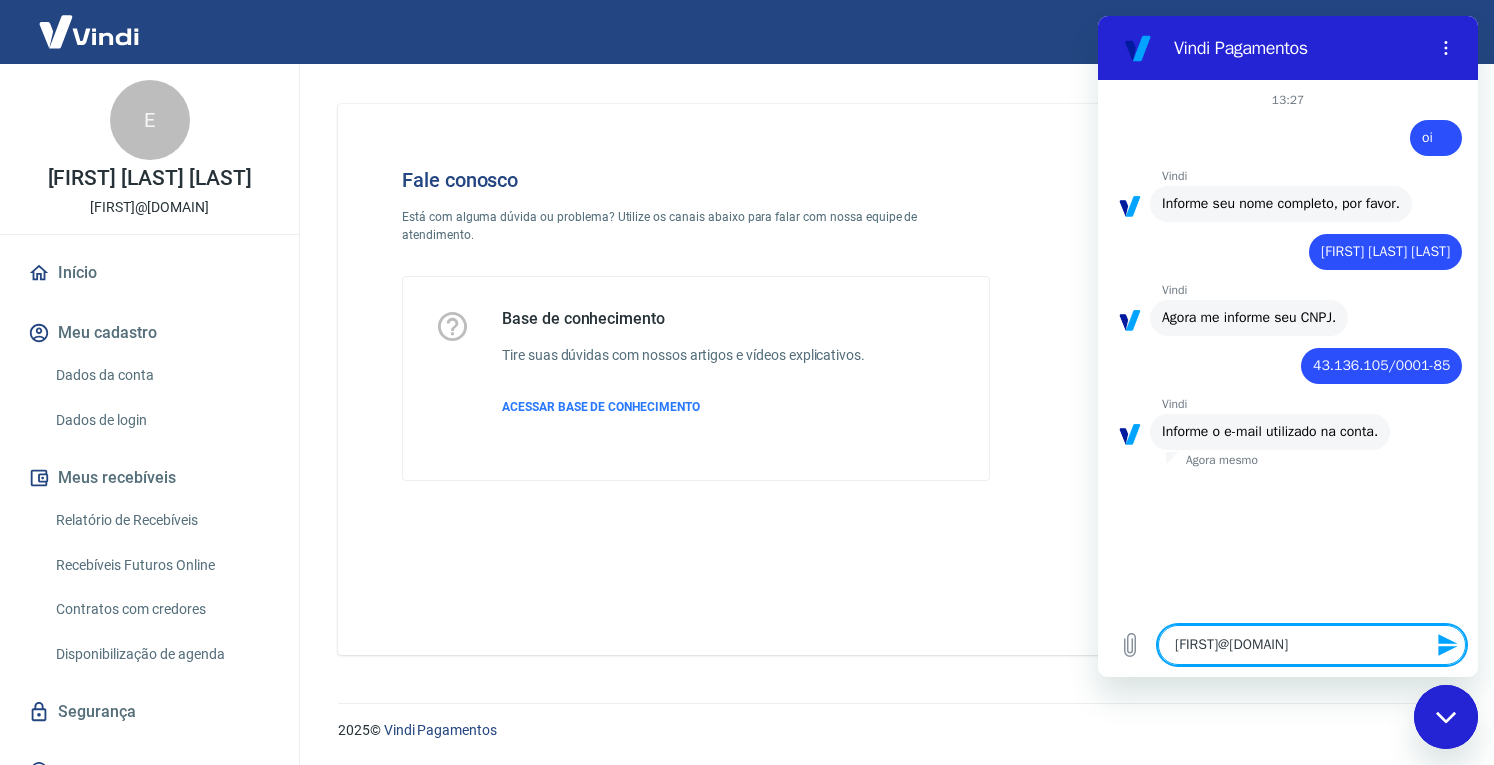 type on "[FIRST]@[DOMAIN]" 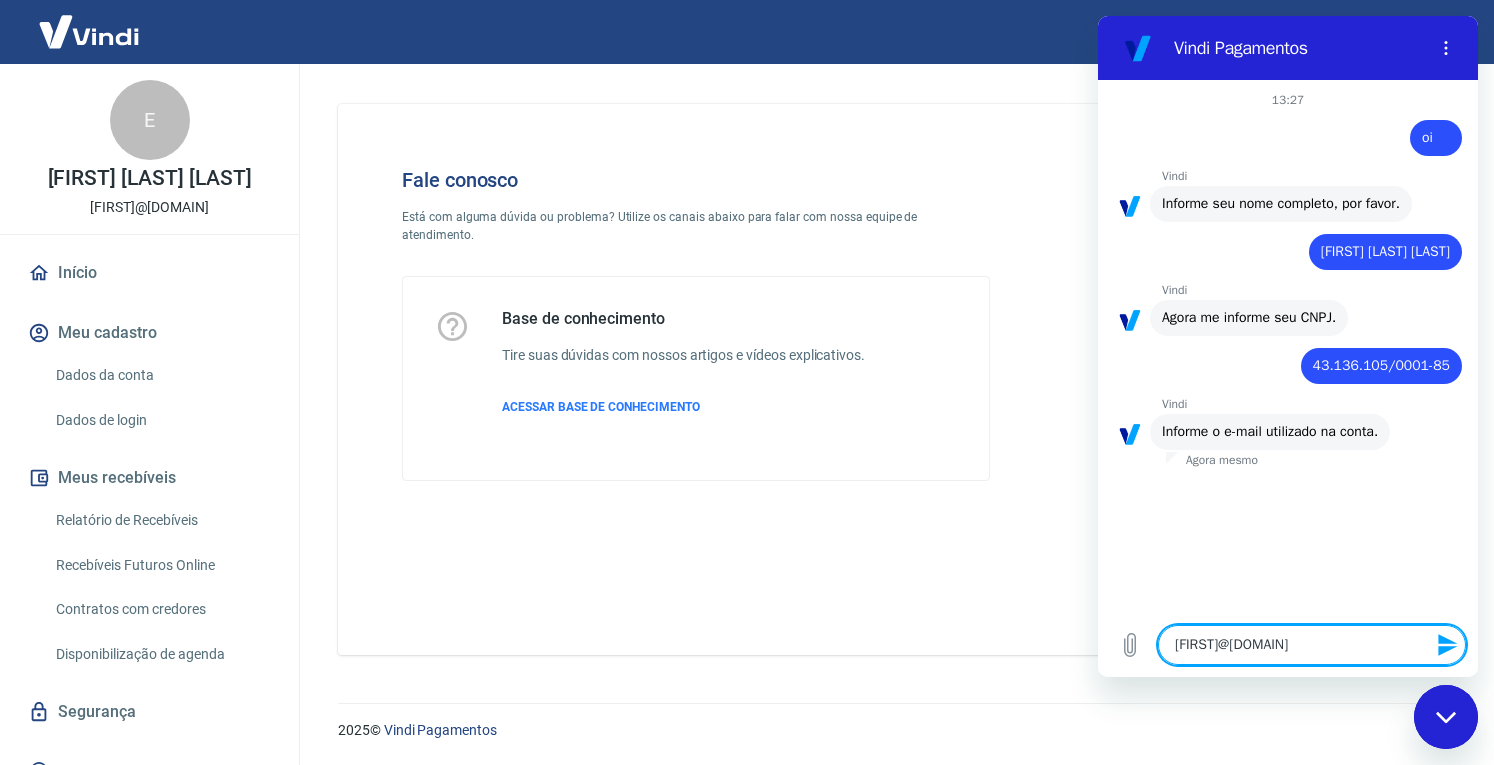type 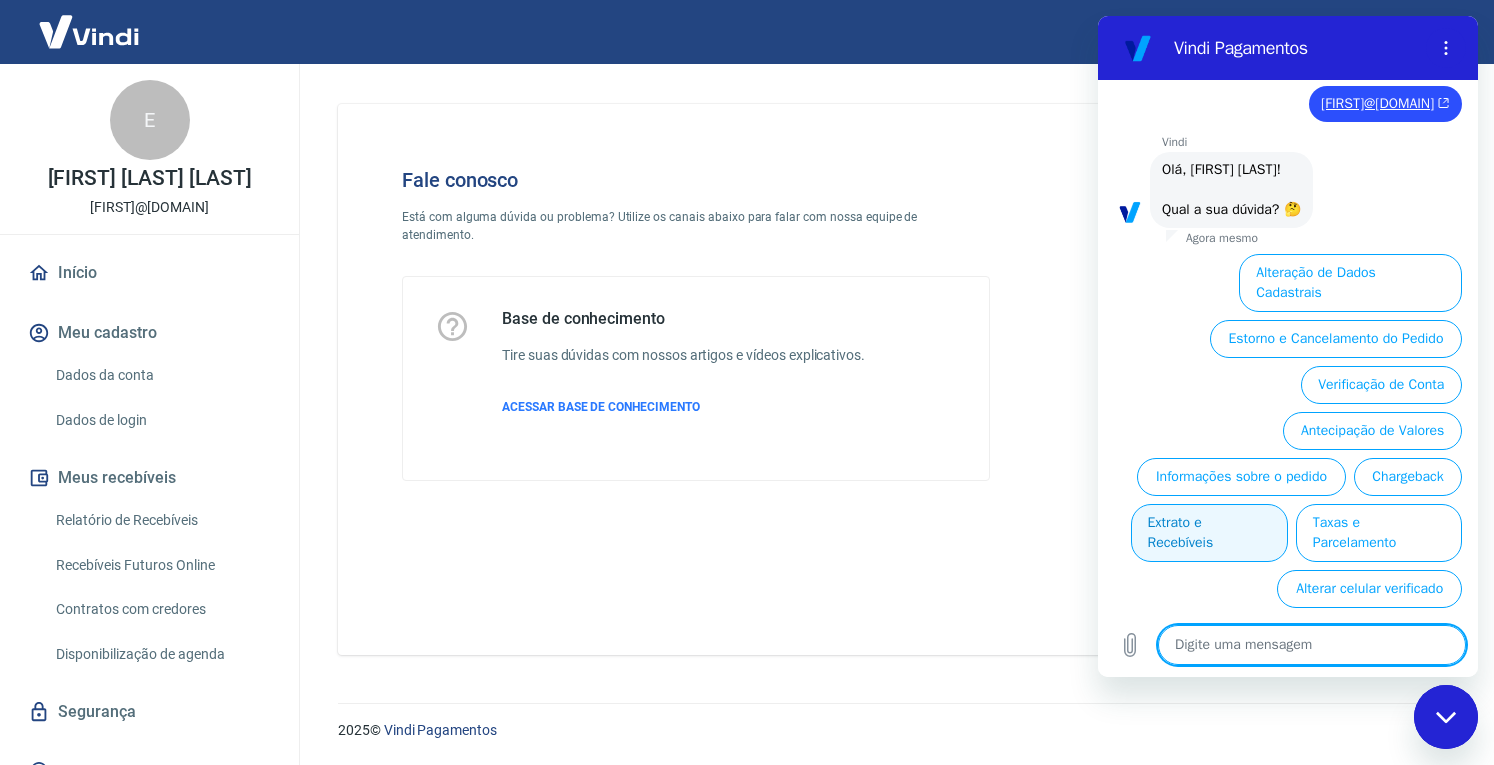 scroll, scrollTop: 396, scrollLeft: 0, axis: vertical 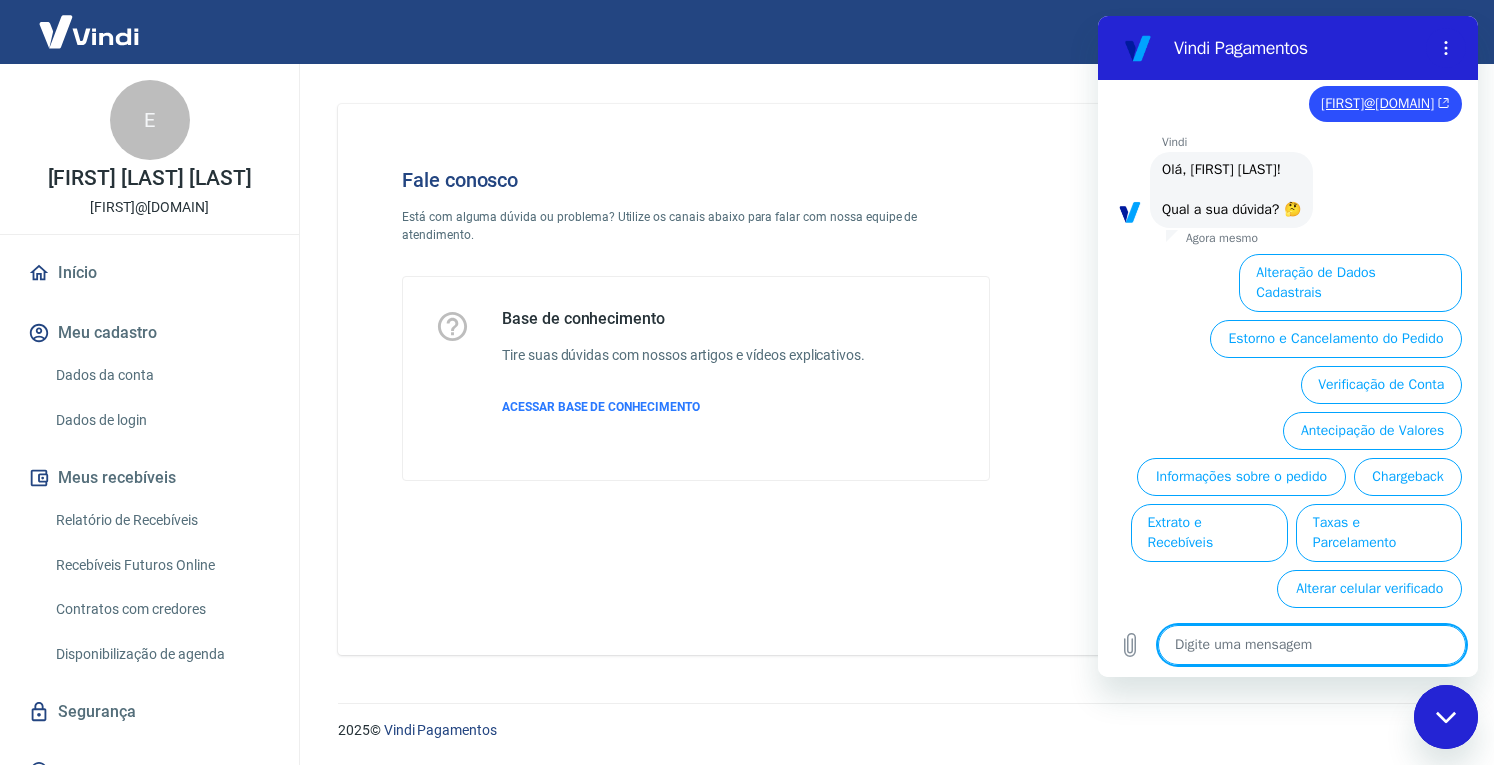 click at bounding box center (1312, 645) 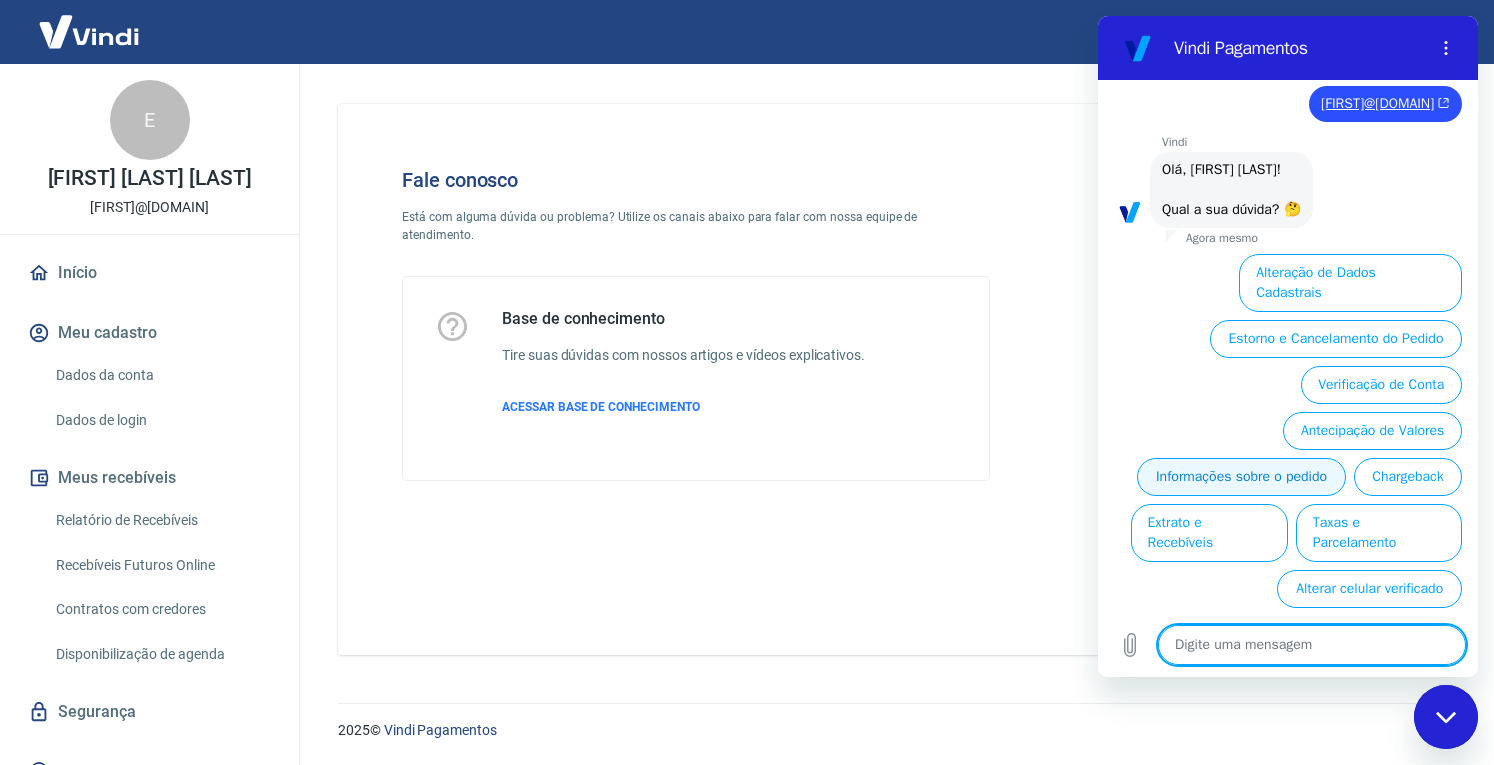 click on "Informações sobre o pedido" at bounding box center [1241, 477] 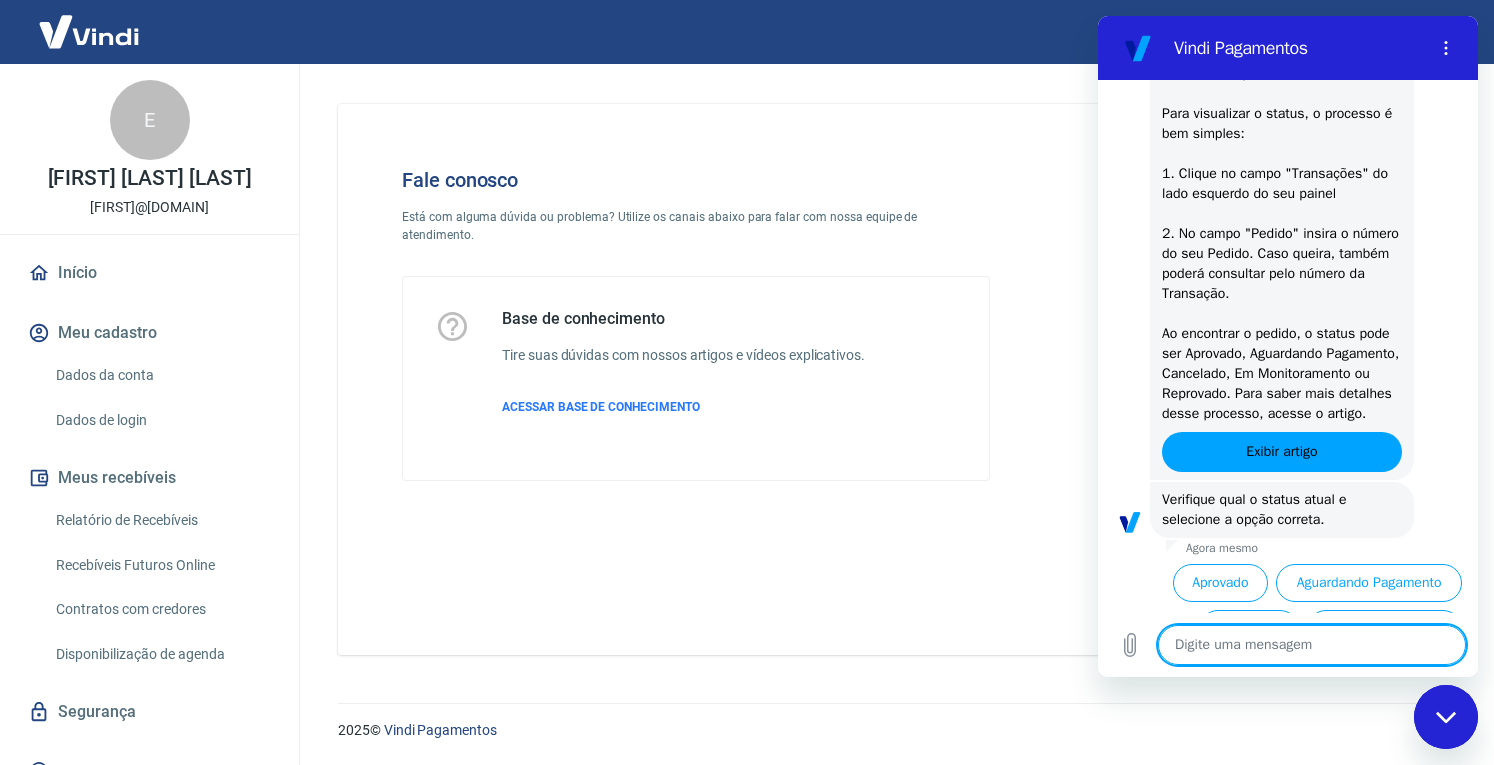 scroll, scrollTop: 790, scrollLeft: 0, axis: vertical 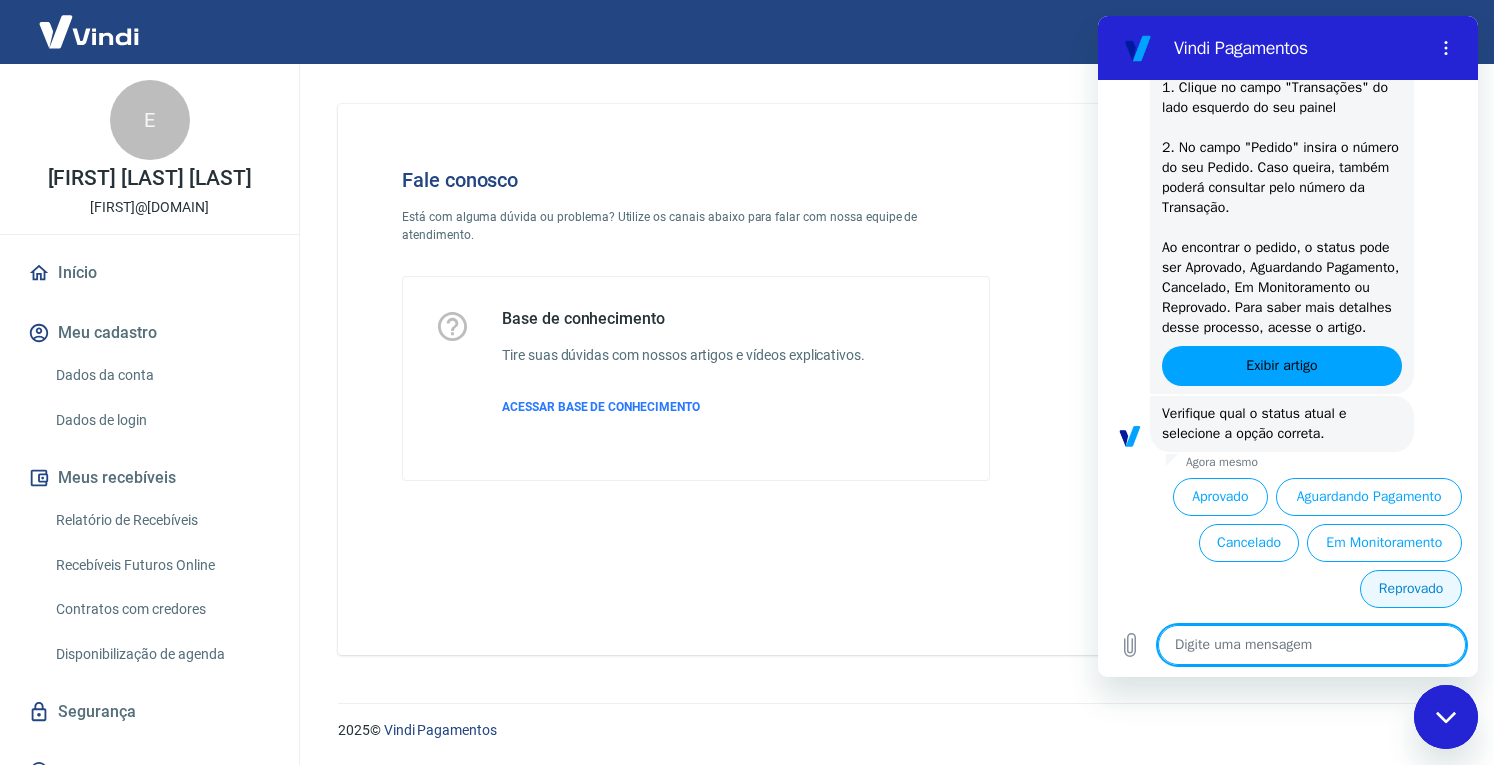 click on "Reprovado" at bounding box center [1411, 589] 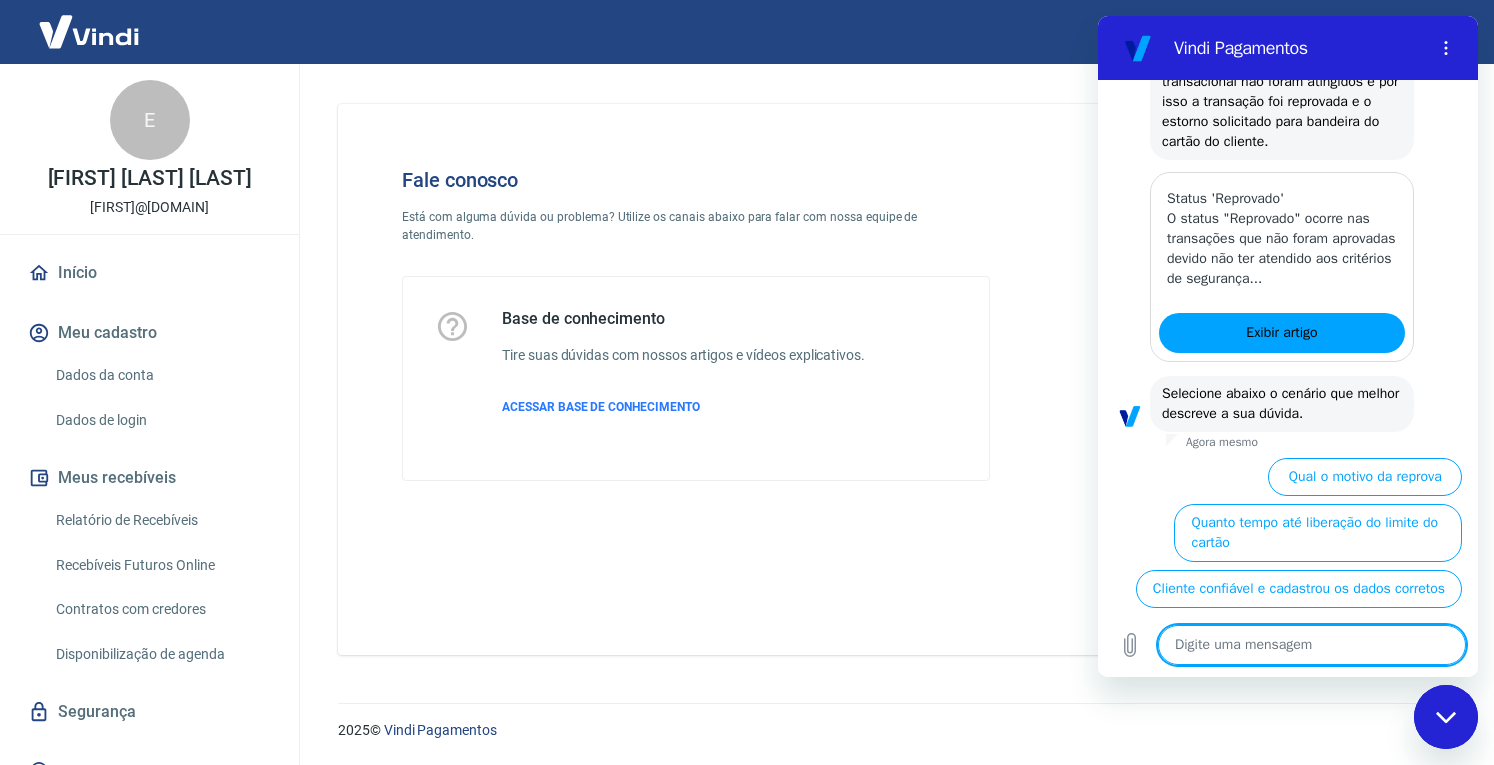scroll, scrollTop: 1315, scrollLeft: 0, axis: vertical 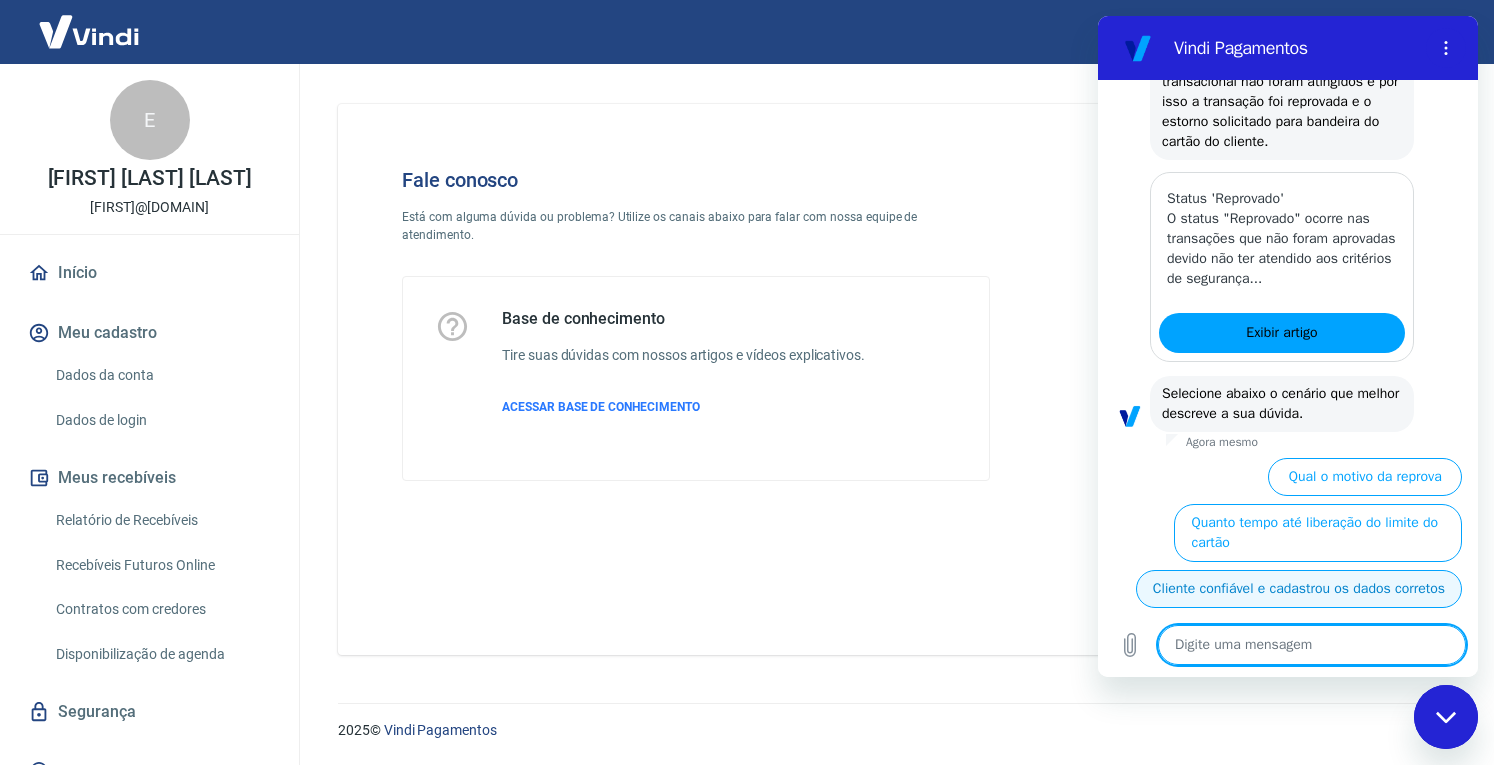 click on "Cliente confiável e cadastrou os dados corretos" at bounding box center (1299, 589) 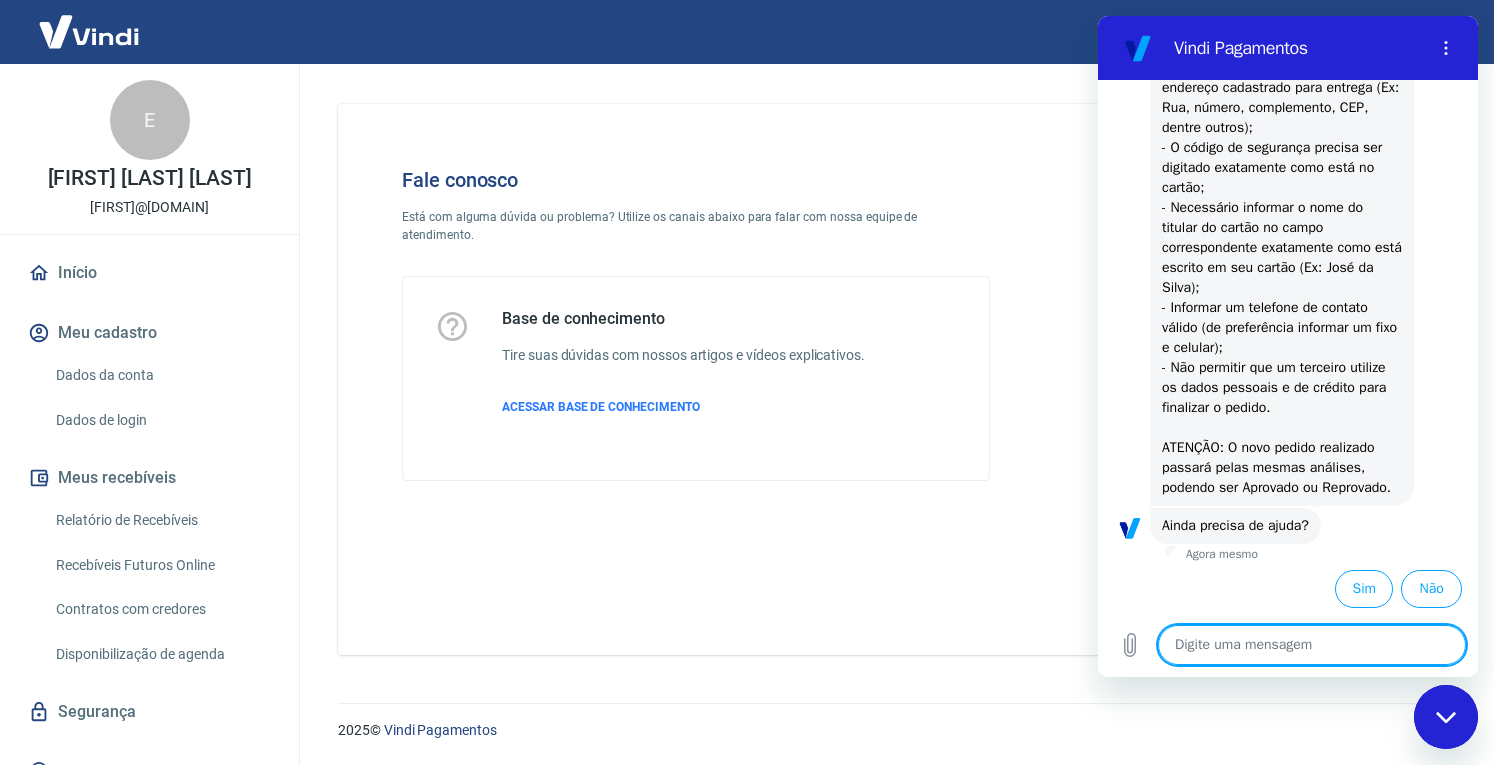 scroll, scrollTop: 2236, scrollLeft: 0, axis: vertical 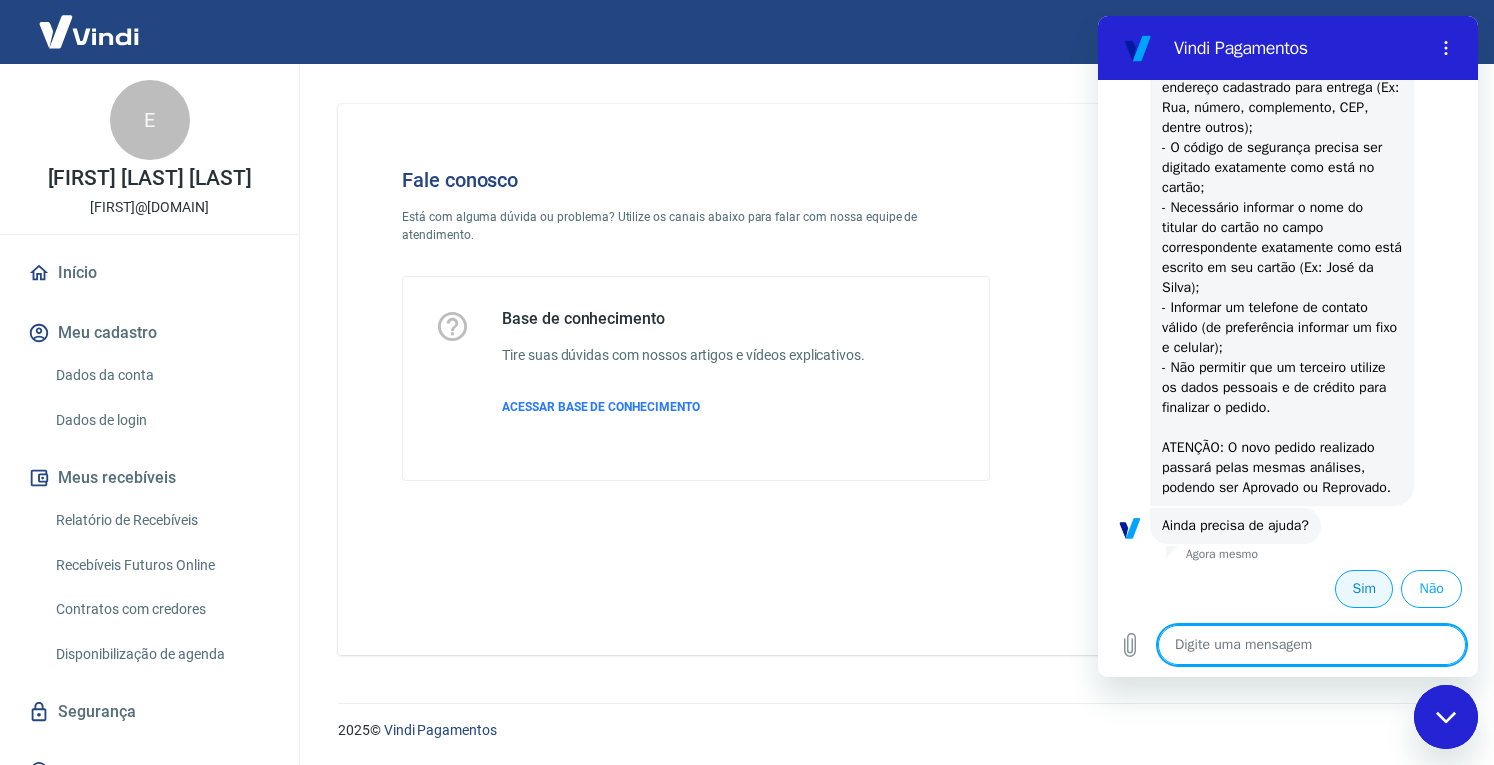click on "Sim" at bounding box center (1364, 589) 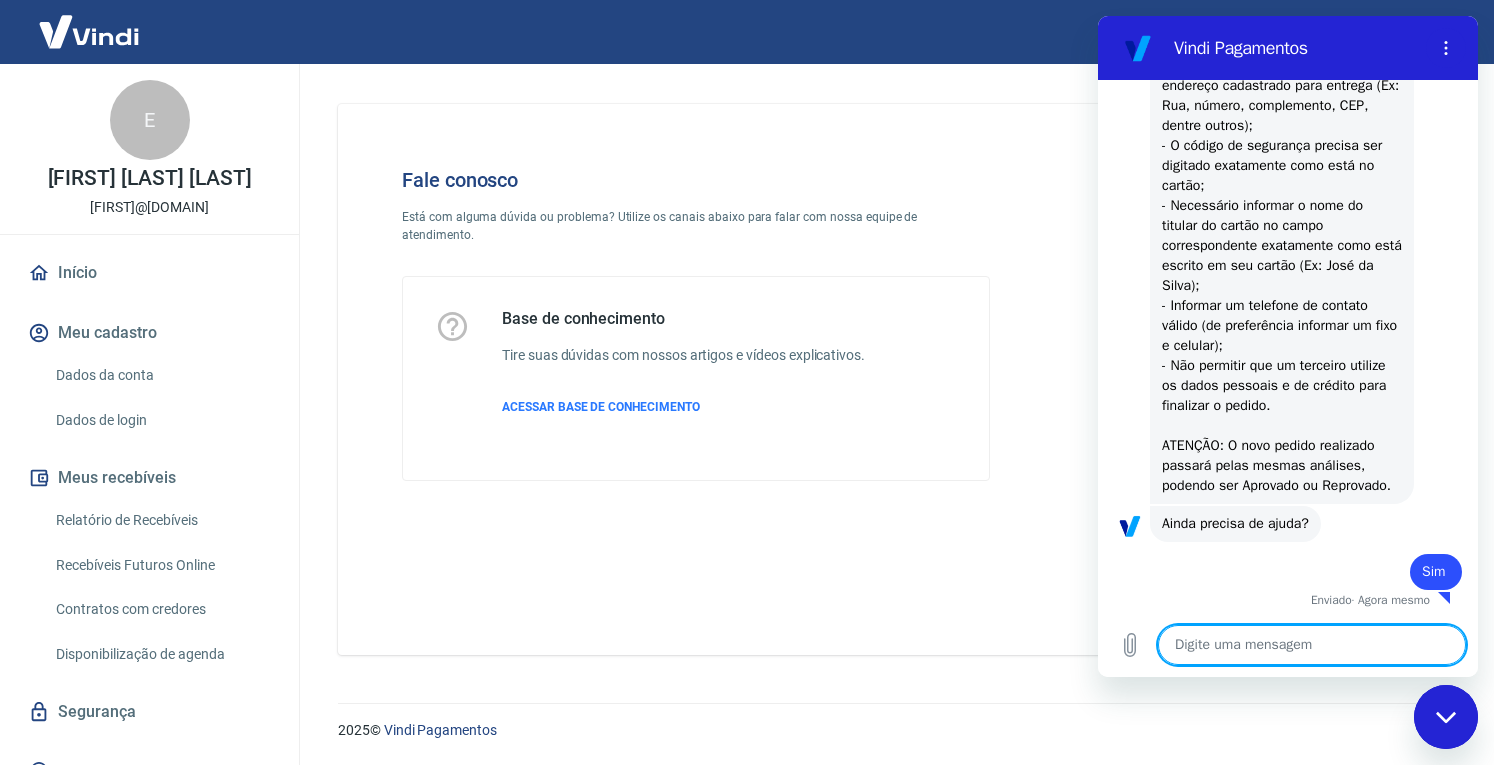 scroll, scrollTop: 2239, scrollLeft: 0, axis: vertical 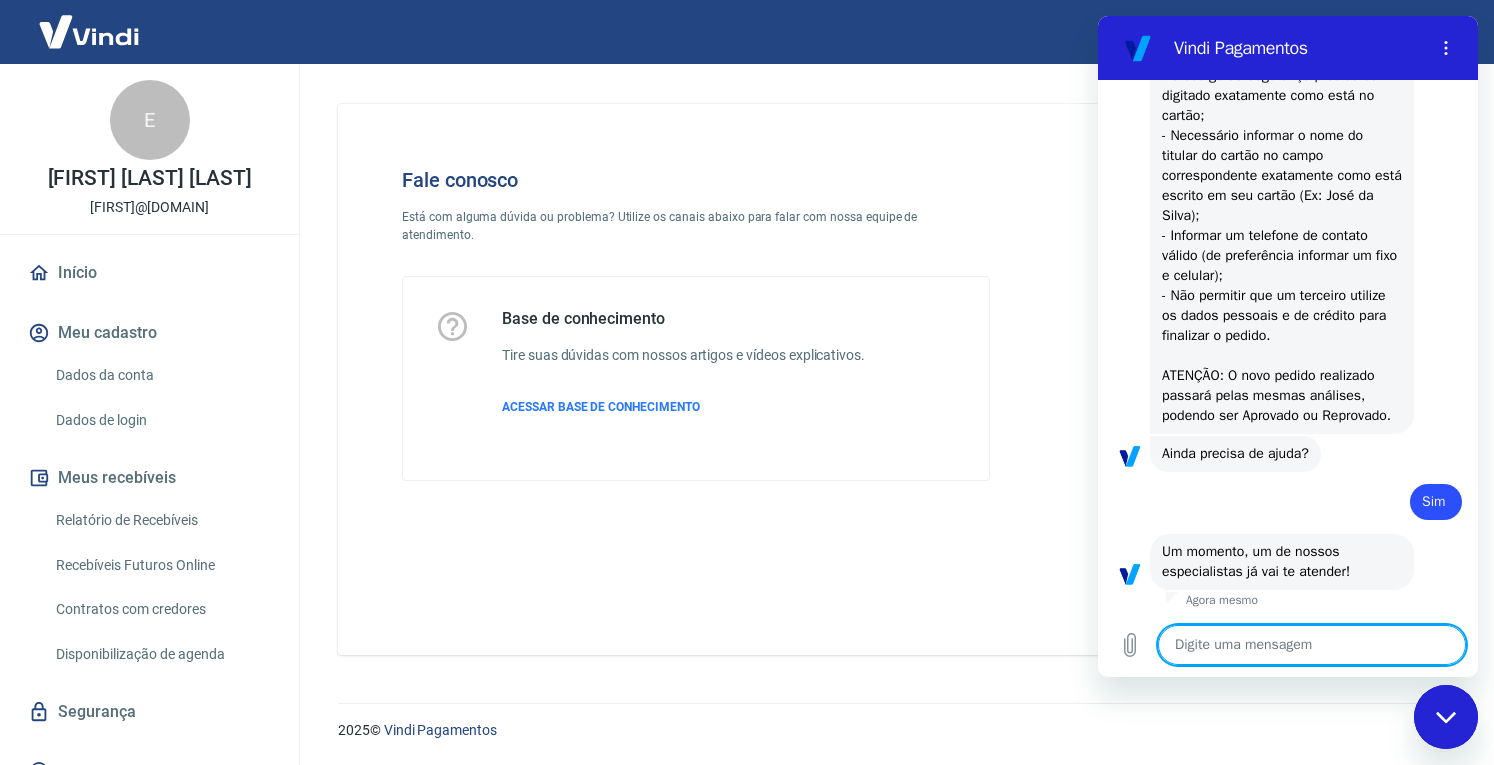 type on "x" 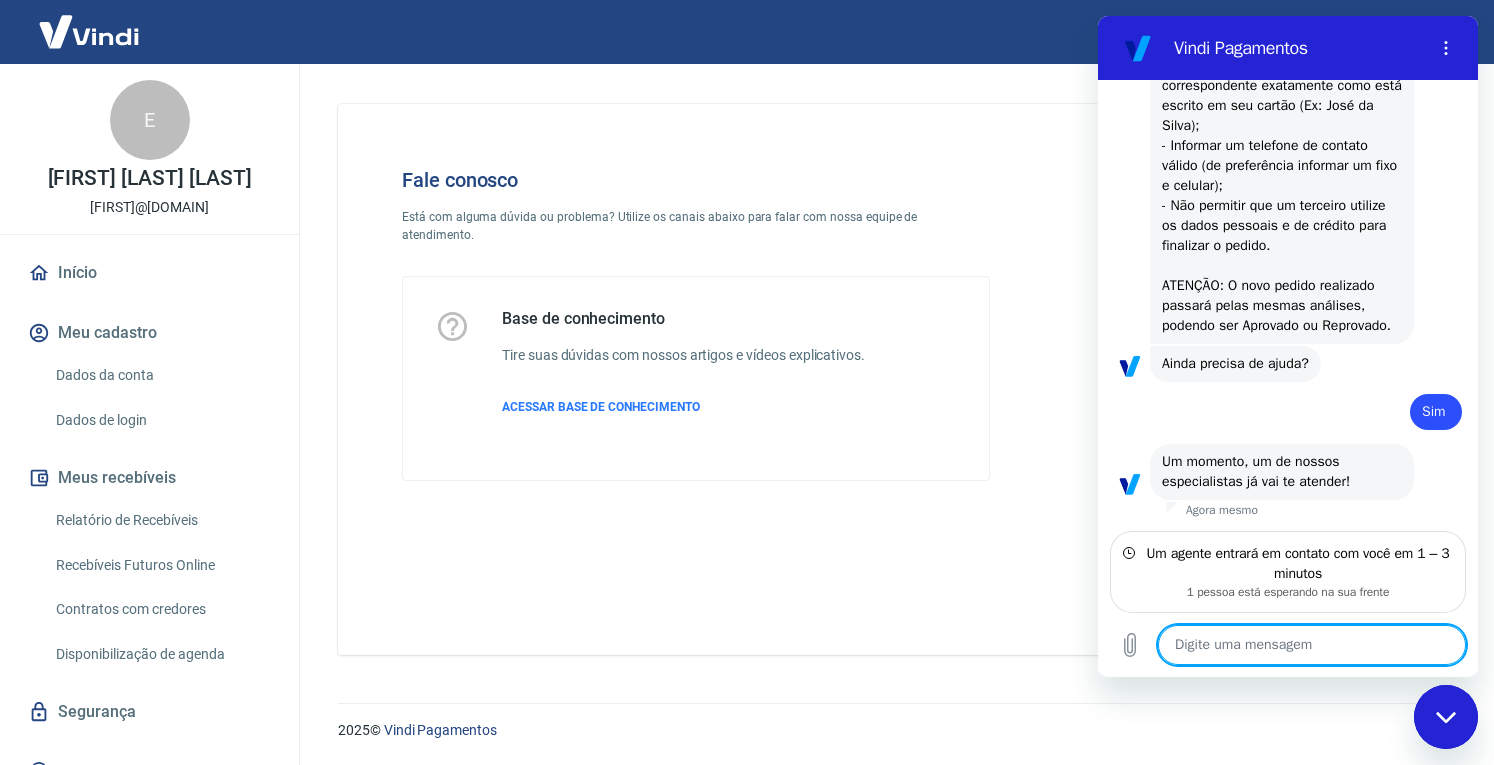 scroll, scrollTop: 2398, scrollLeft: 0, axis: vertical 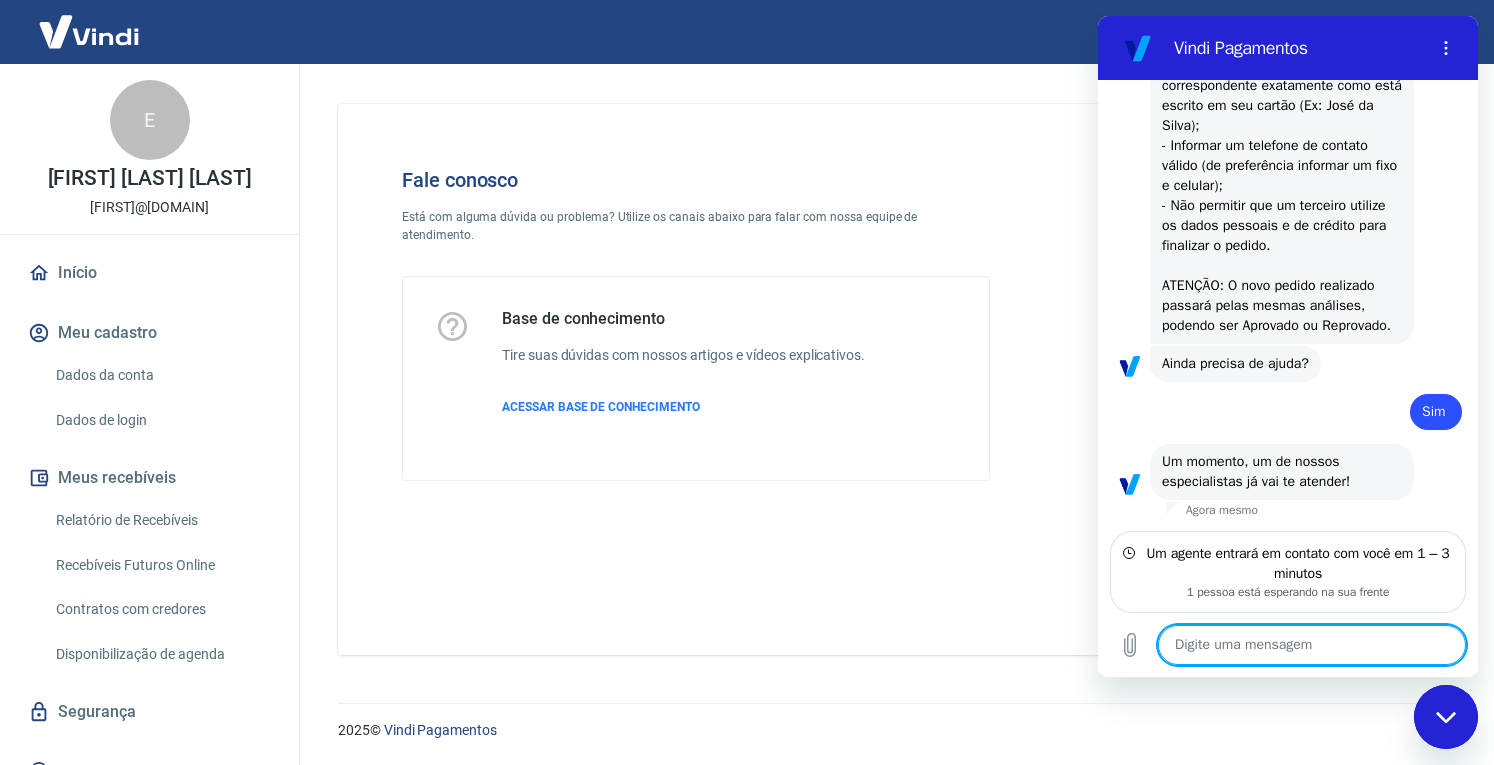 type on "o" 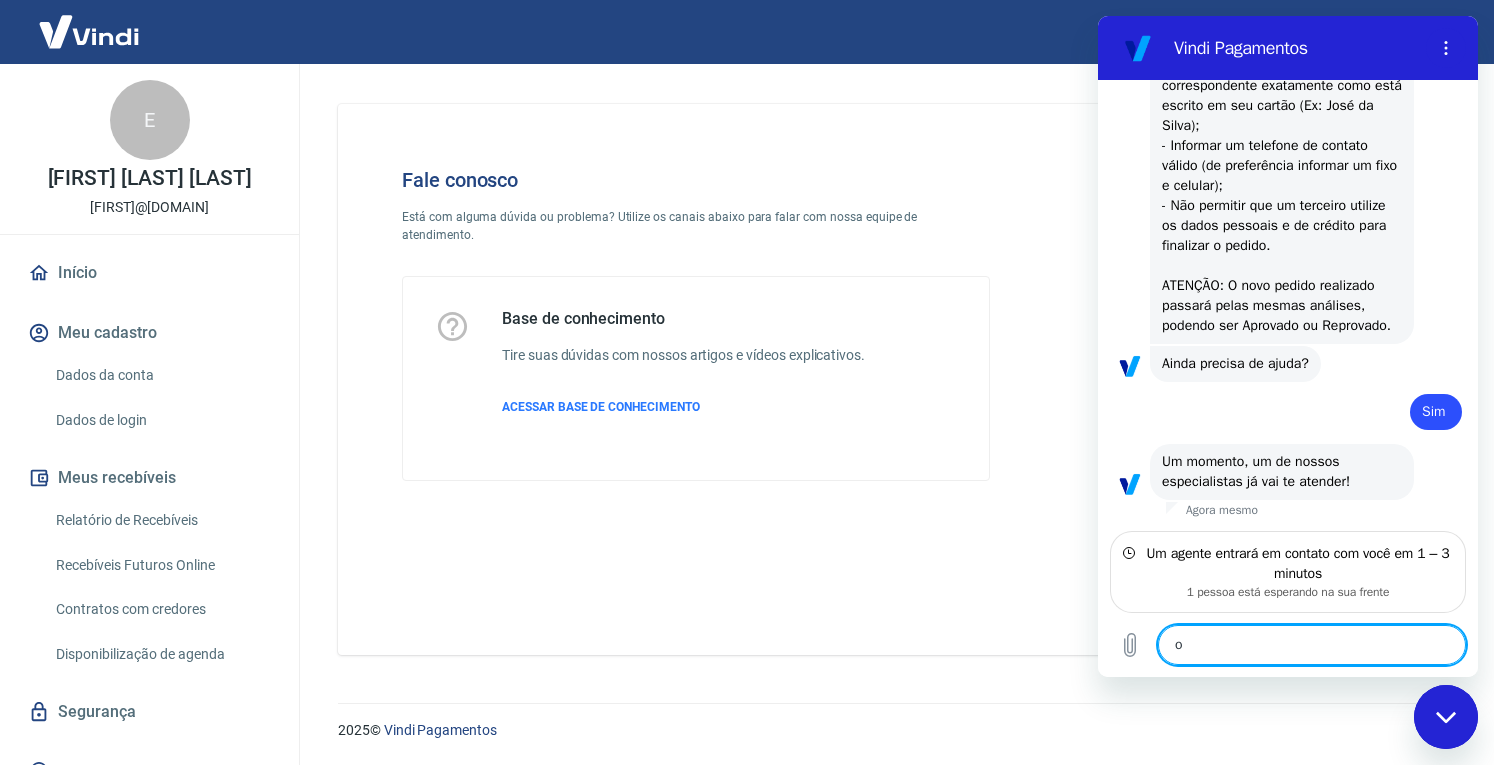 type on "oi" 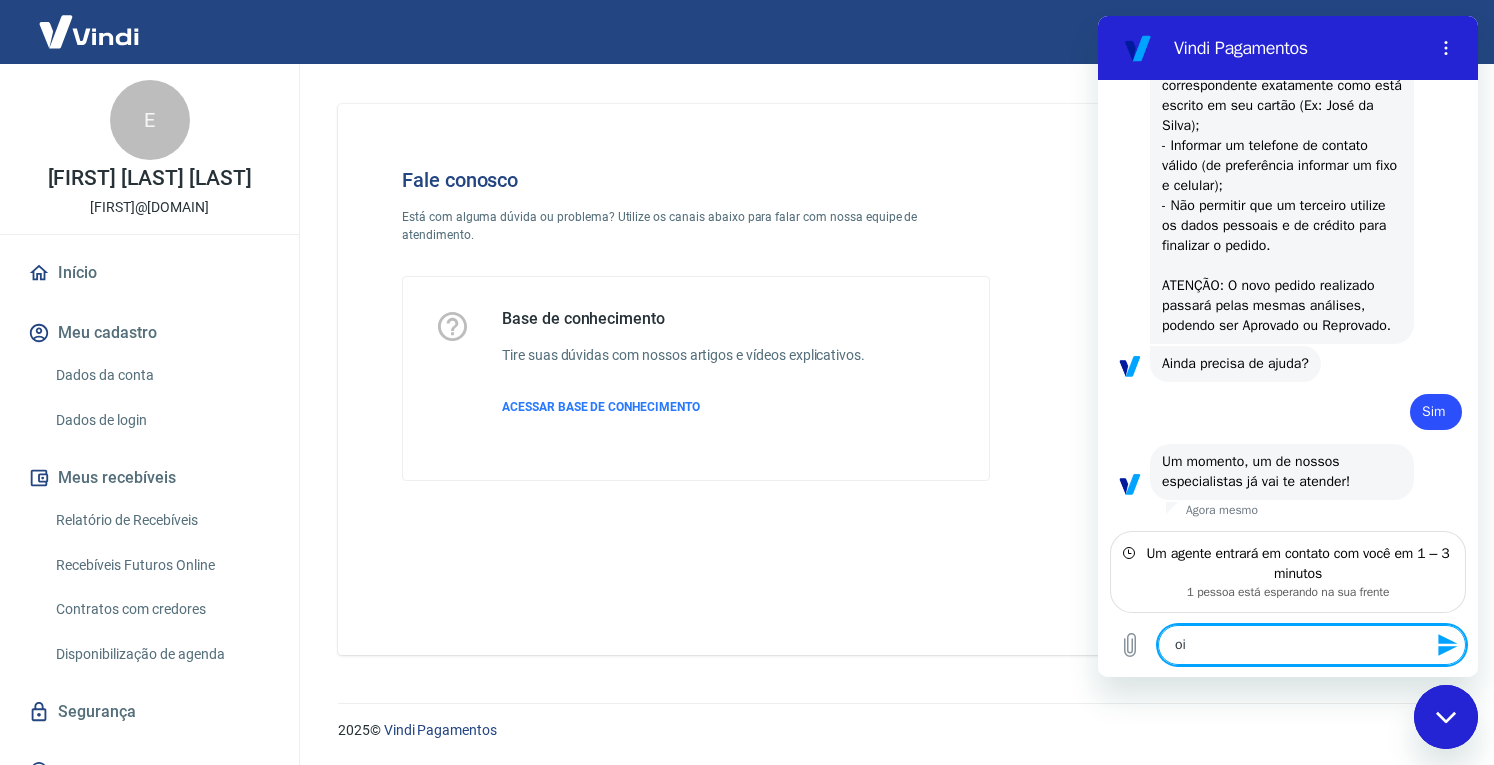 type on "oi" 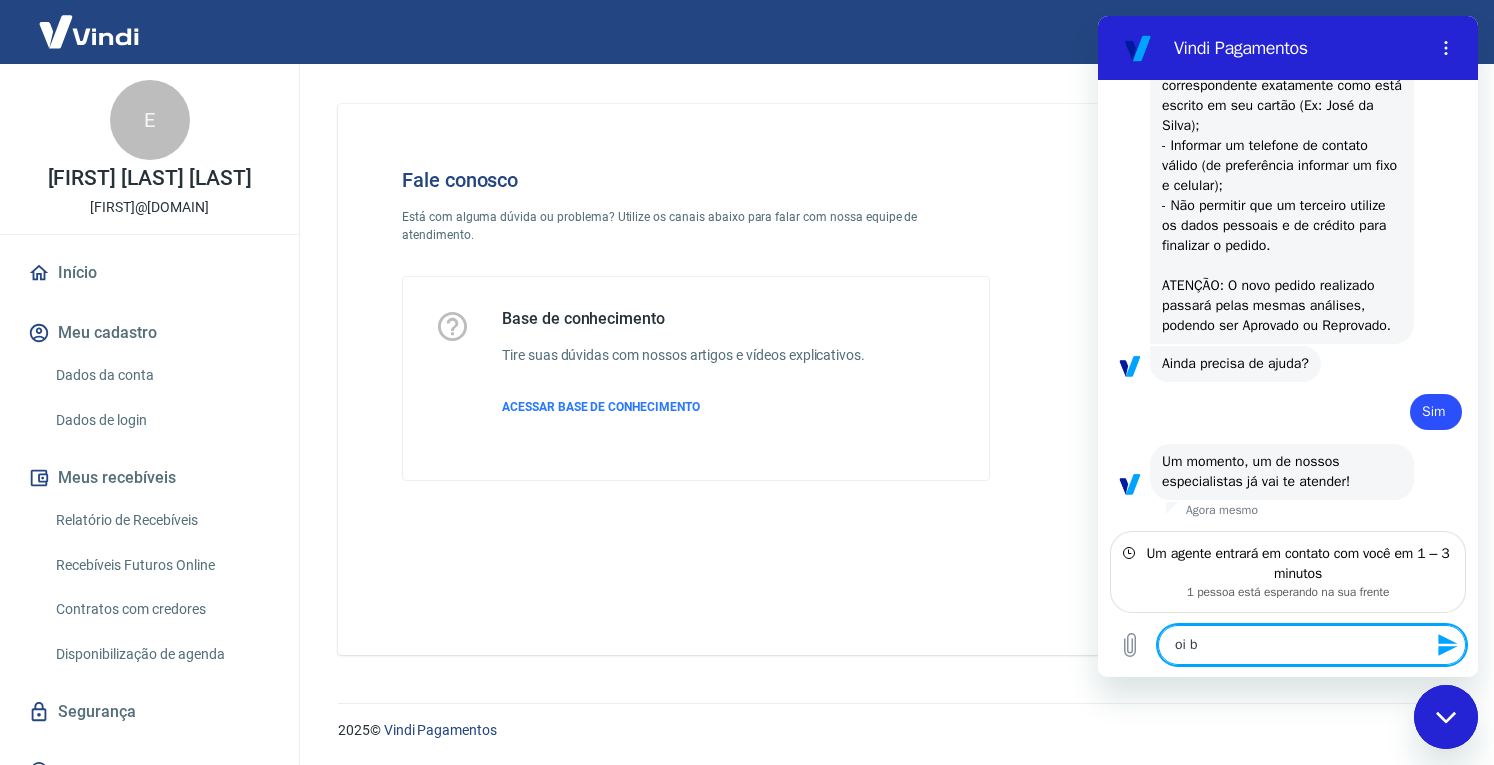type on "oi bo" 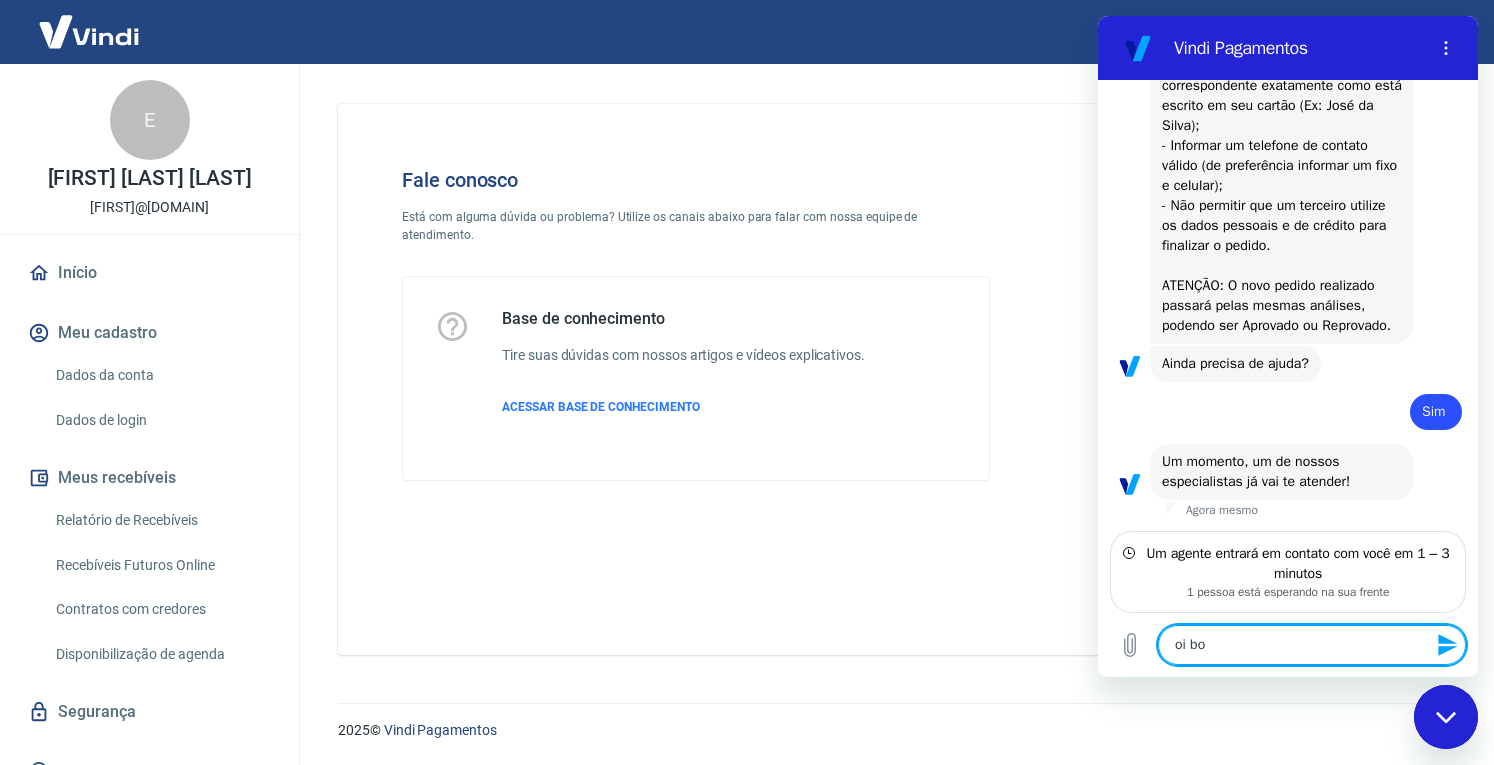 type on "oi bom" 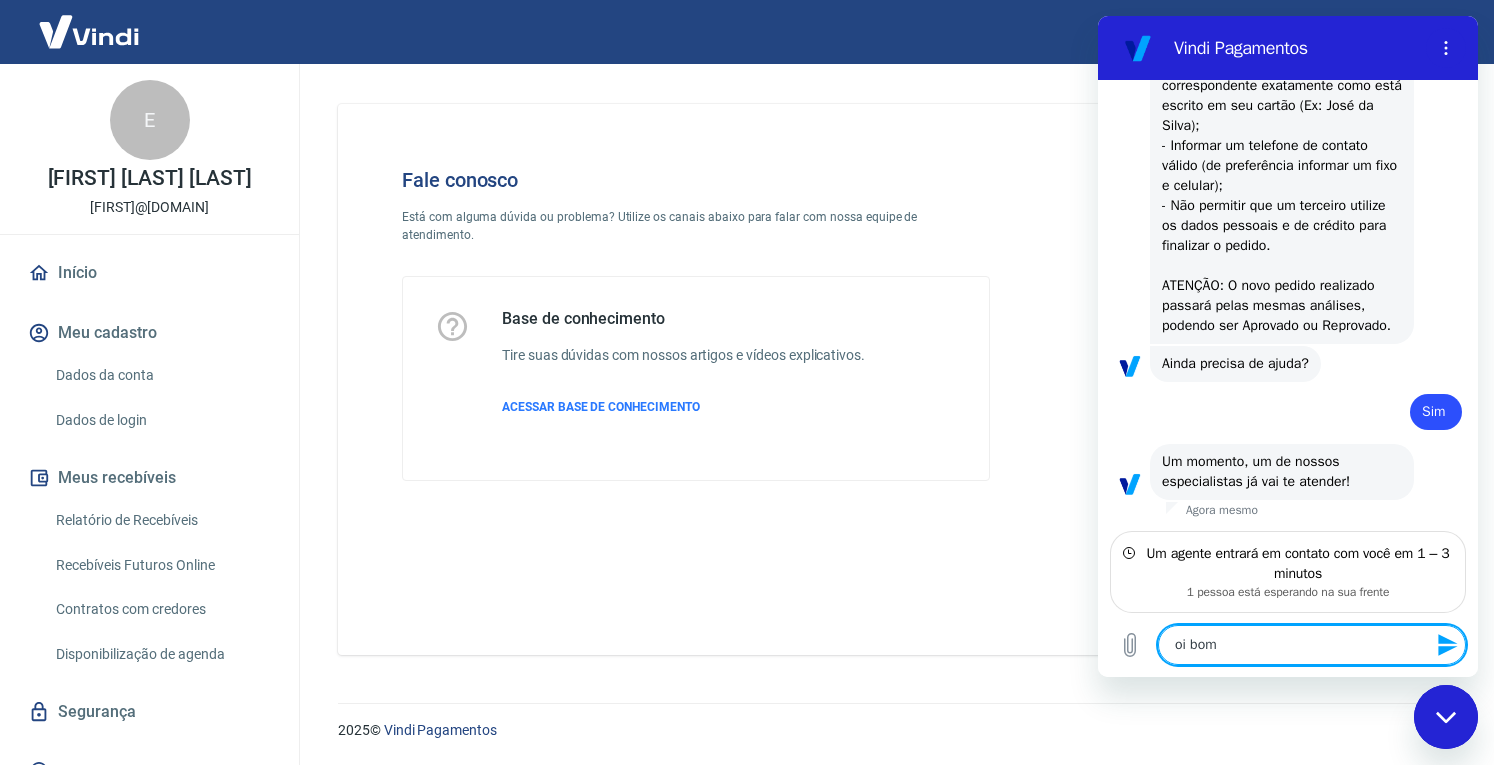 type on "oi bom" 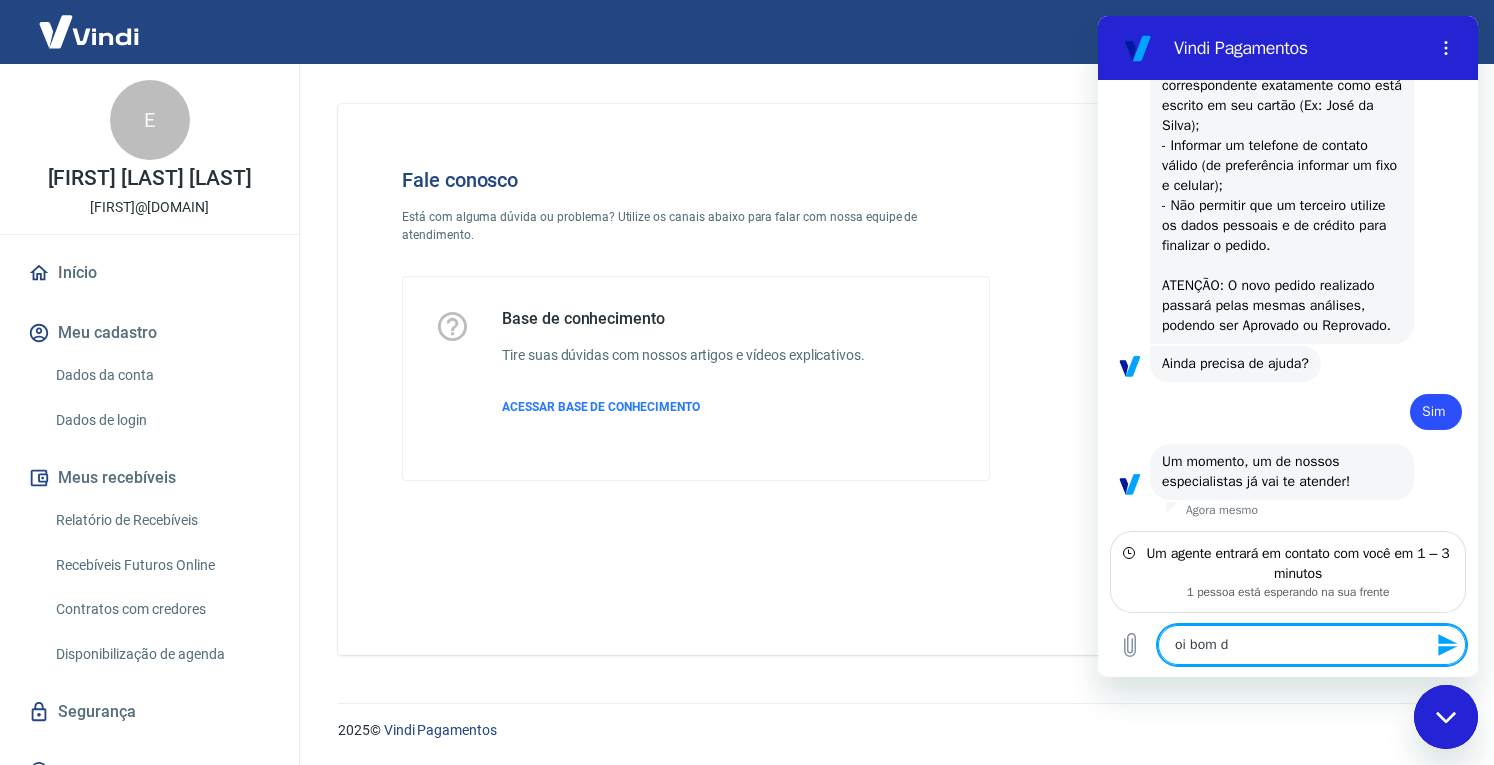 type on "oi bom di" 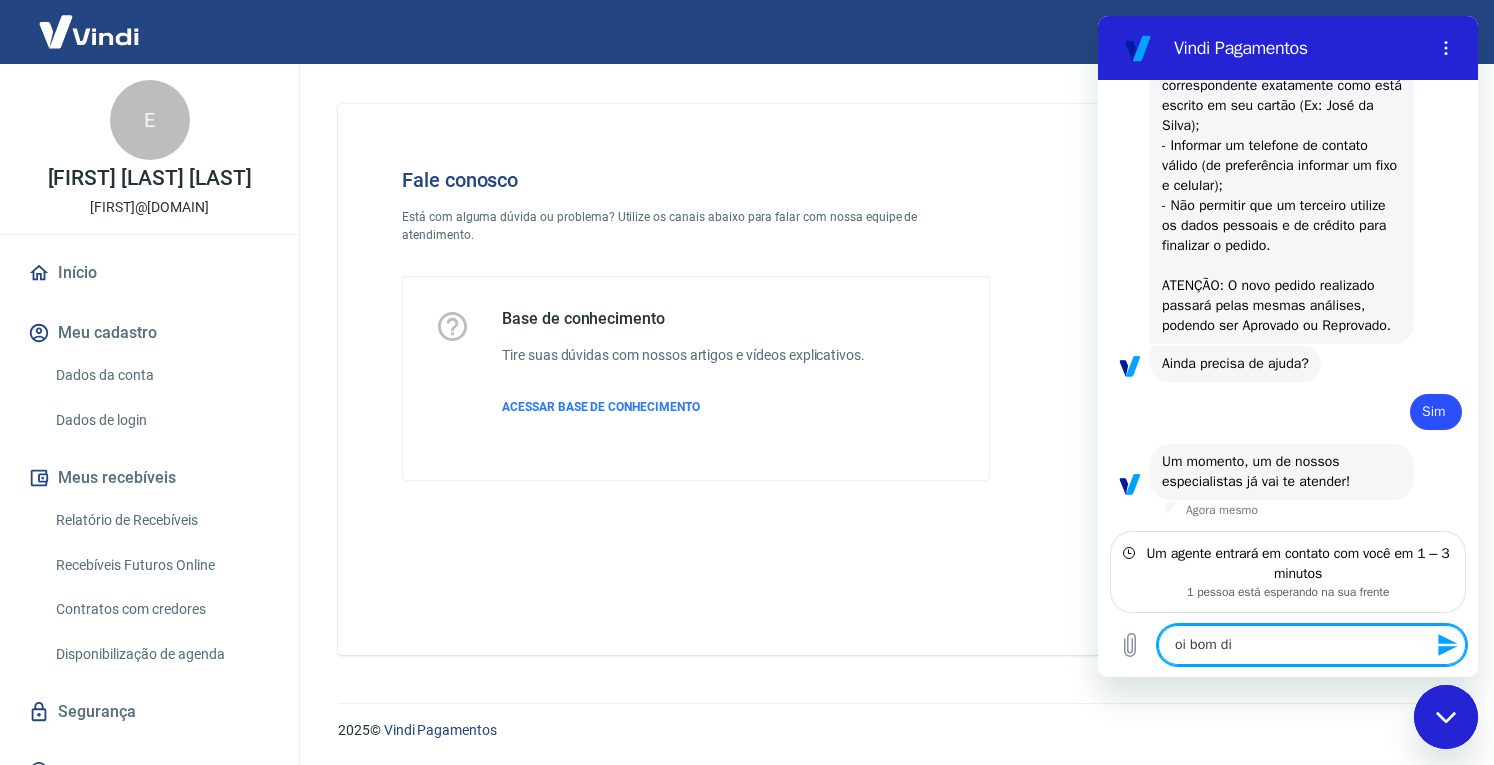 type on "oi bom d" 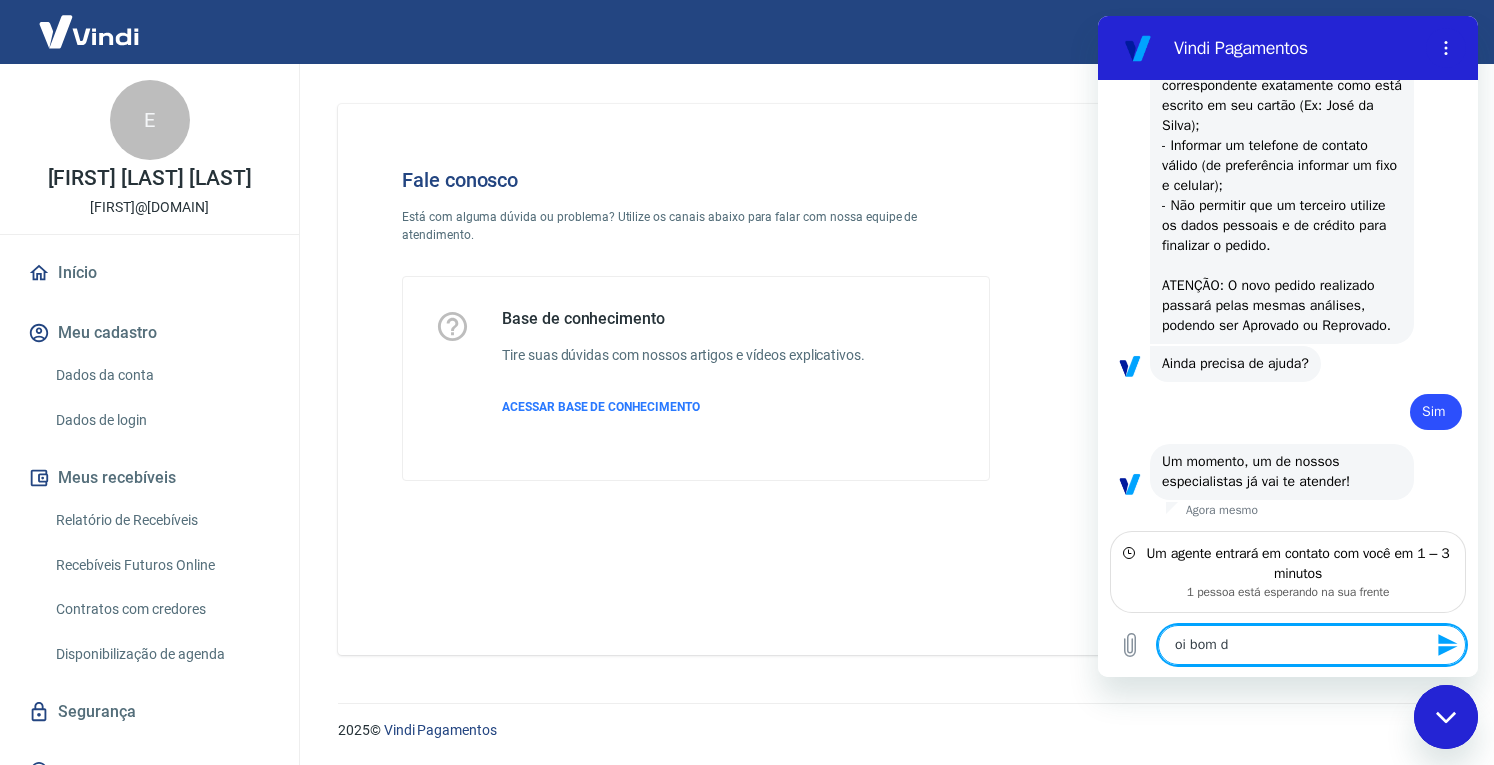 type on "oi bom" 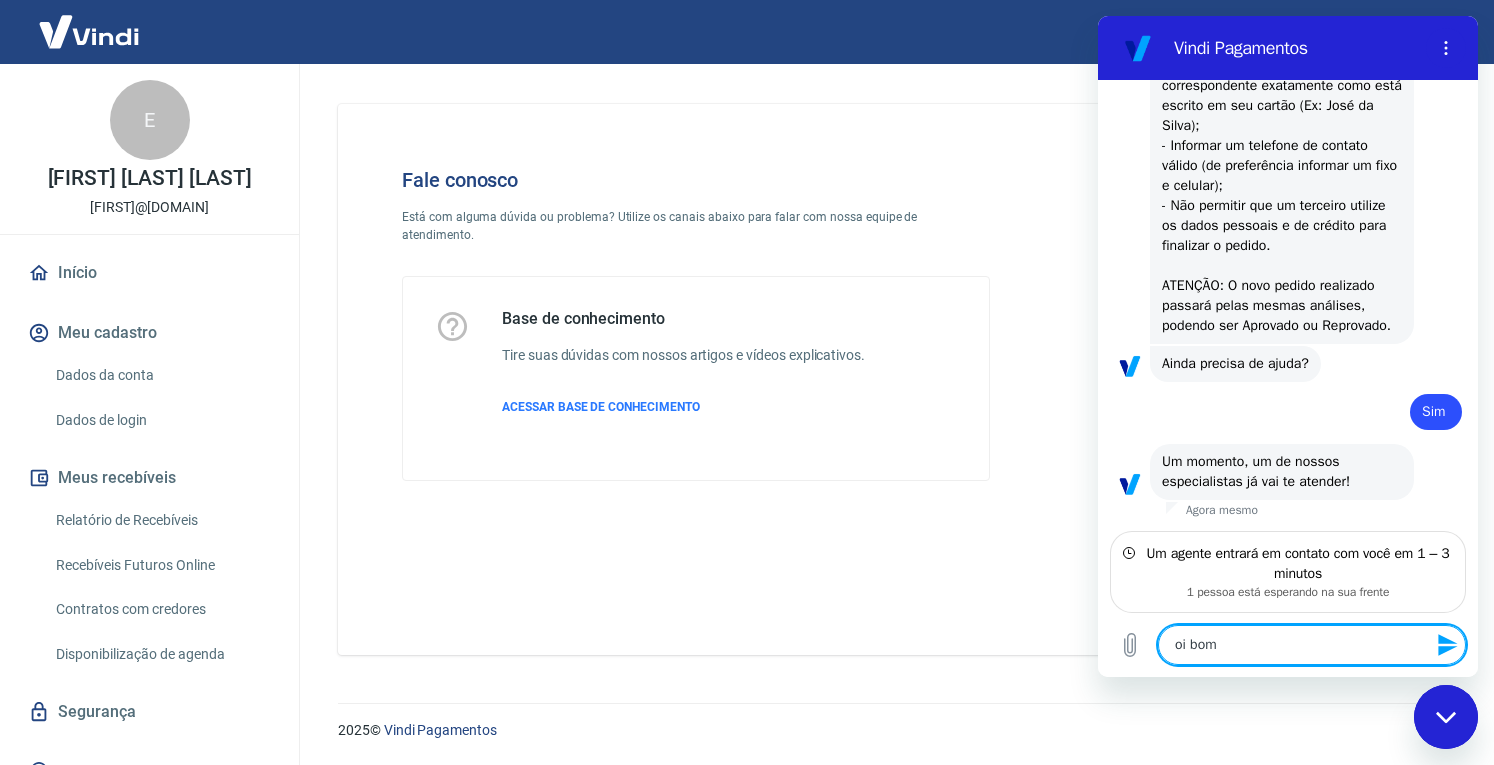 type on "oi bom" 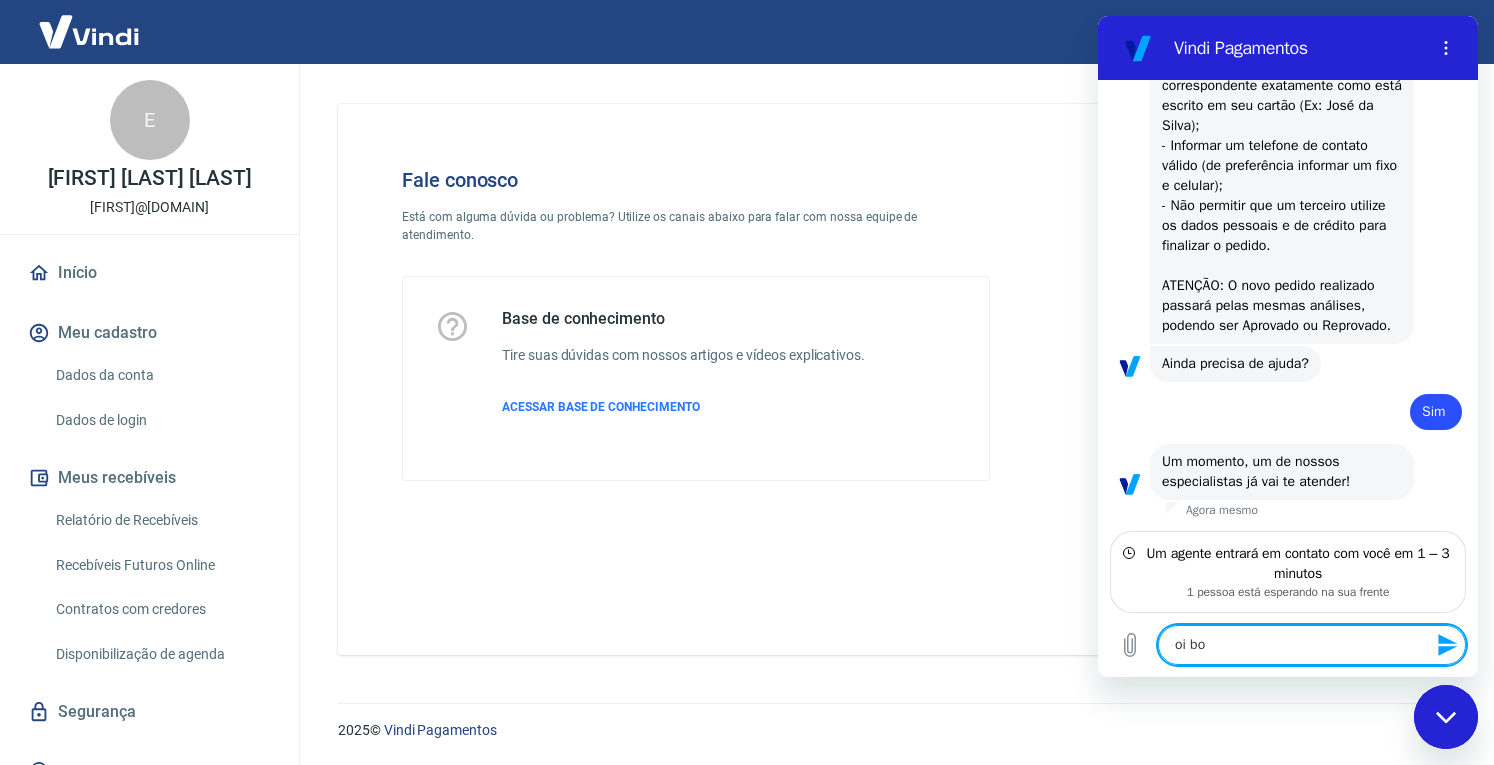 type on "oi bo" 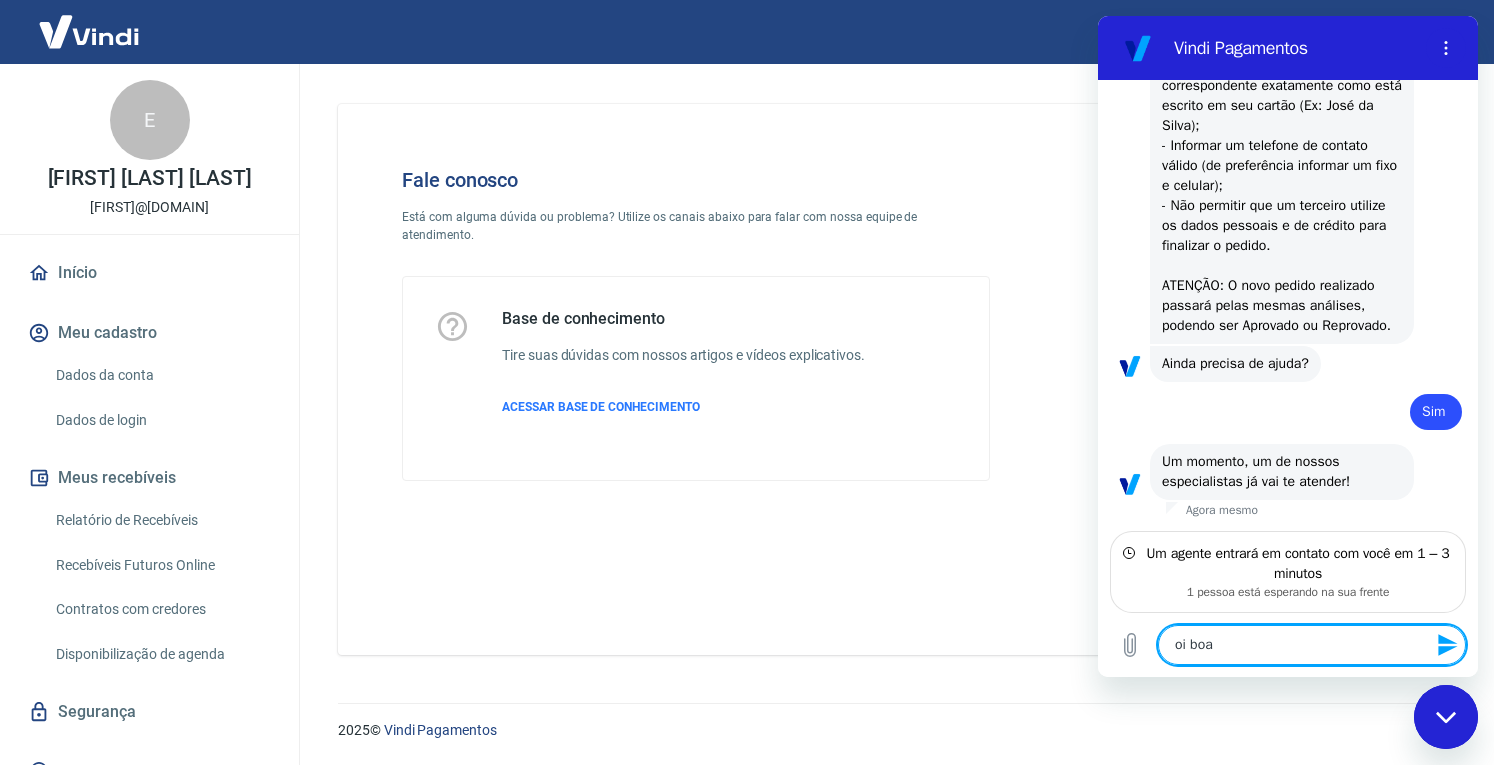 type on "oi boa" 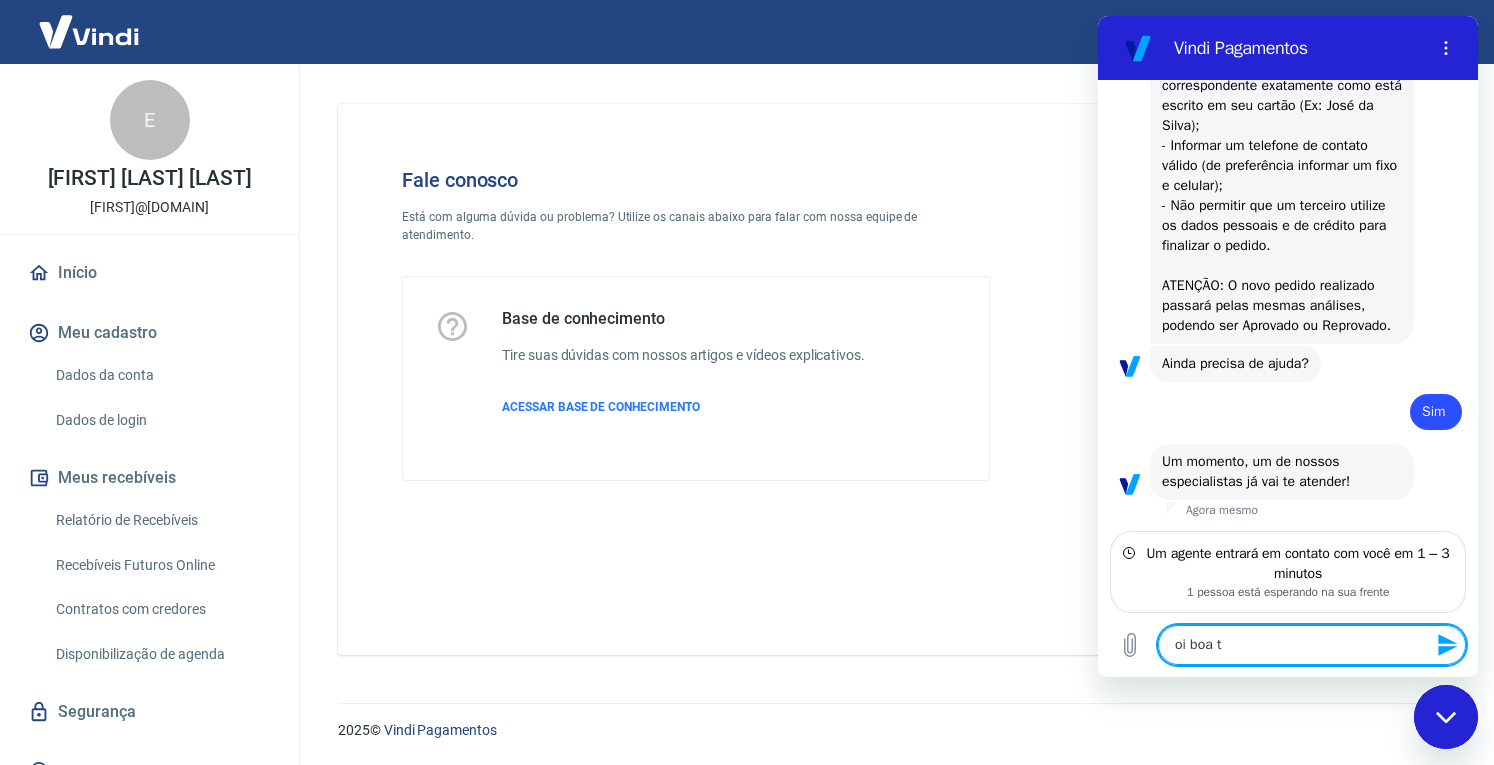 type on "oi boa ta" 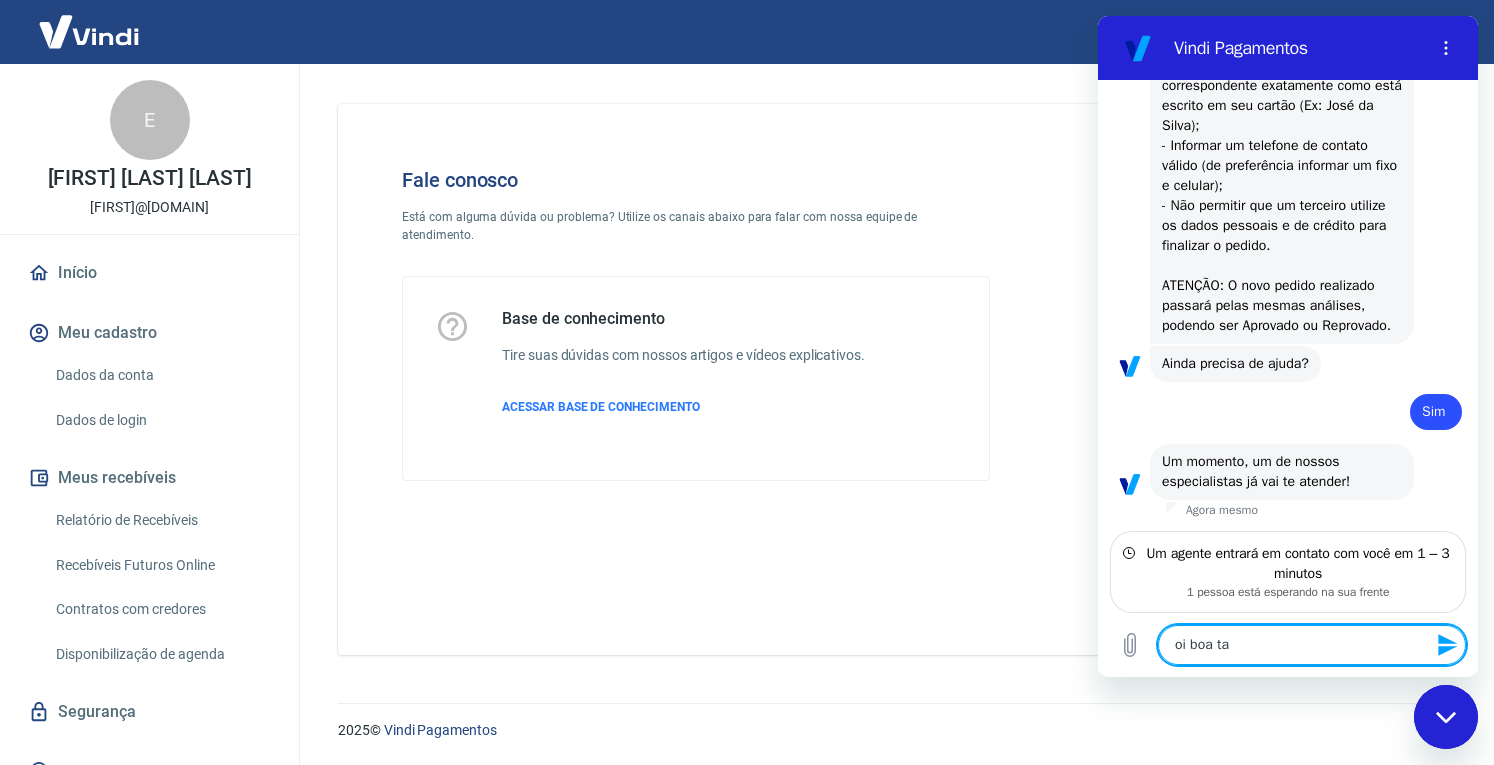 type on "oi boa tar" 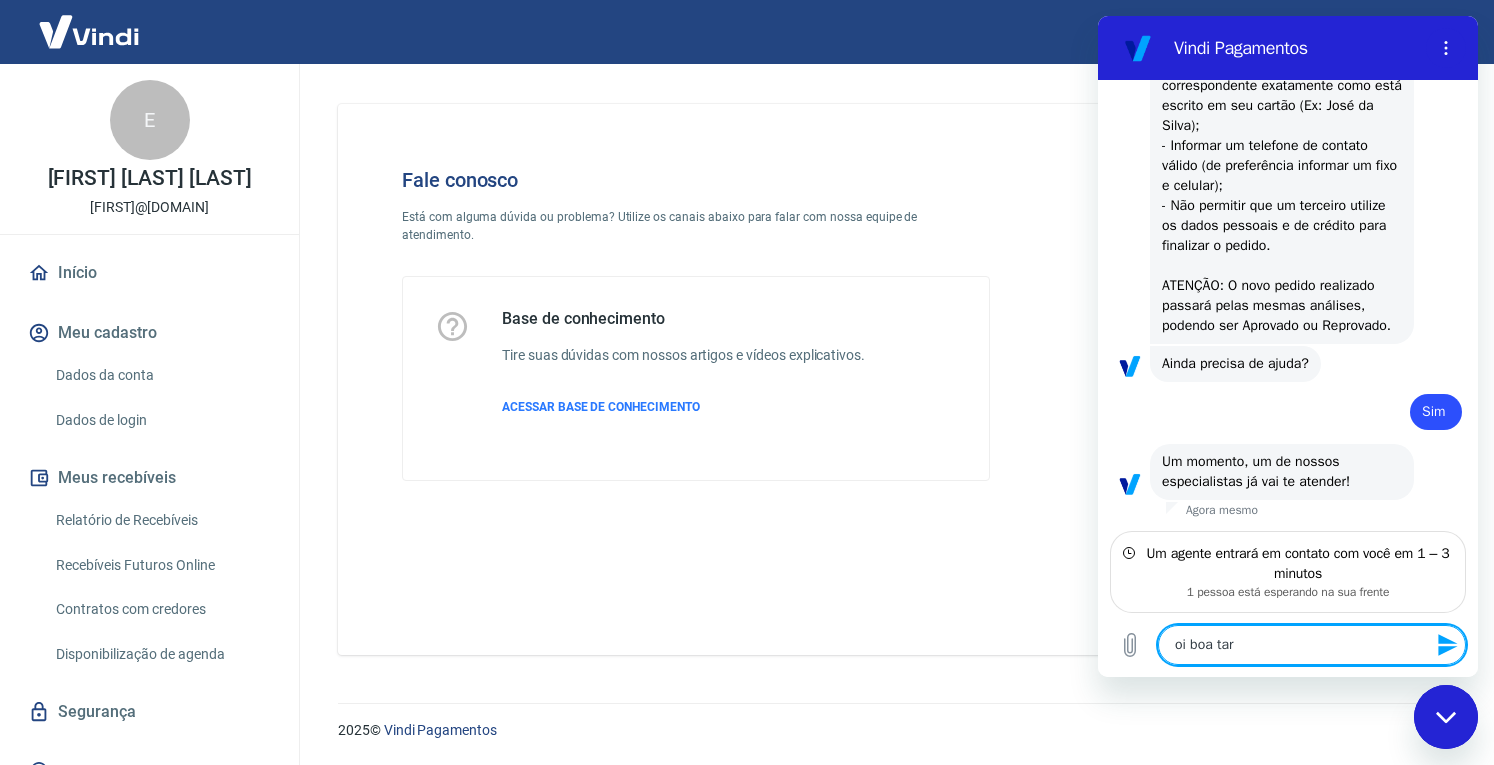 type on "oi boa tard" 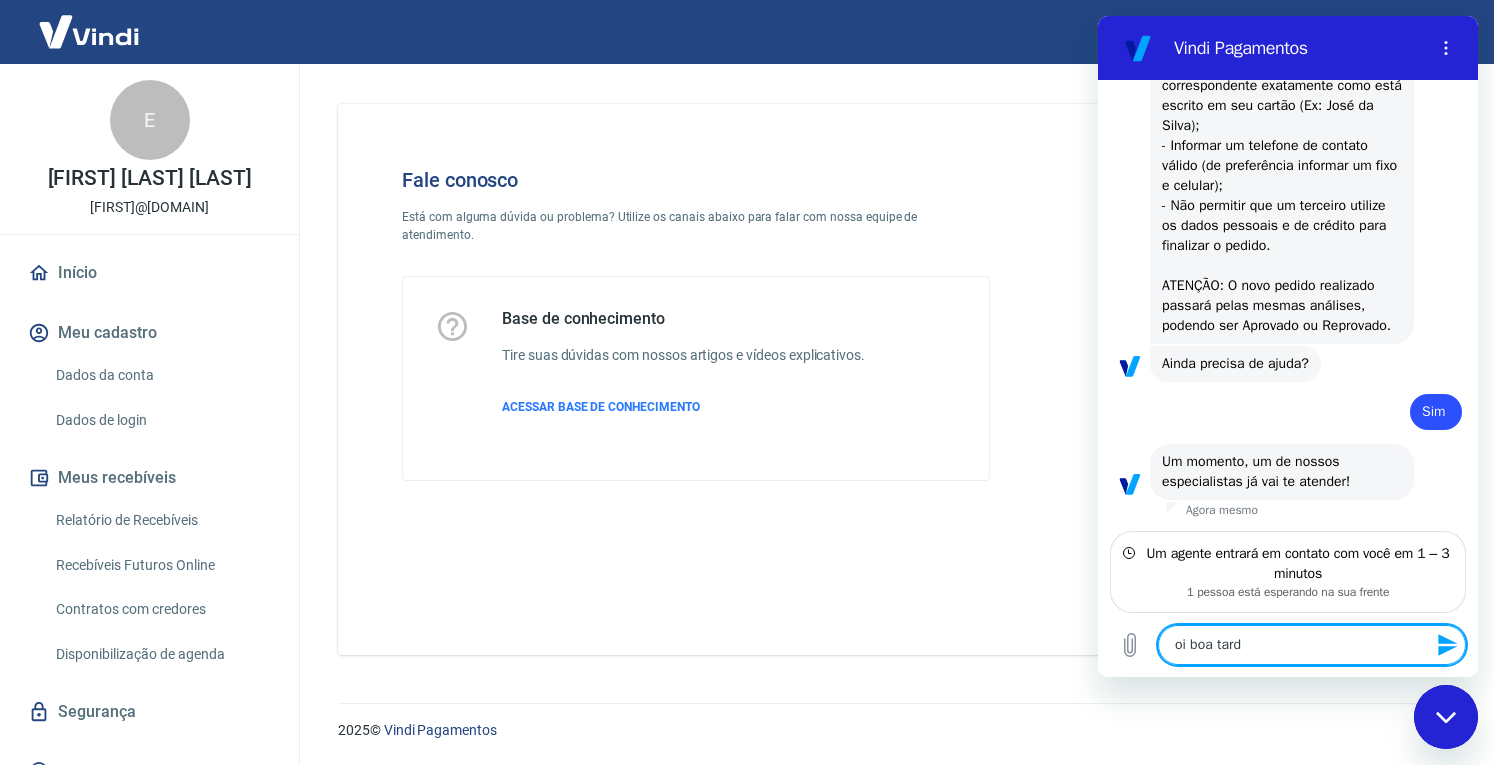 type on "oi boa tarde" 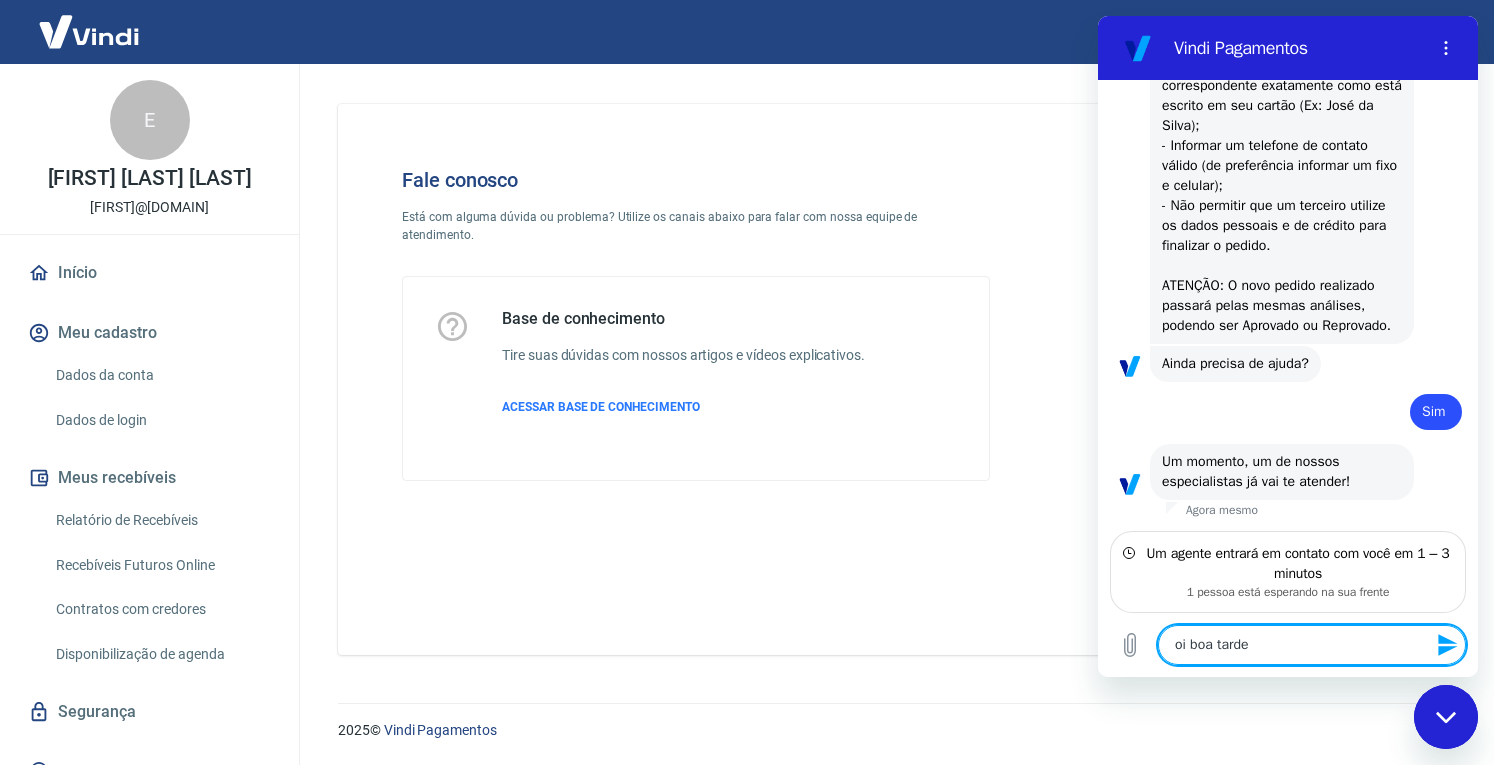 type on "oi boa tarde," 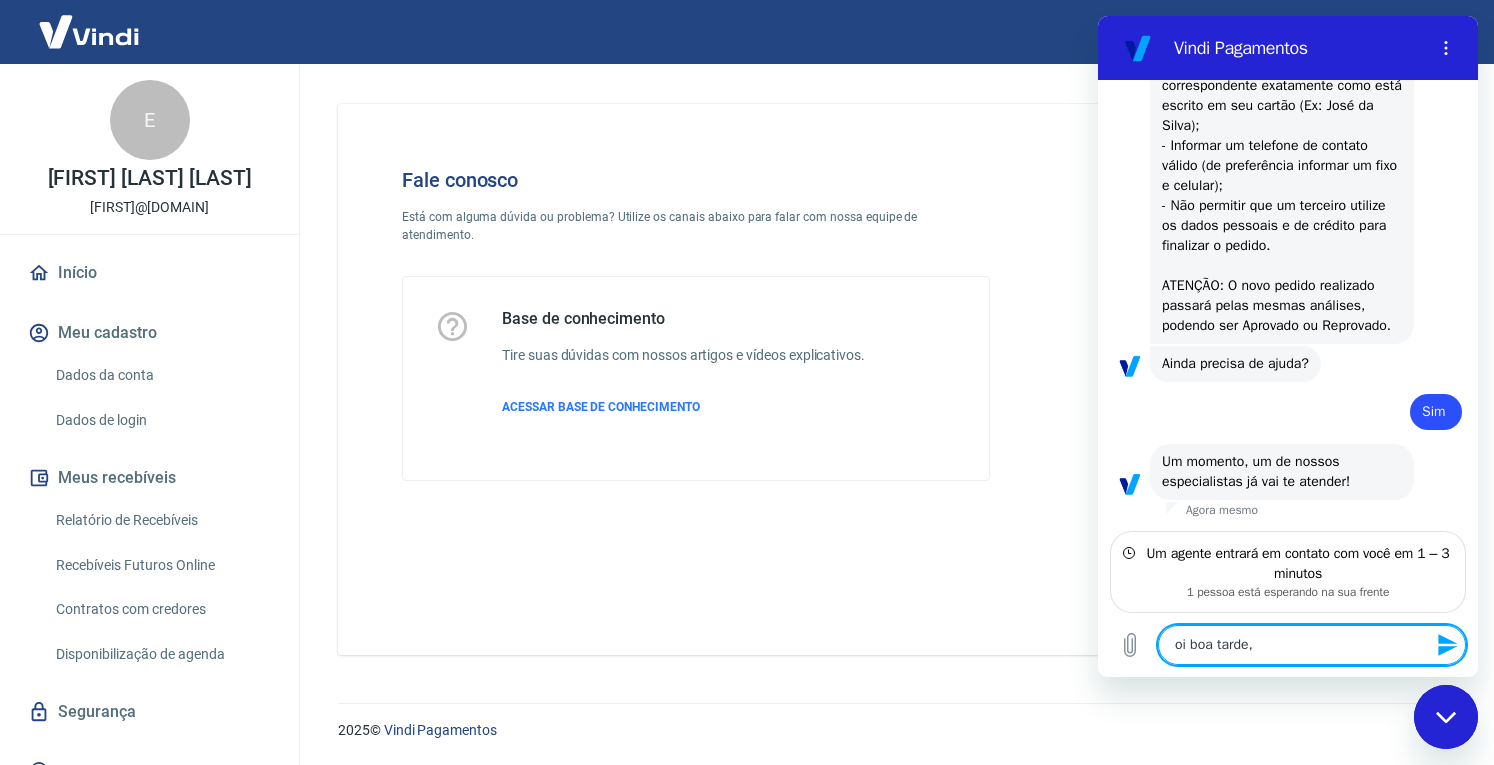 type on "oi boa tarde," 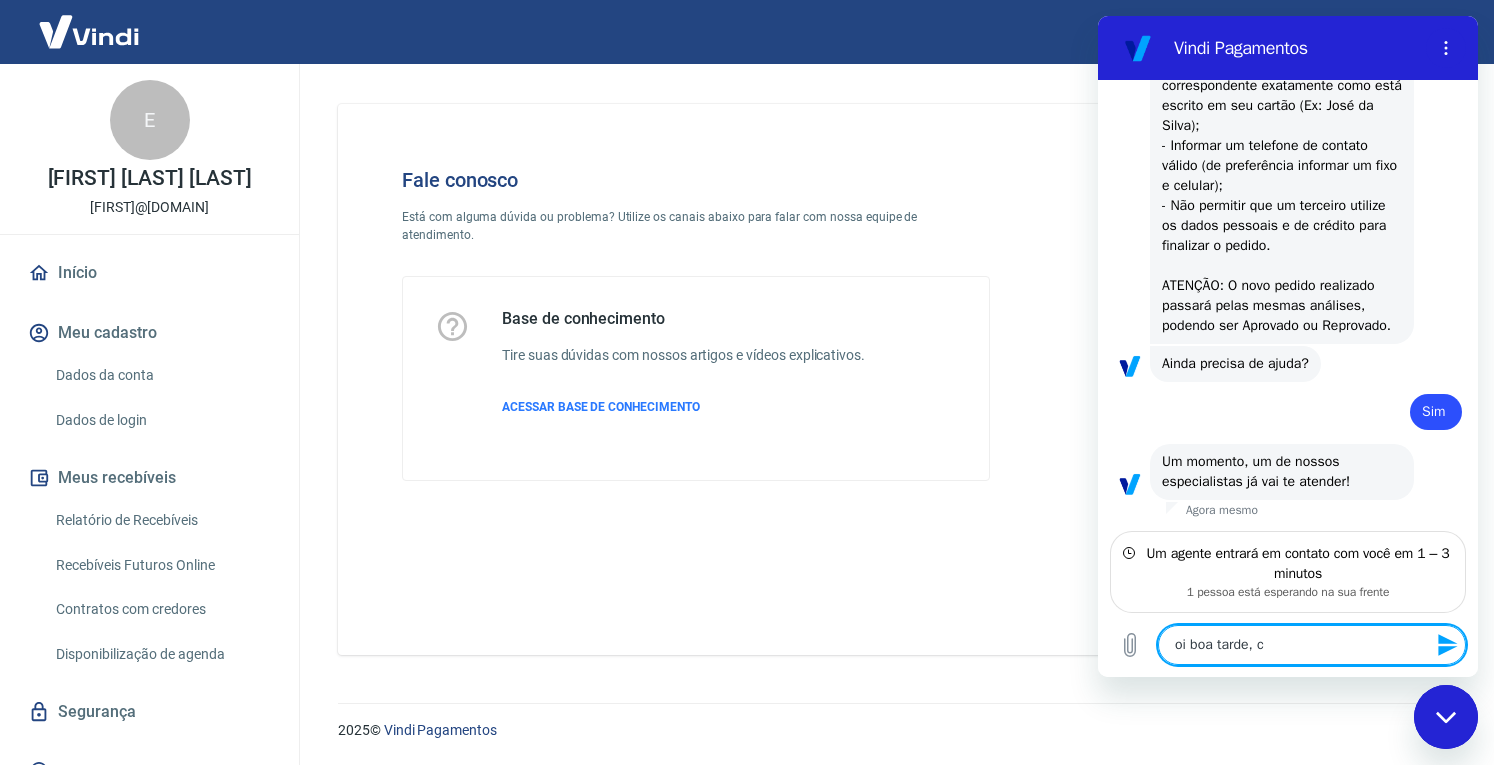 type on "oi boa tarde, co" 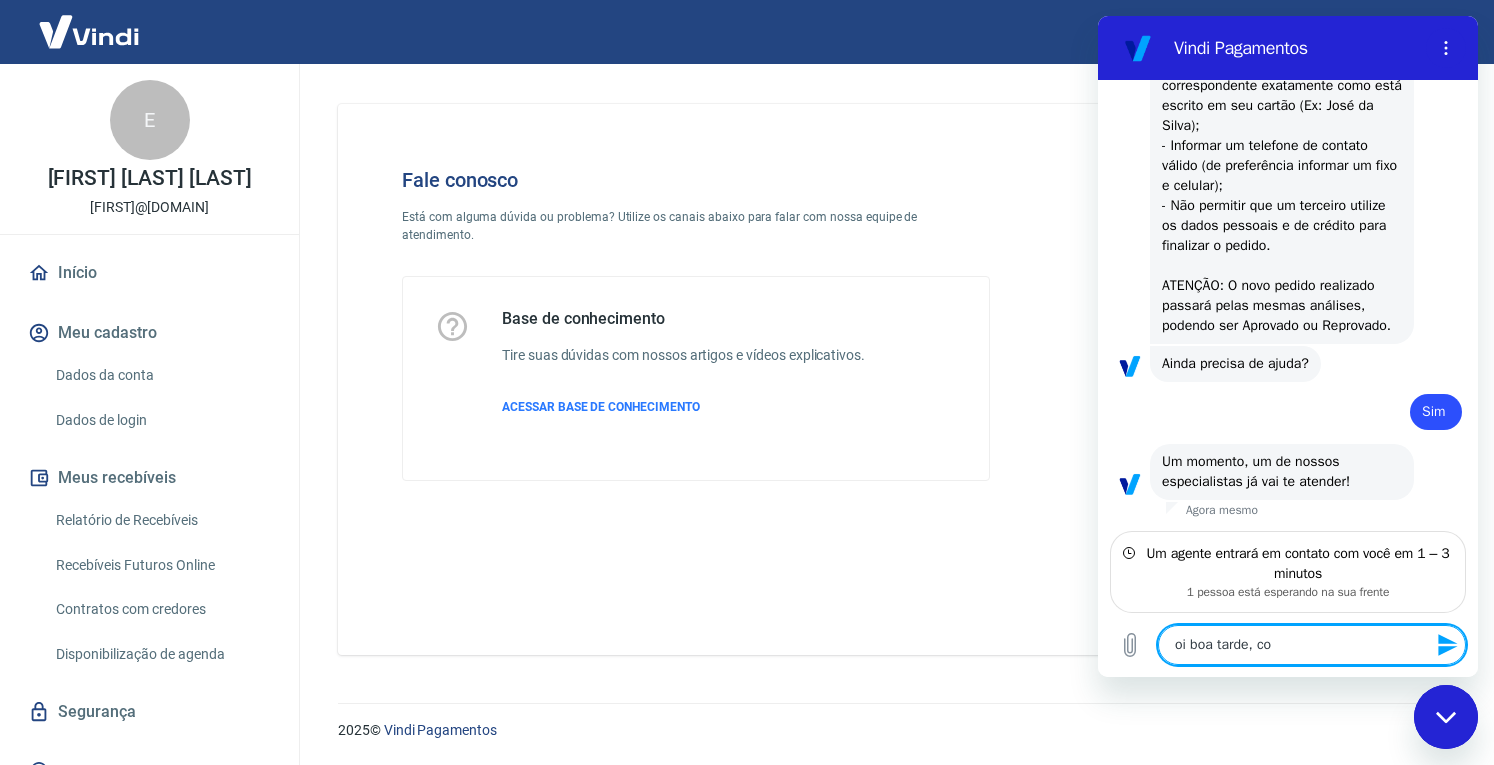type on "oi boa tarde, com" 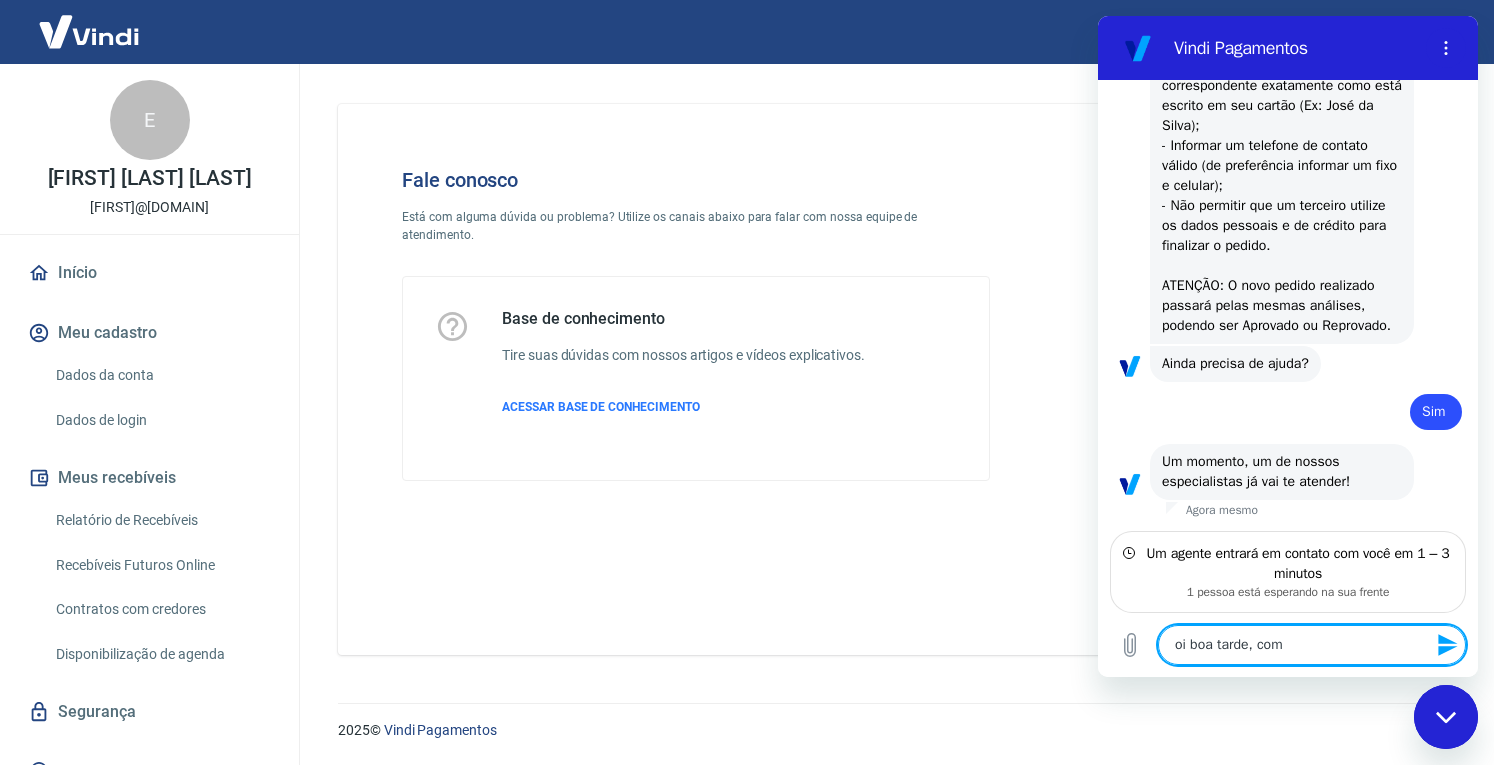 type on "oi boa tarde, como" 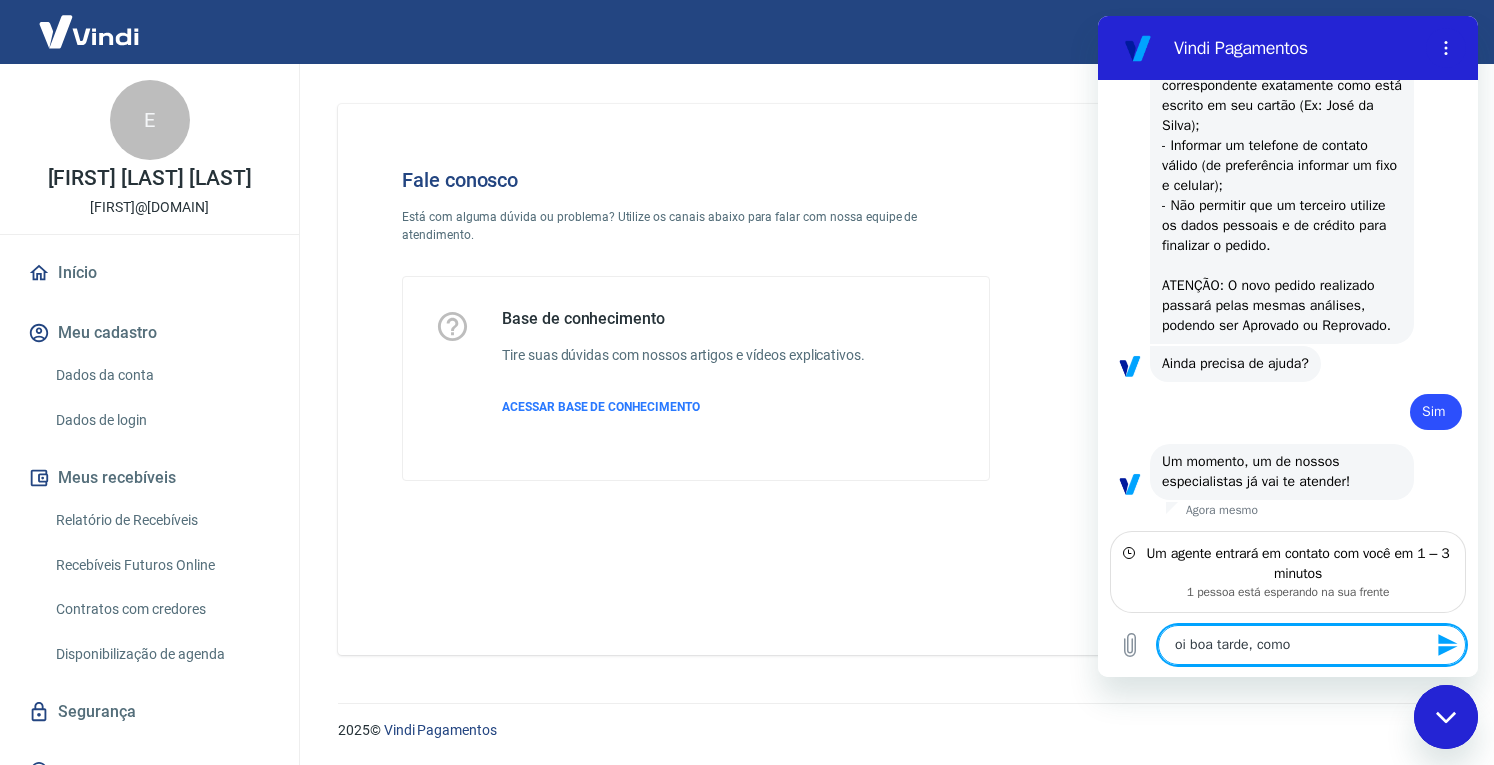 type on "oi boa tarde, como" 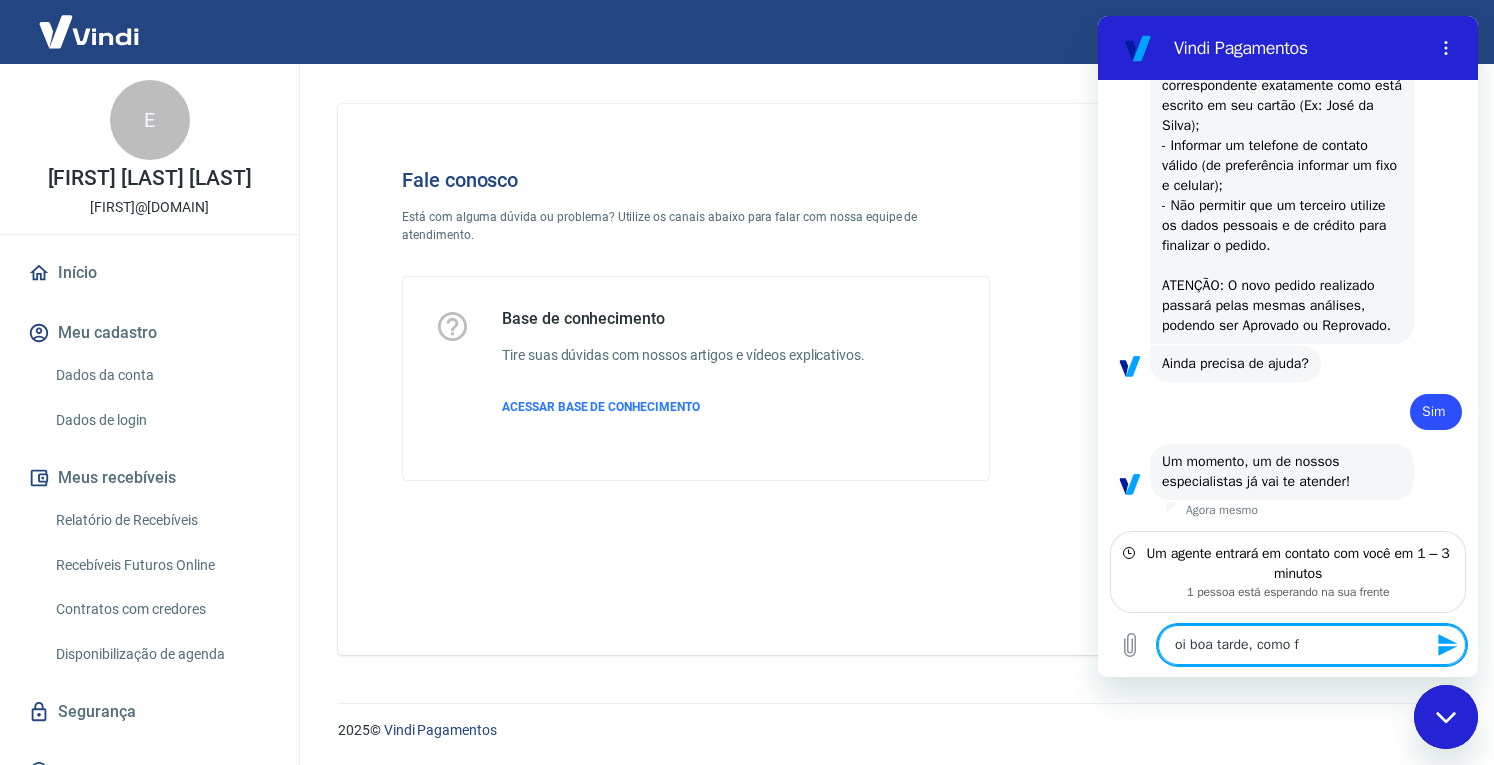 type on "oi boa tarde, como fa" 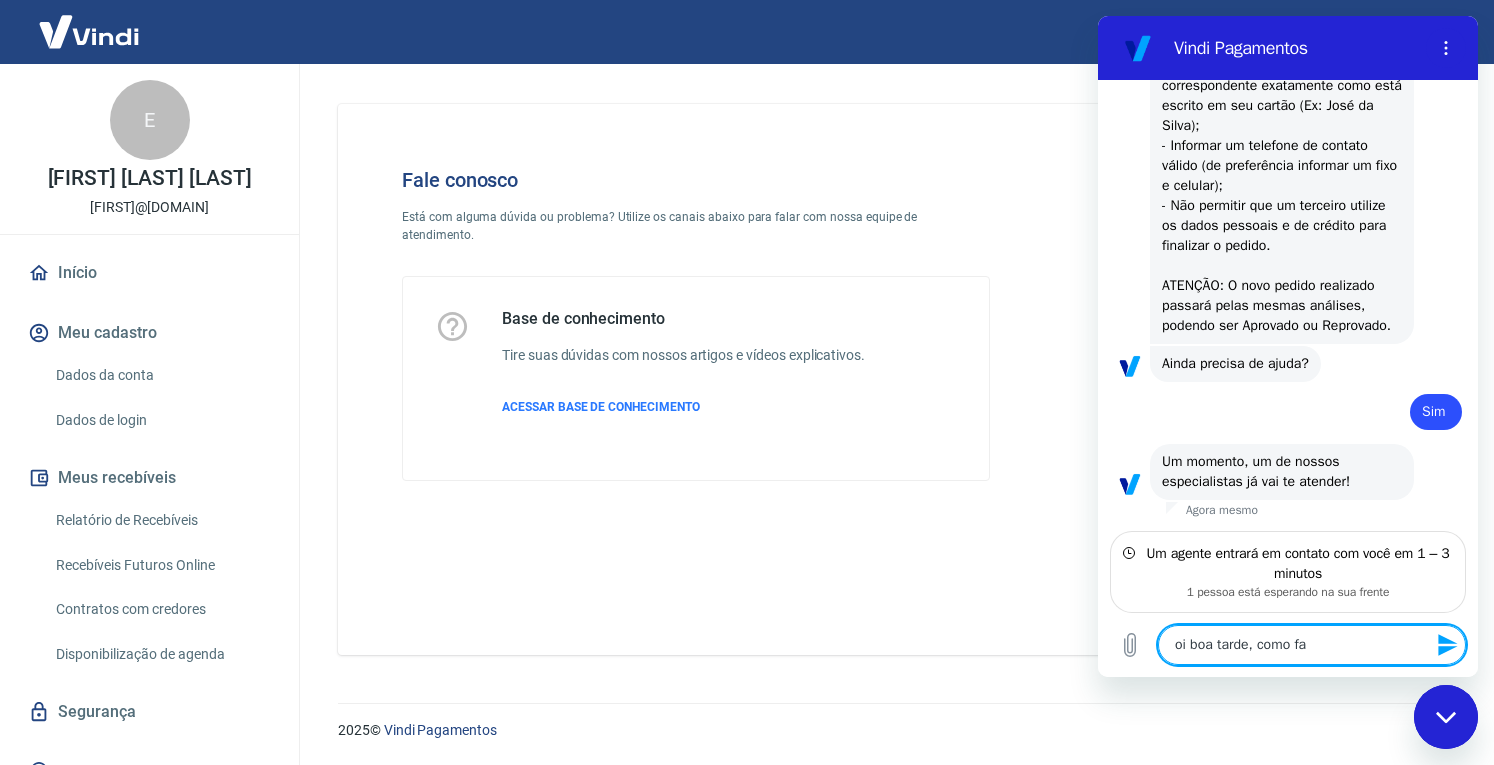 type on "oi boa tarde, como faç" 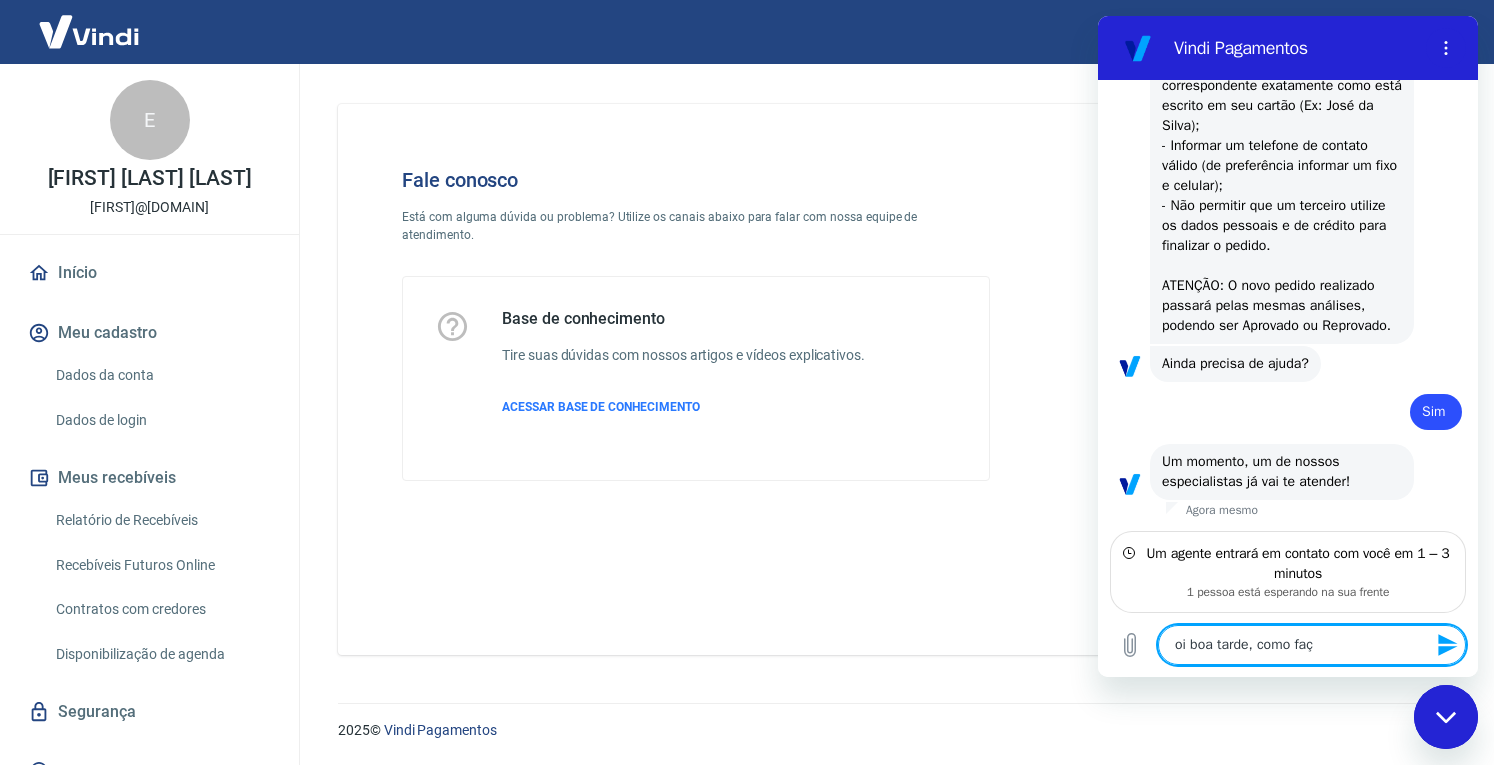 type on "oi boa tarde, como faço" 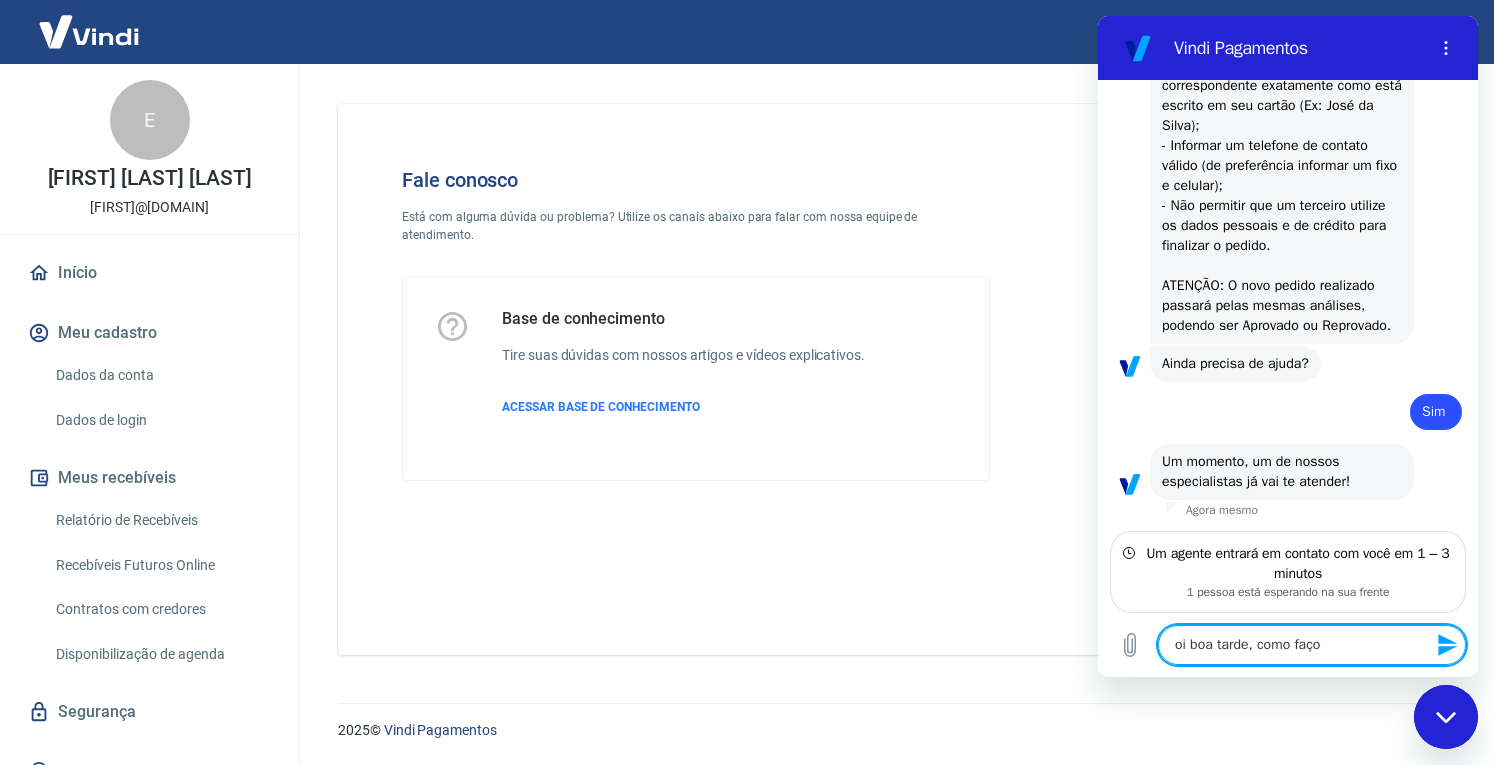 type on "oi boa tarde, como faço" 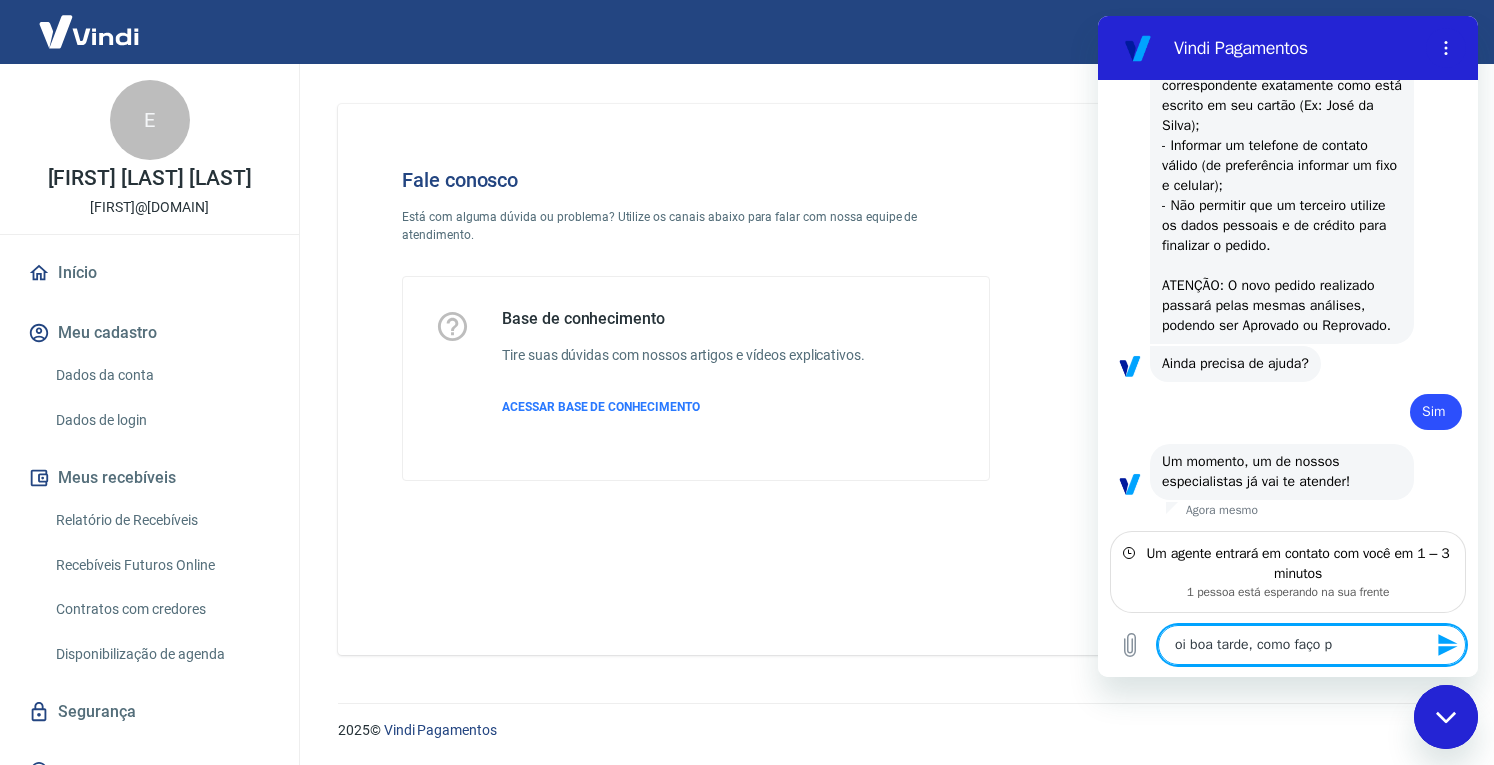 type on "oi boa tarde, como faço pa" 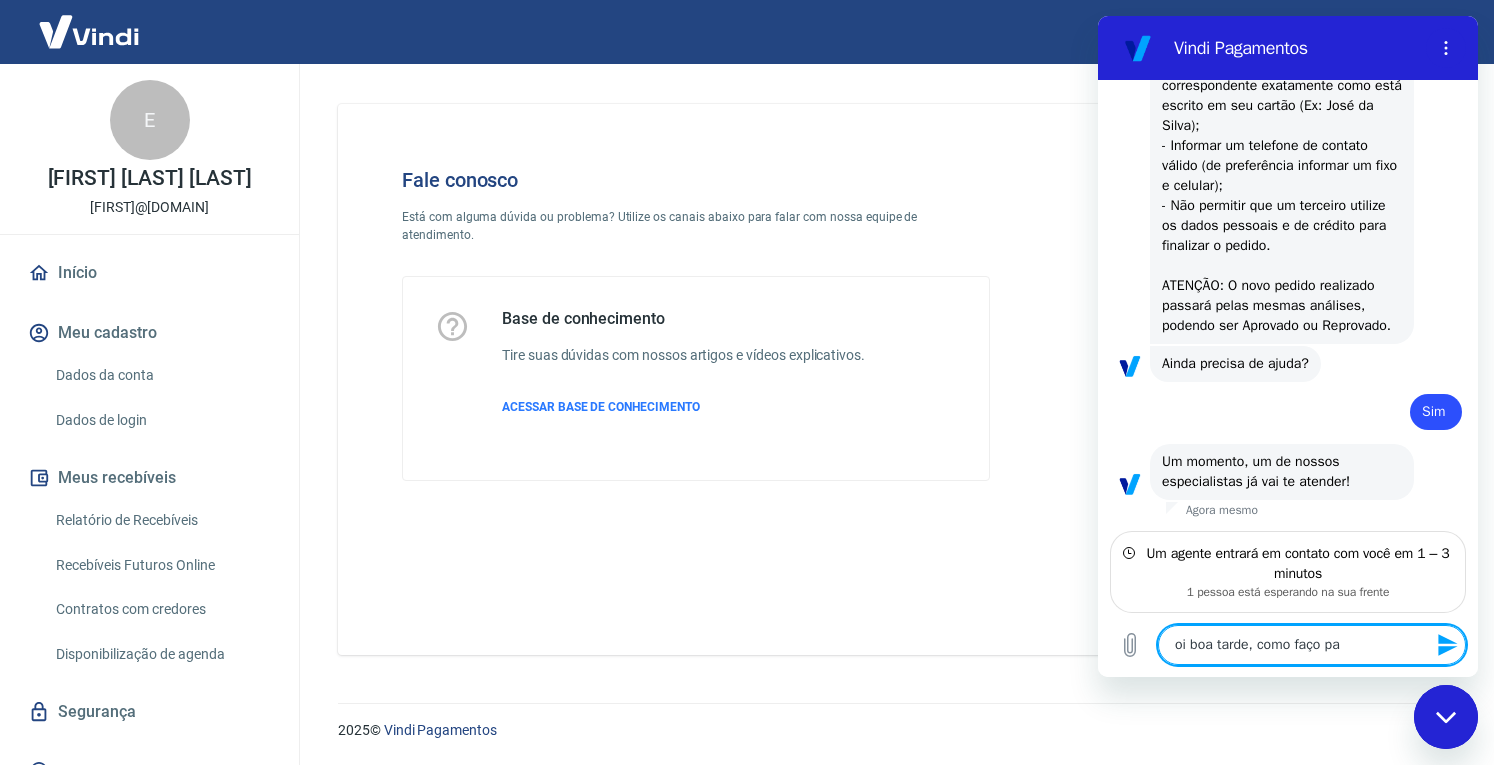 type on "oi boa tarde, como faço pat" 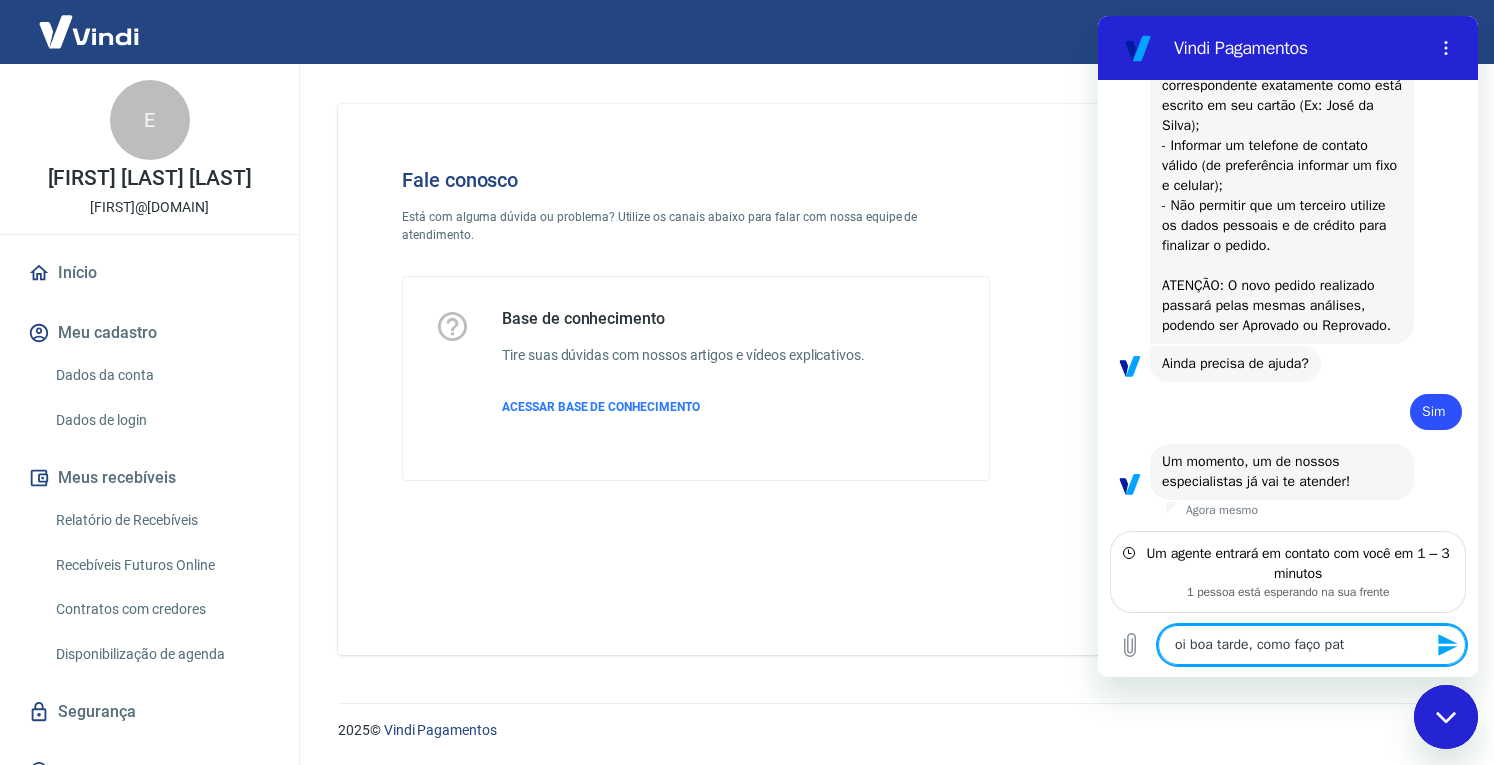 type on "oi boa tarde, como faço pata" 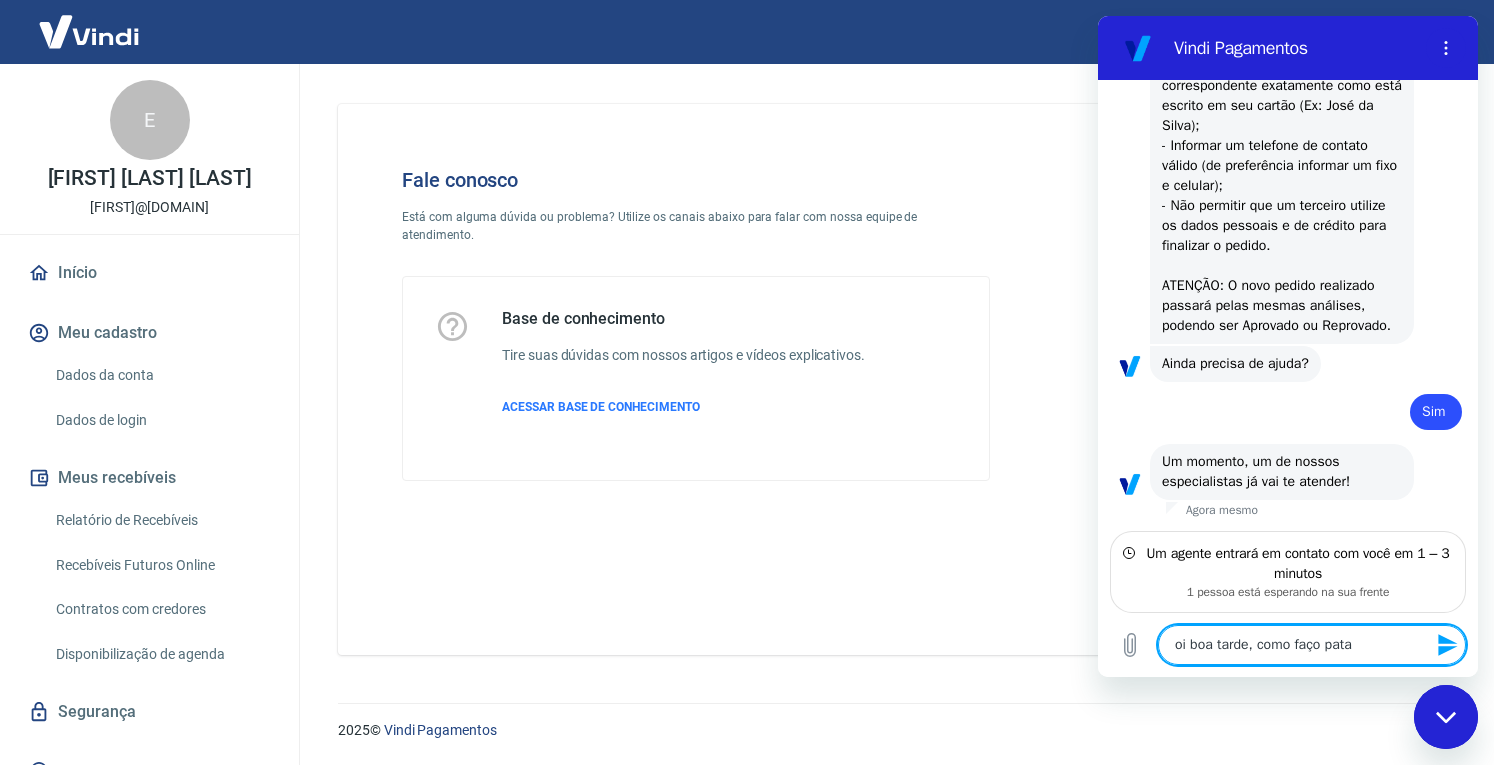 type on "oi boa tarde, como faço pata" 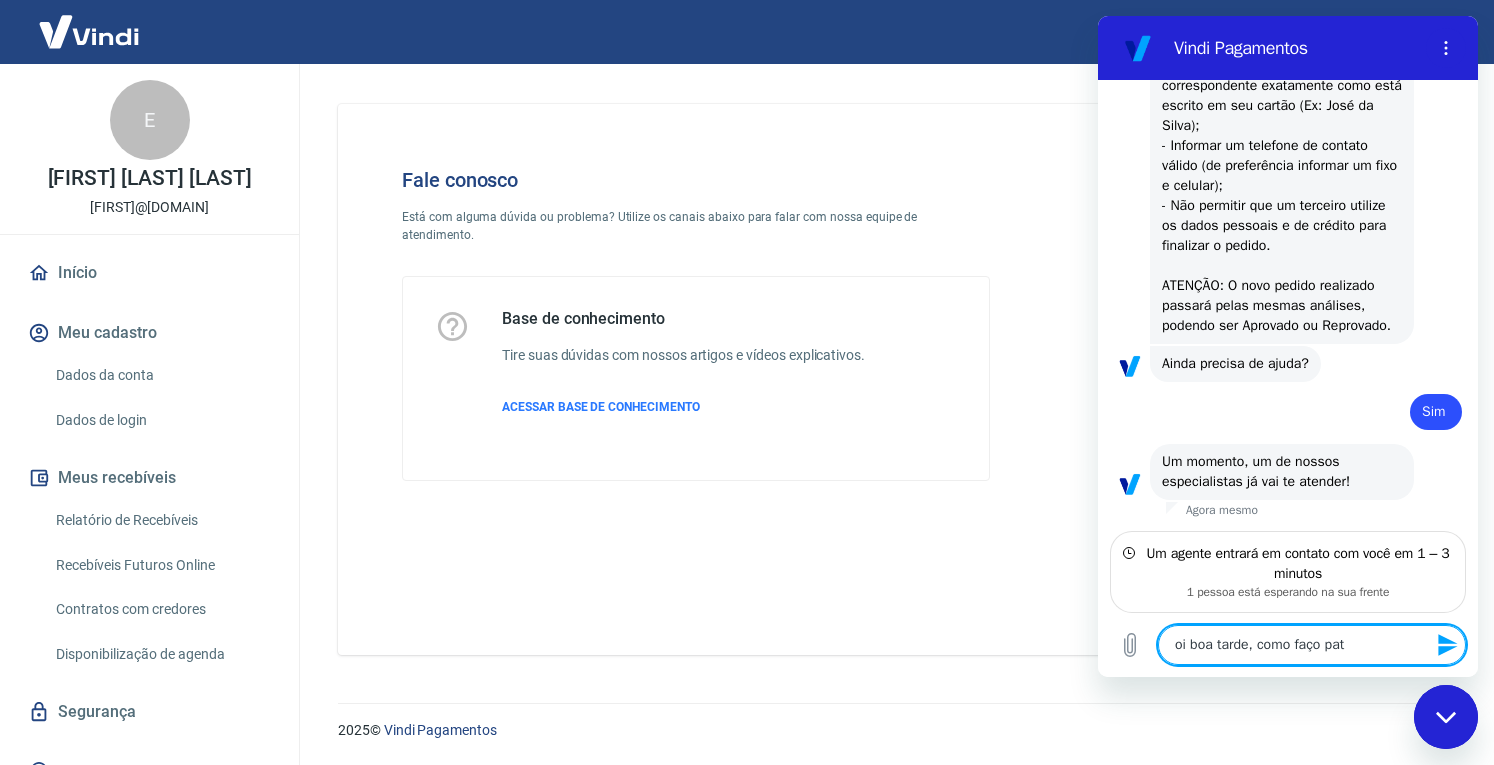 type on "oi boa tarde, como faço pa" 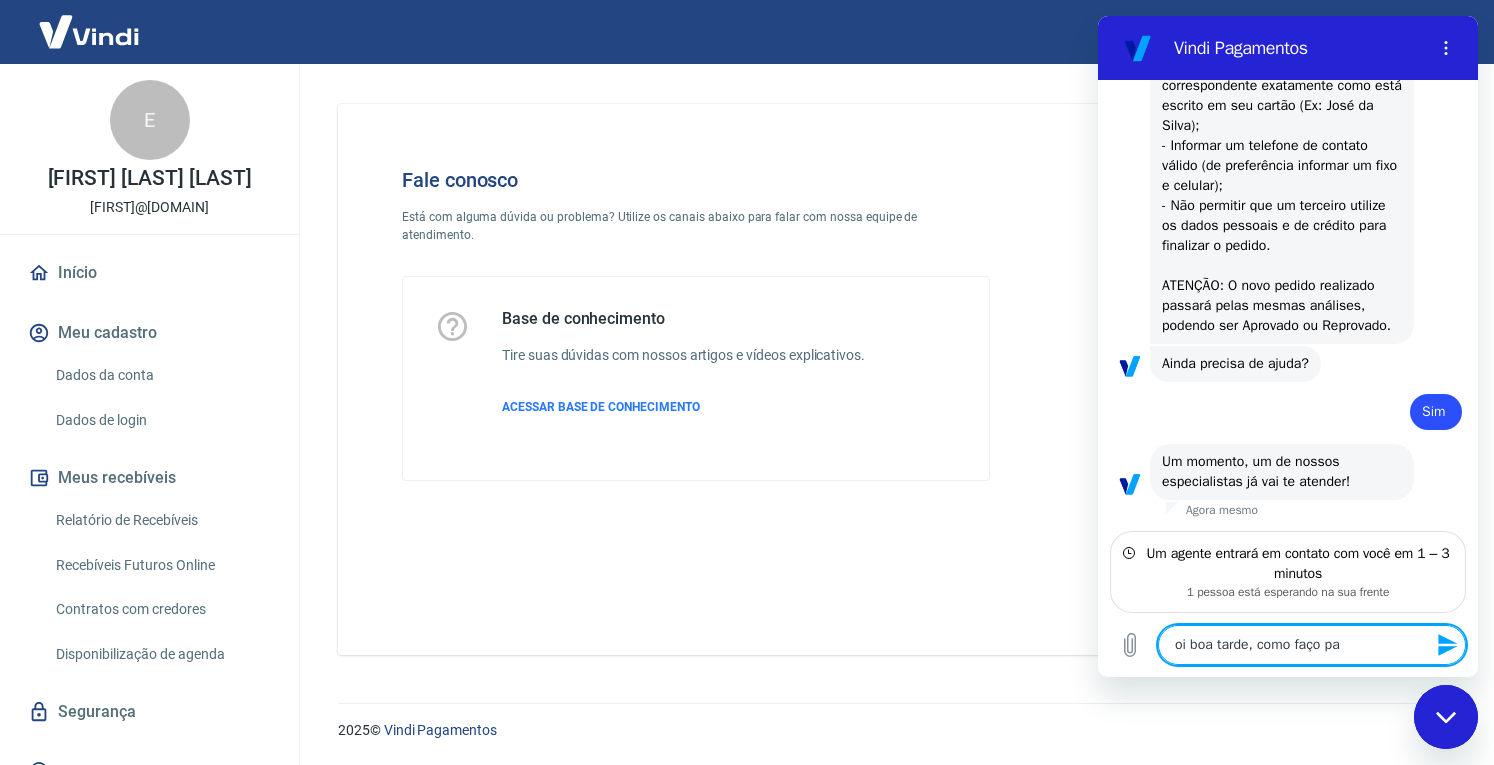 type on "oi boa tarde, como faço par" 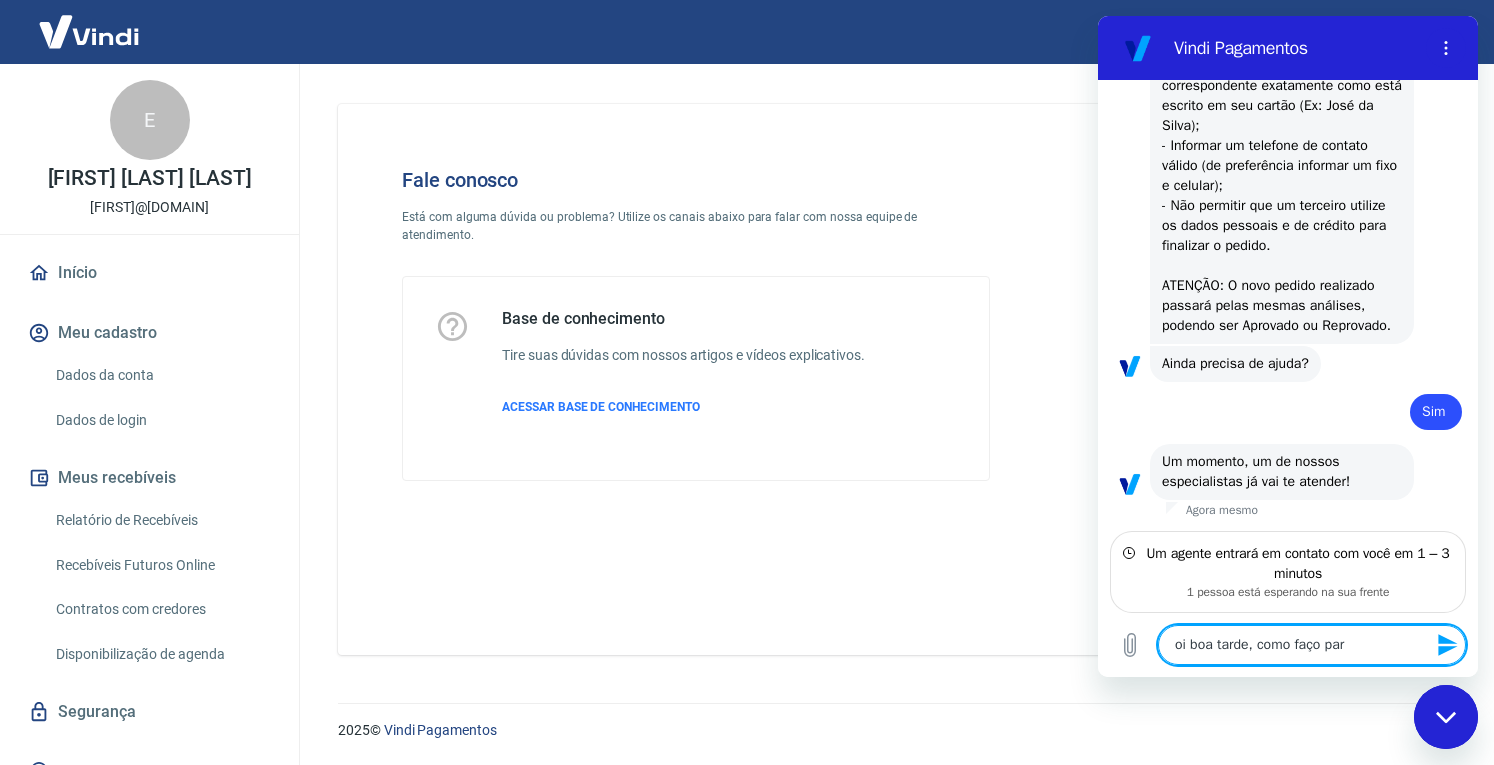 type on "oi boa tarde, como faço para" 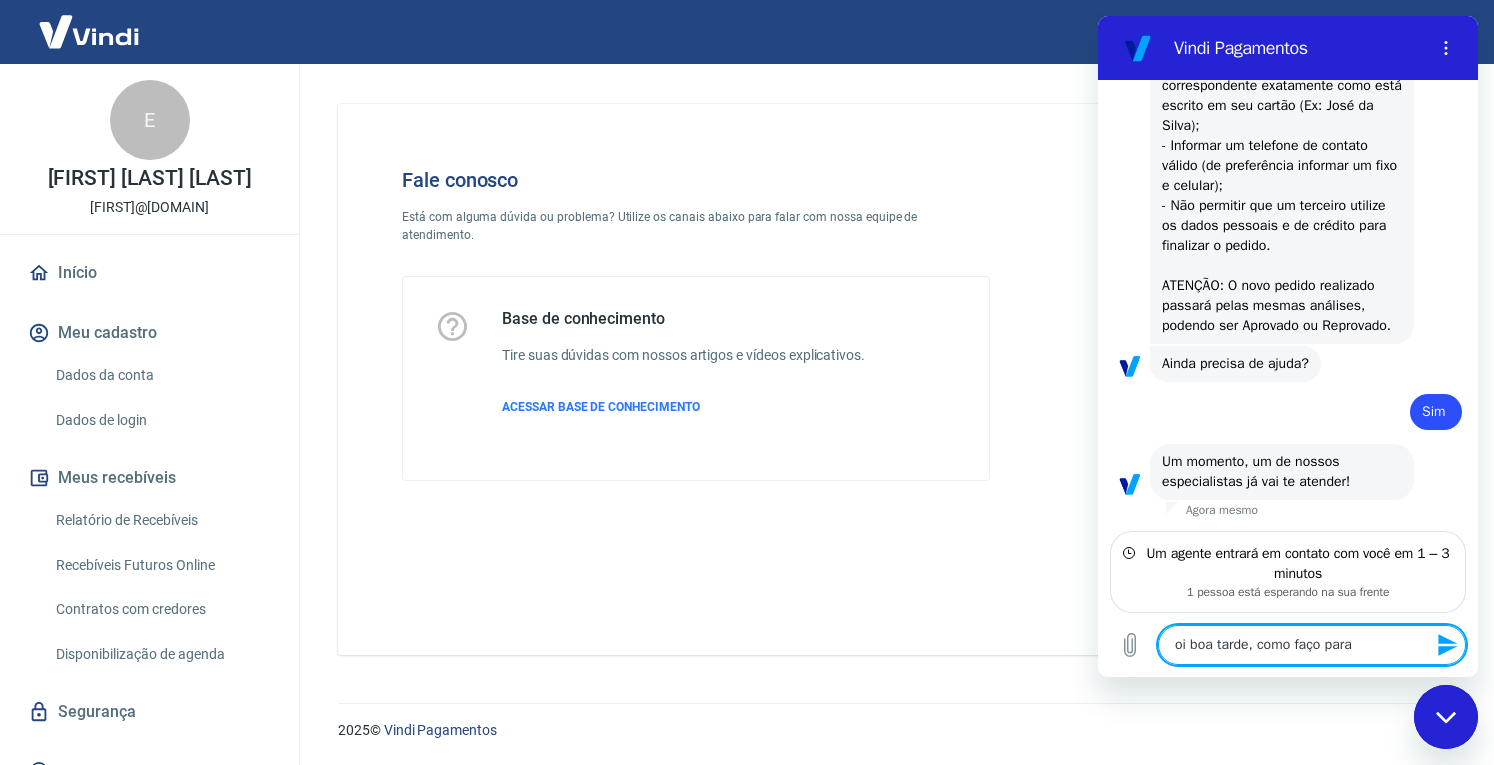 type on "oi boa tarde, como faço para" 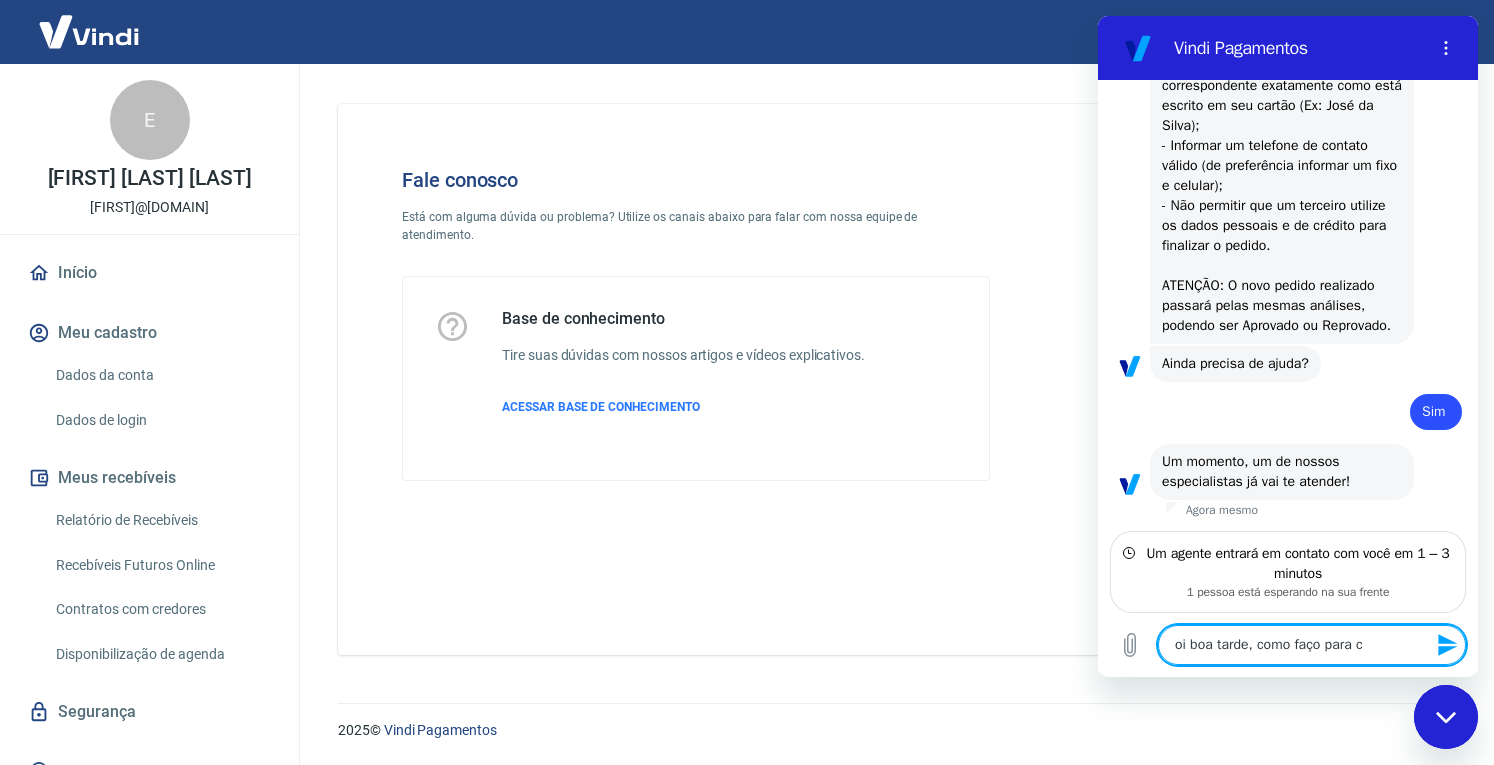 type on "oi boa tarde, como faço para ca" 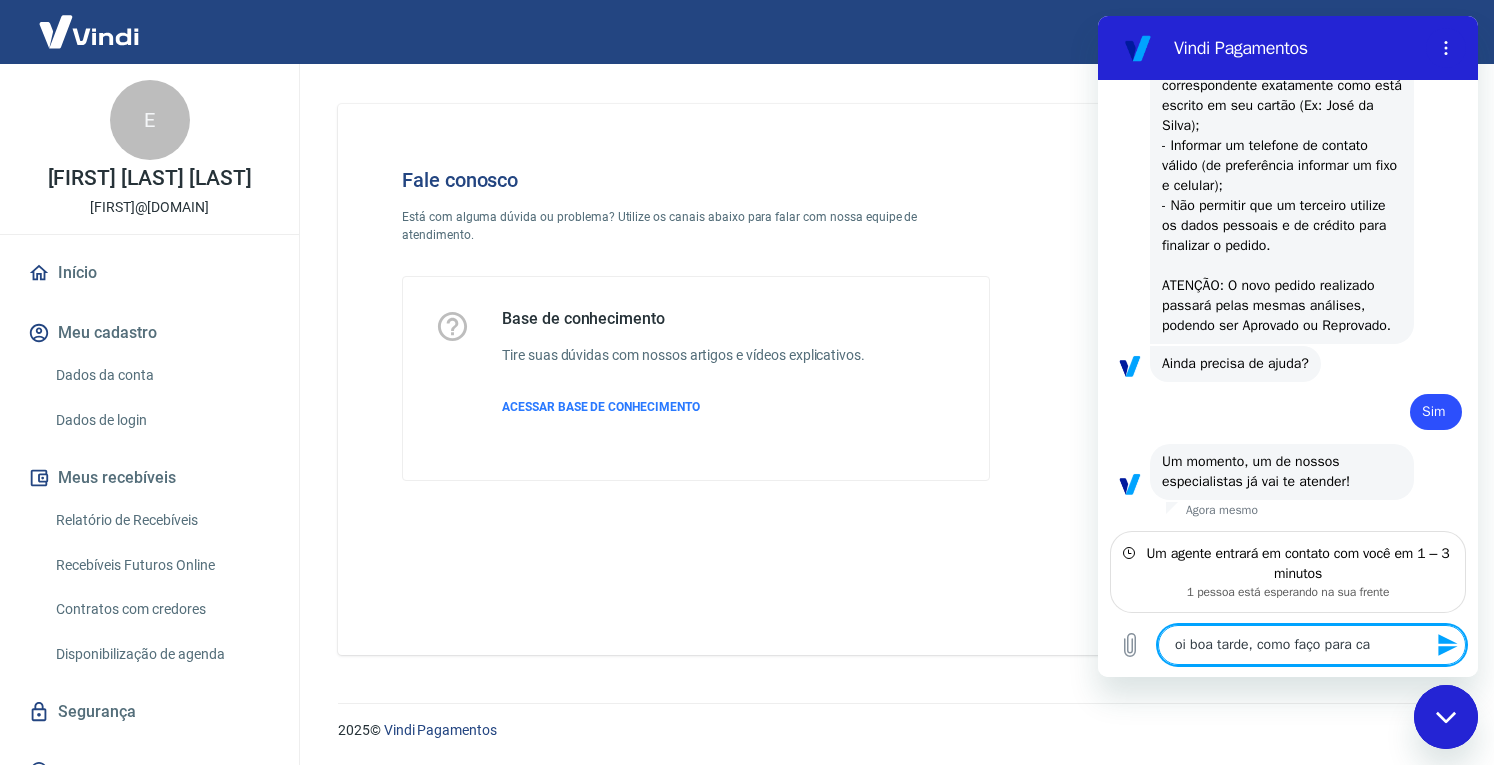 type on "oi boa tarde, como faço para cad" 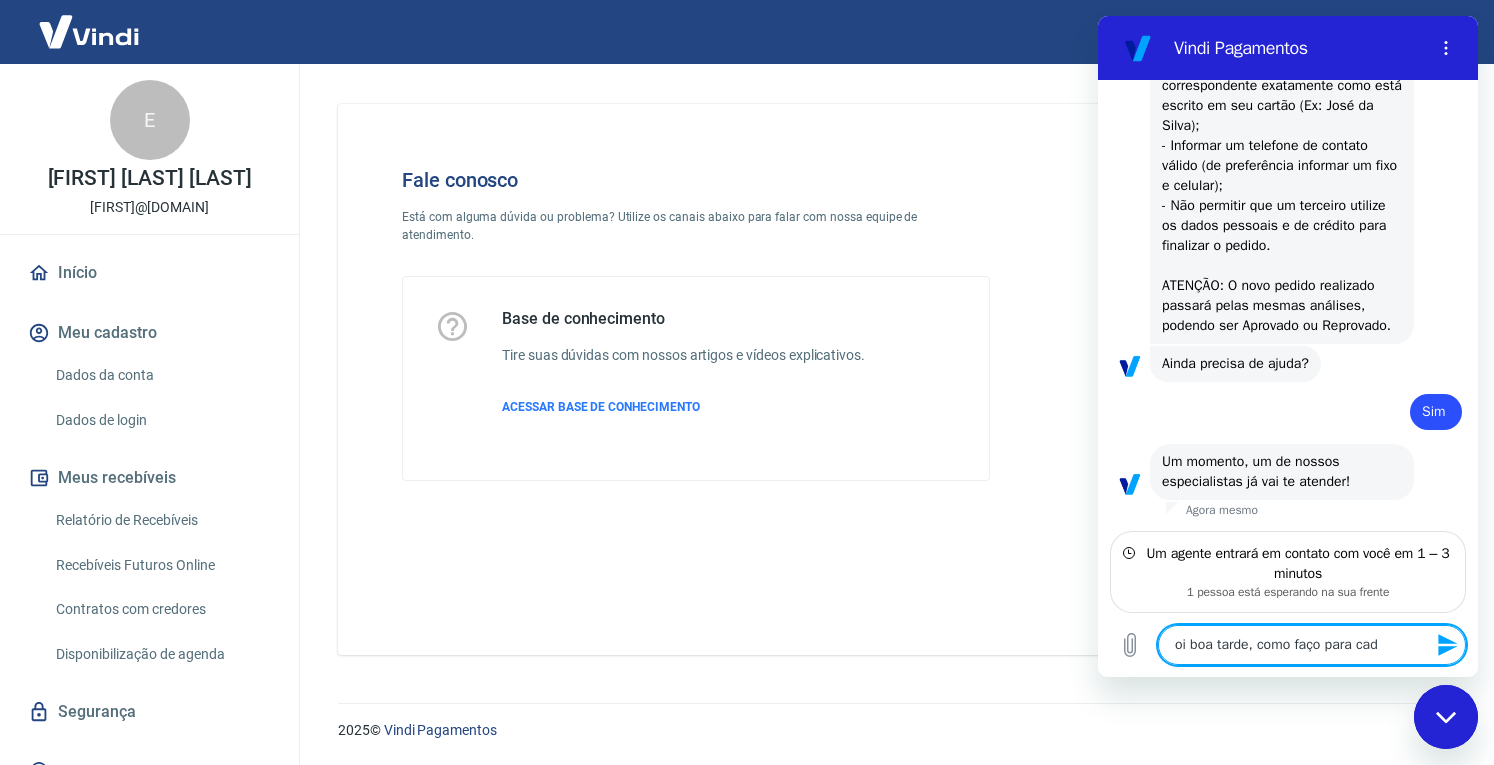 type on "oi boa tarde, como faço para cada" 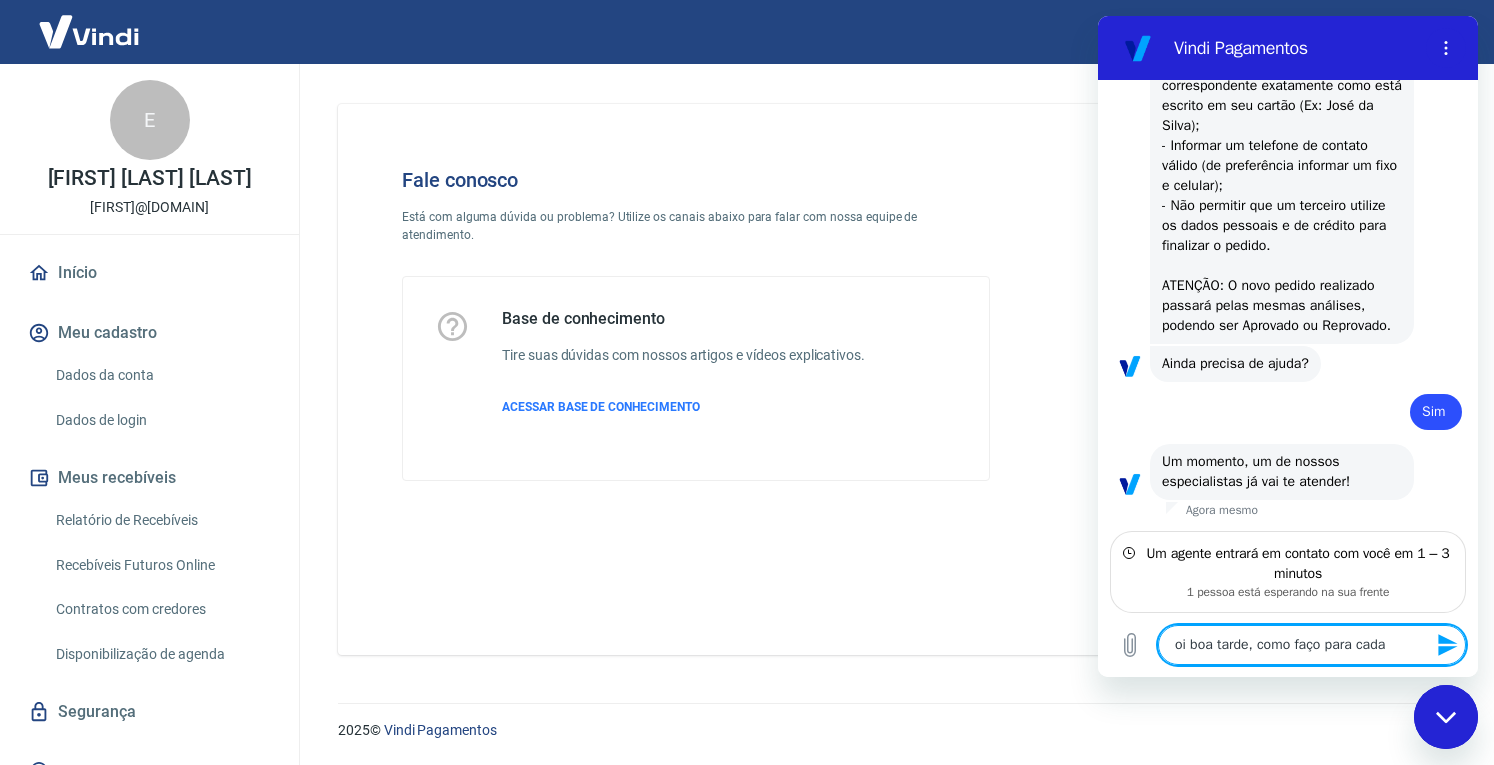 type on "oi boa tarde, como faço para cadas" 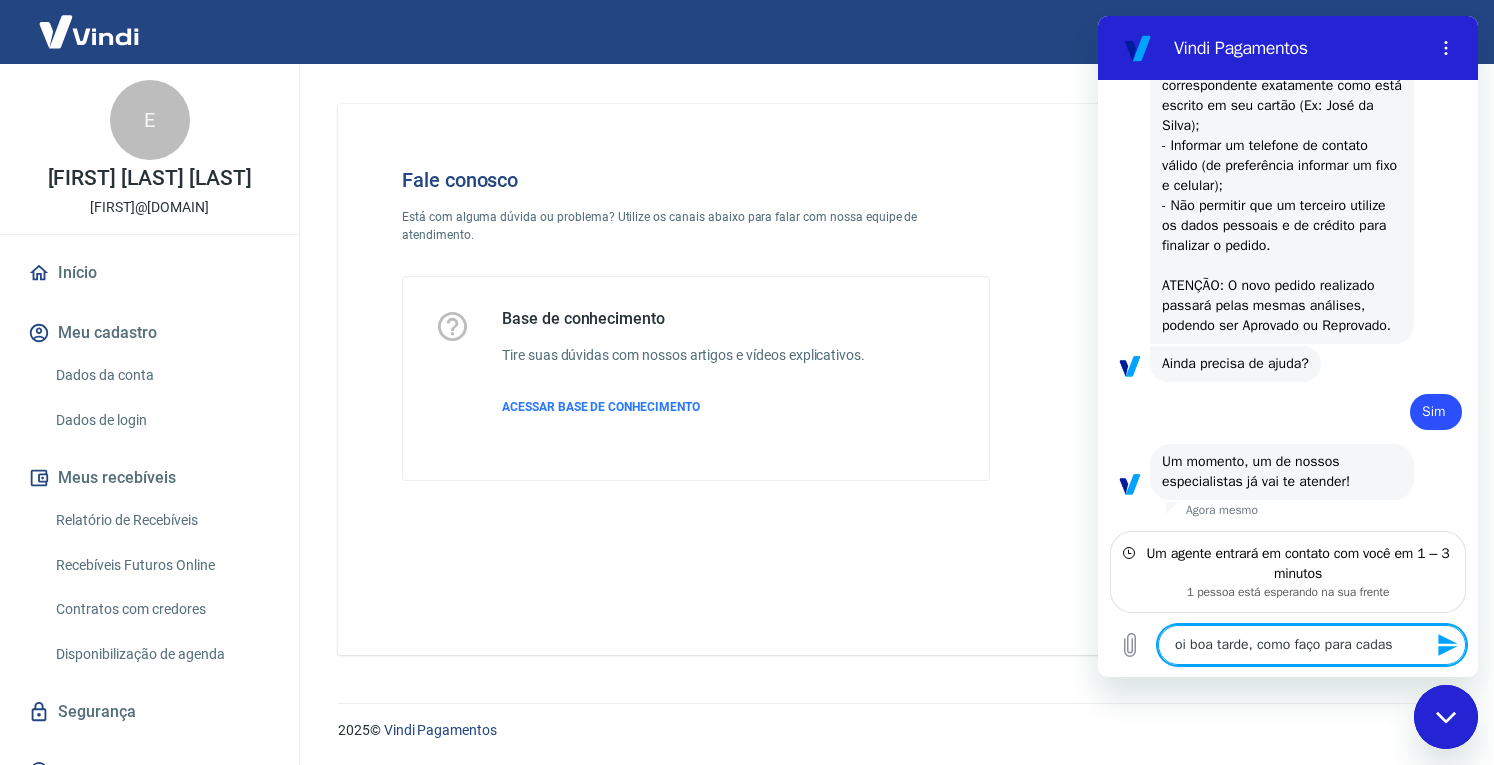 type on "oi boa tarde, como faço para cadast" 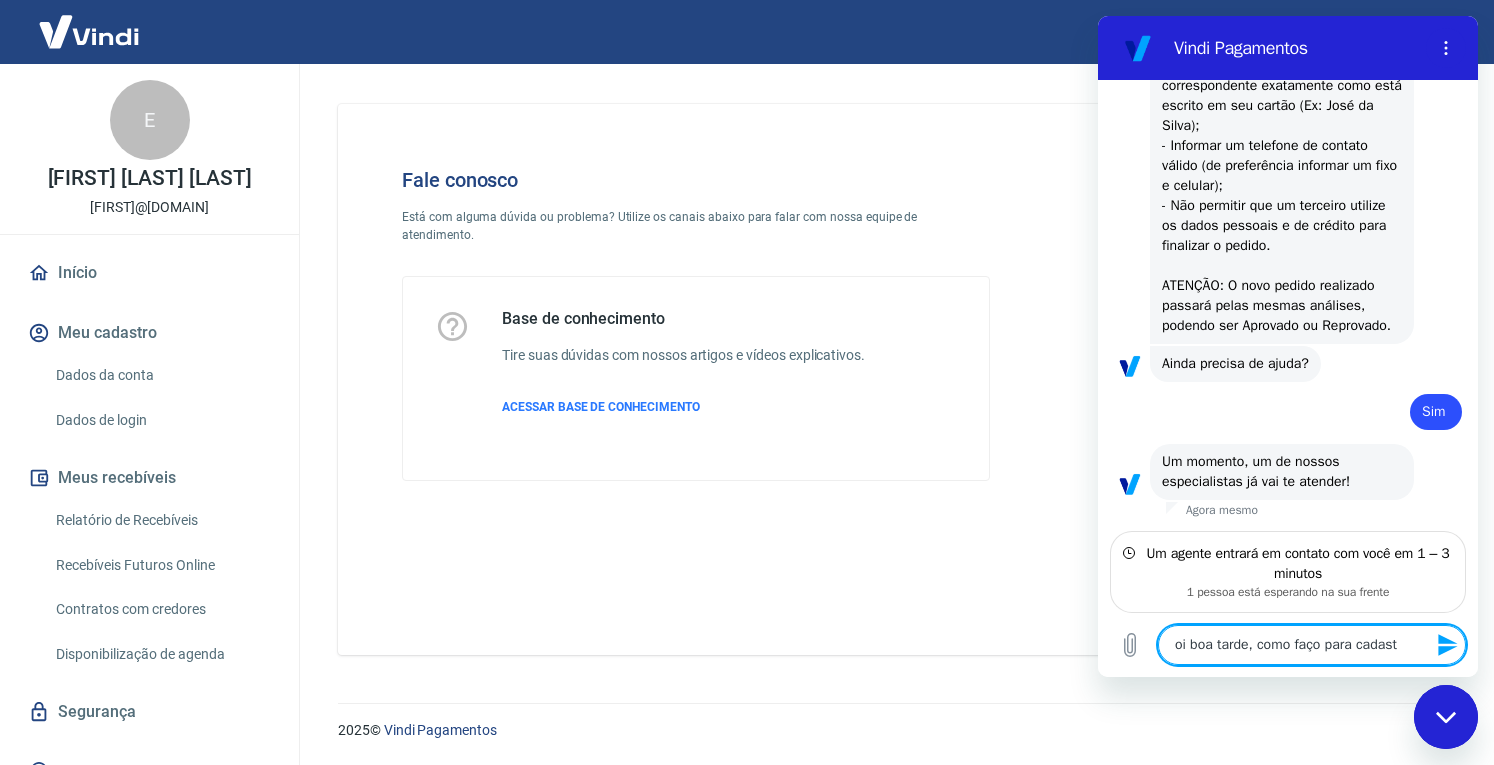 type on "oi boa tarde, como faço para cadastr" 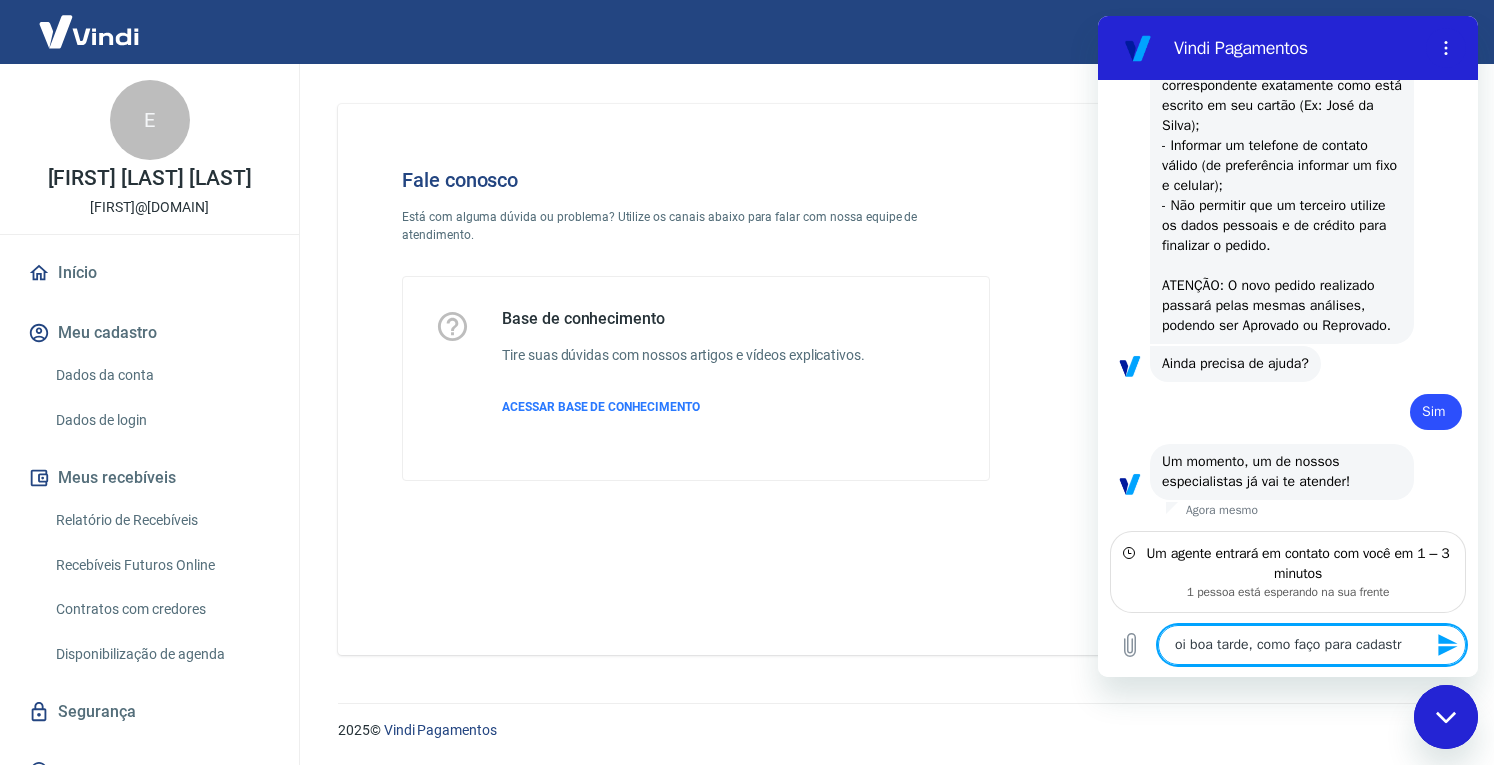 type on "oi boa tarde, como faço para cadastra" 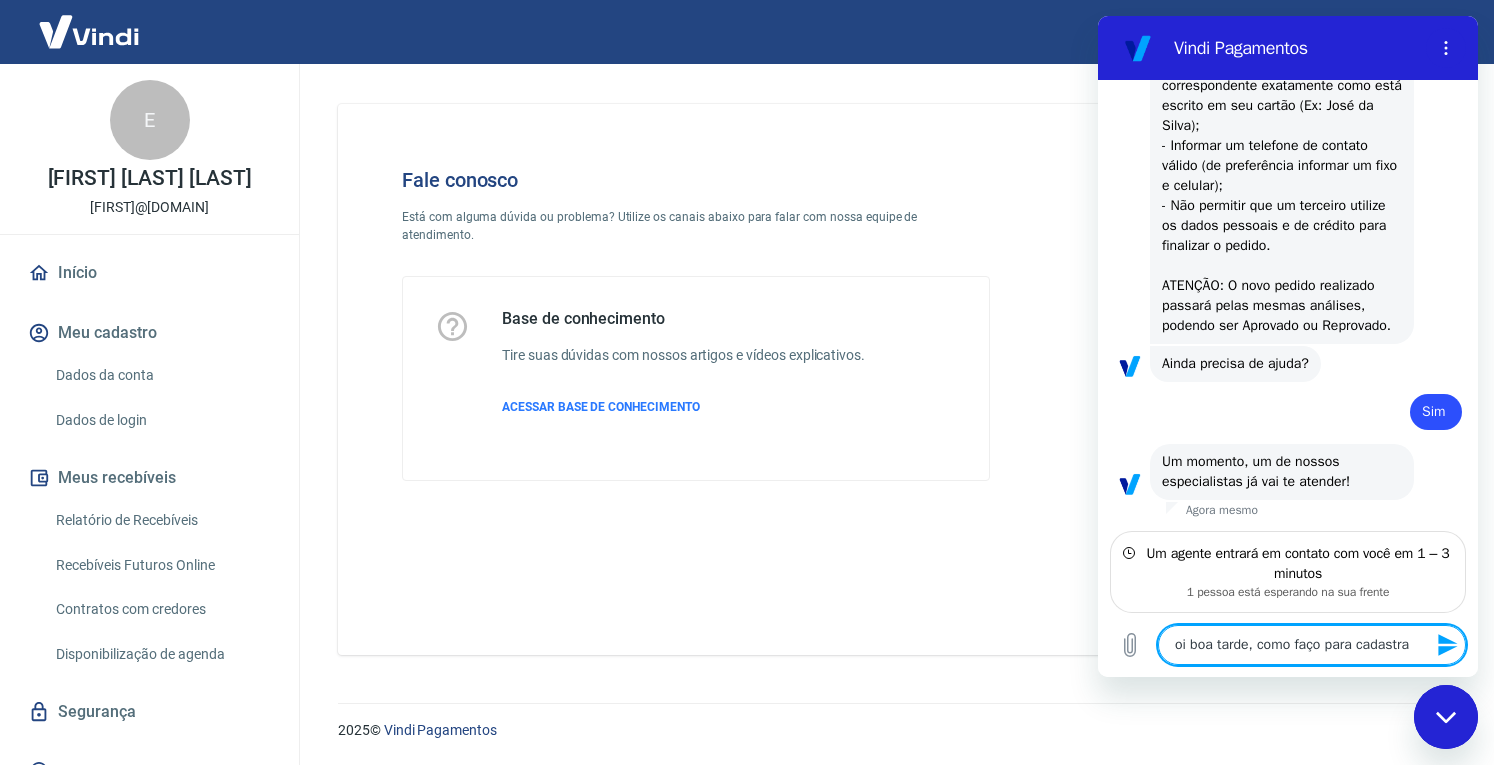 type on "oi boa tarde, como faço para cadastrar" 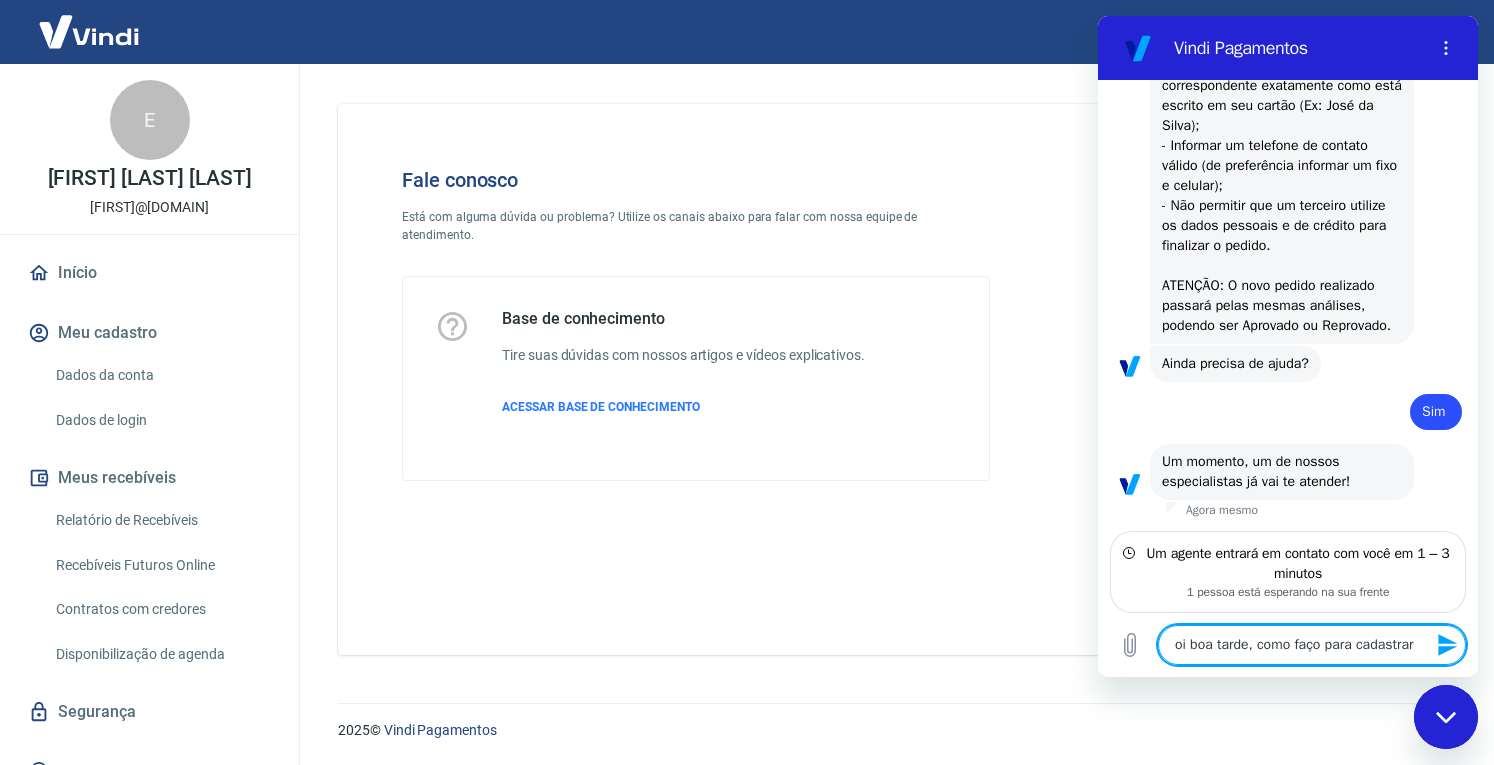 type on "oi boa tarde, como faço para cadastrar" 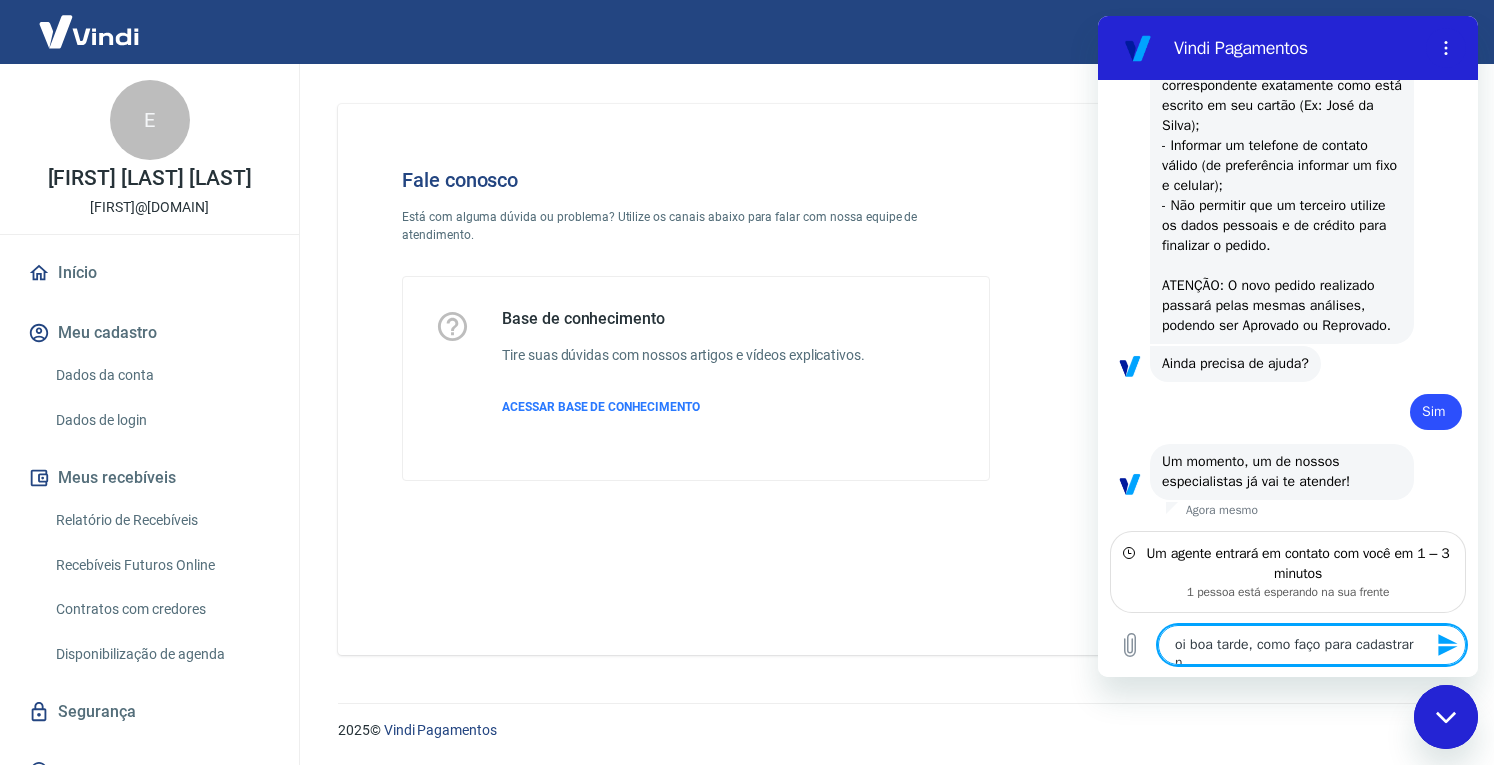 type on "oi boa tarde, como faço para cadastrar no" 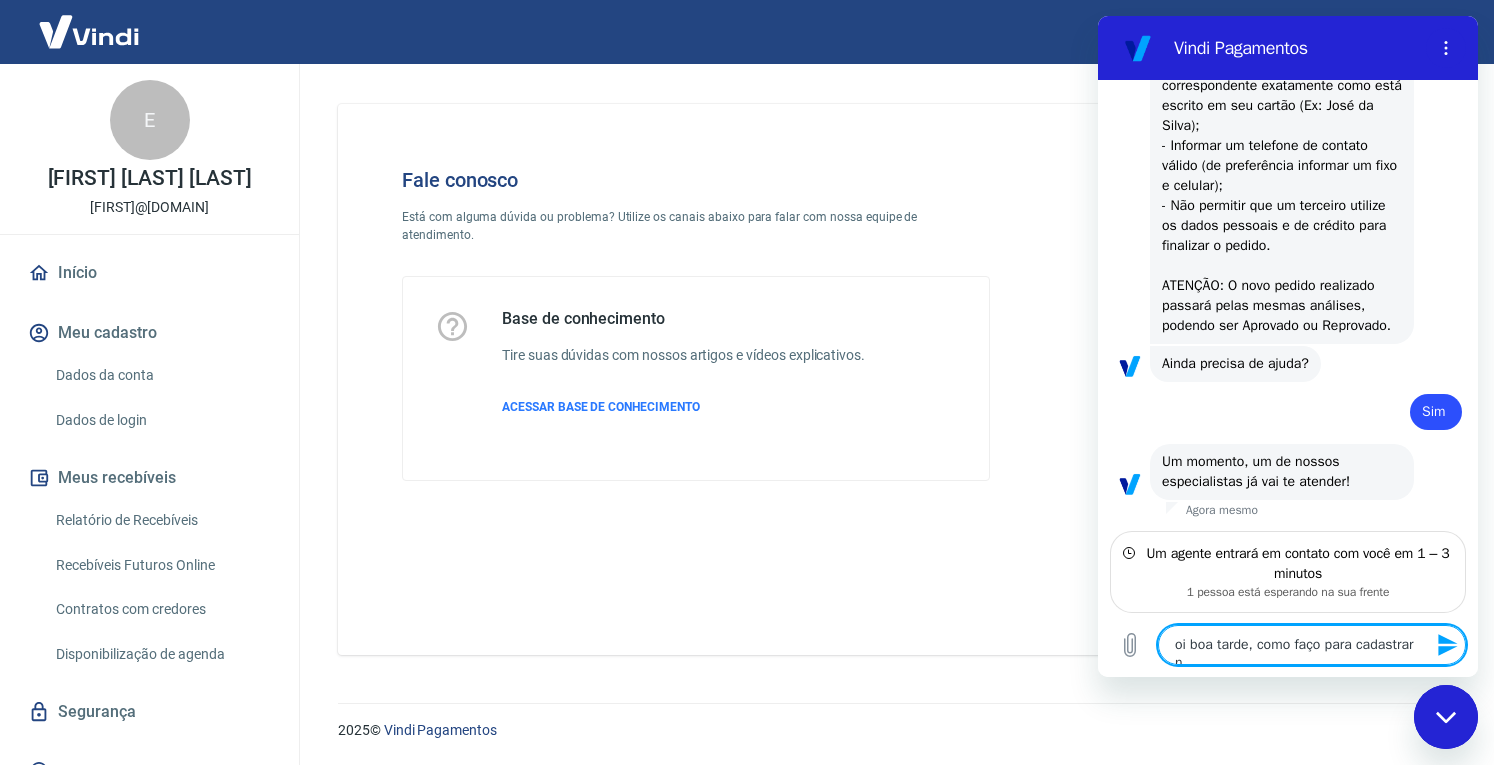 type on "x" 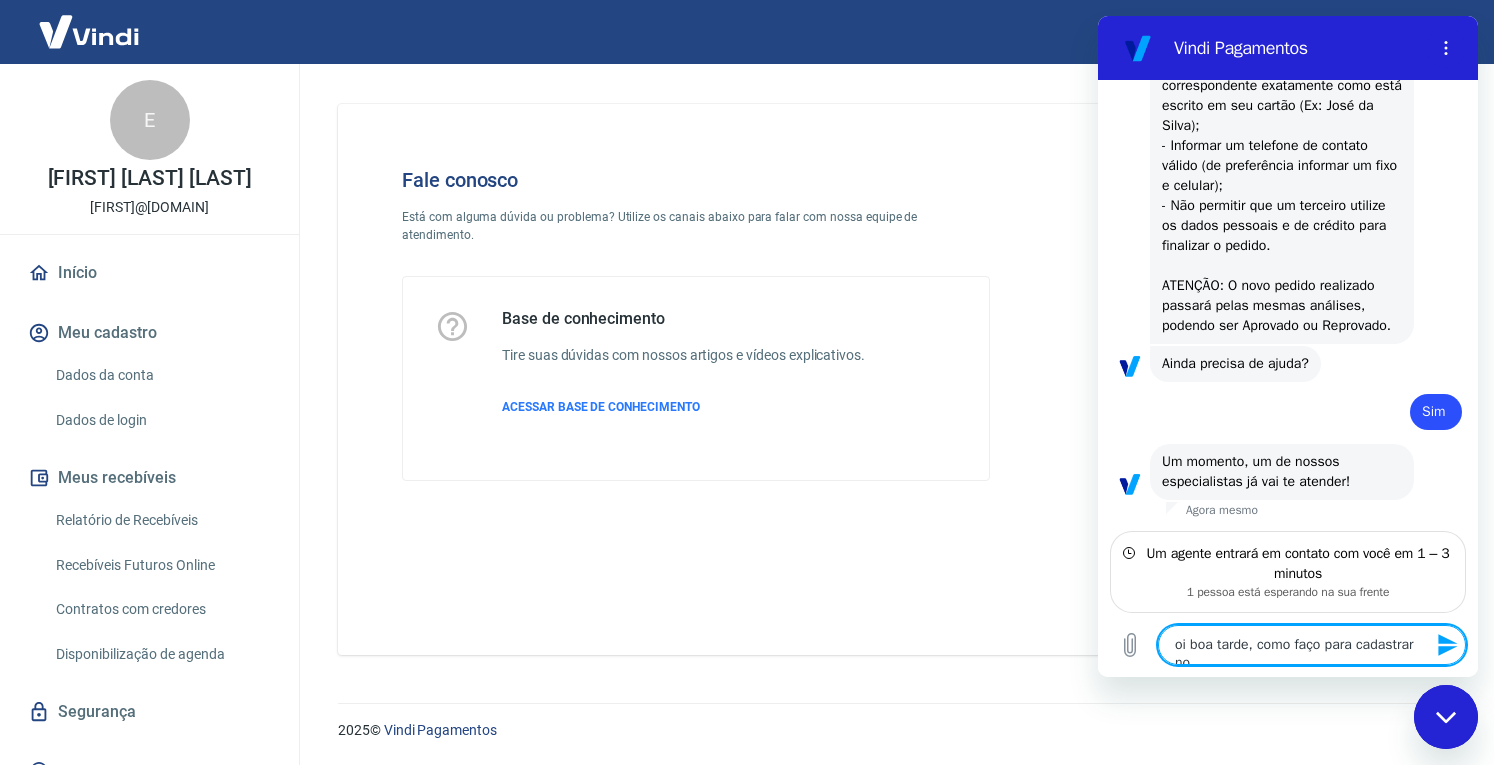 type on "oi boa tarde, como faço para cadastrar nov" 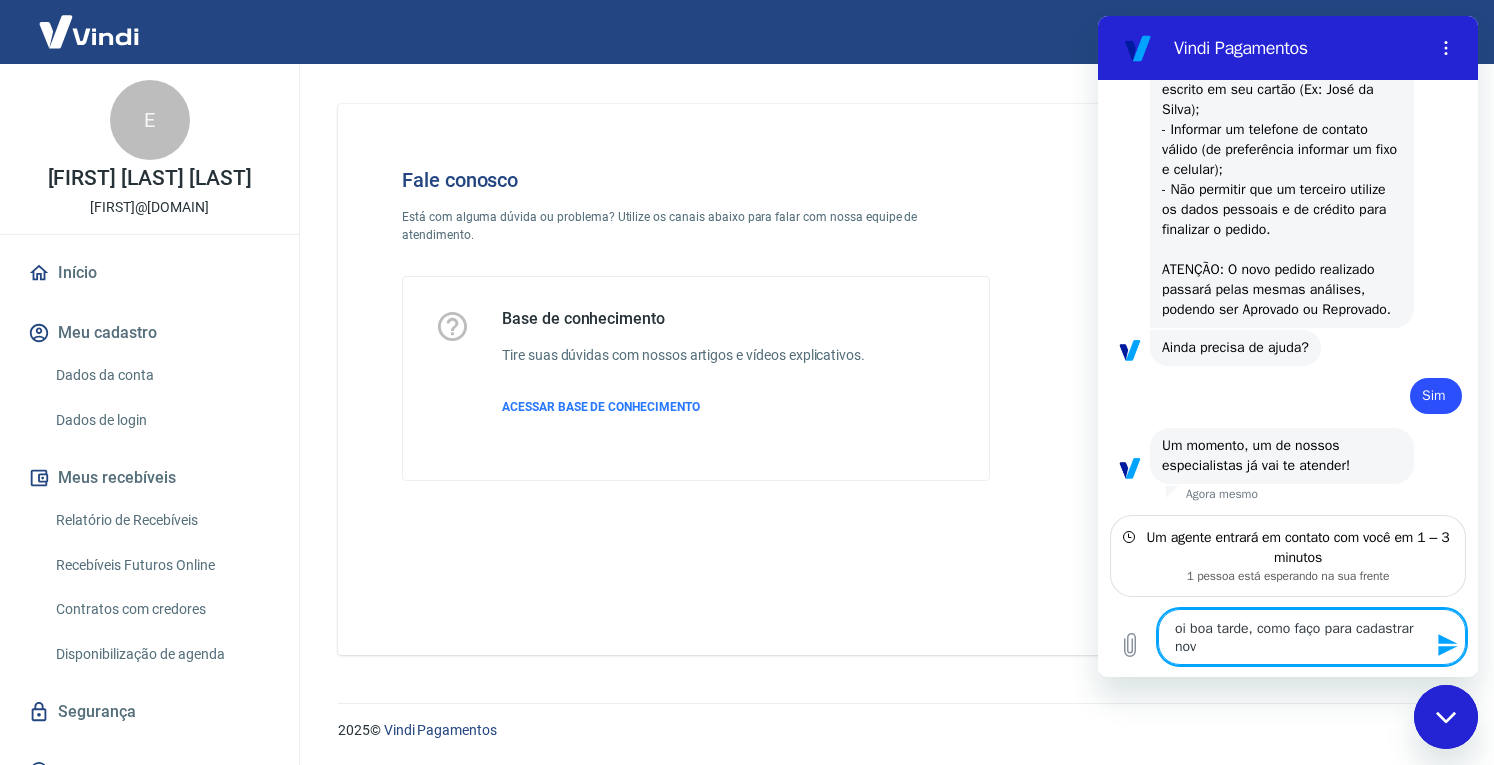 type on "oi boa tarde, como faço para cadastrar novo" 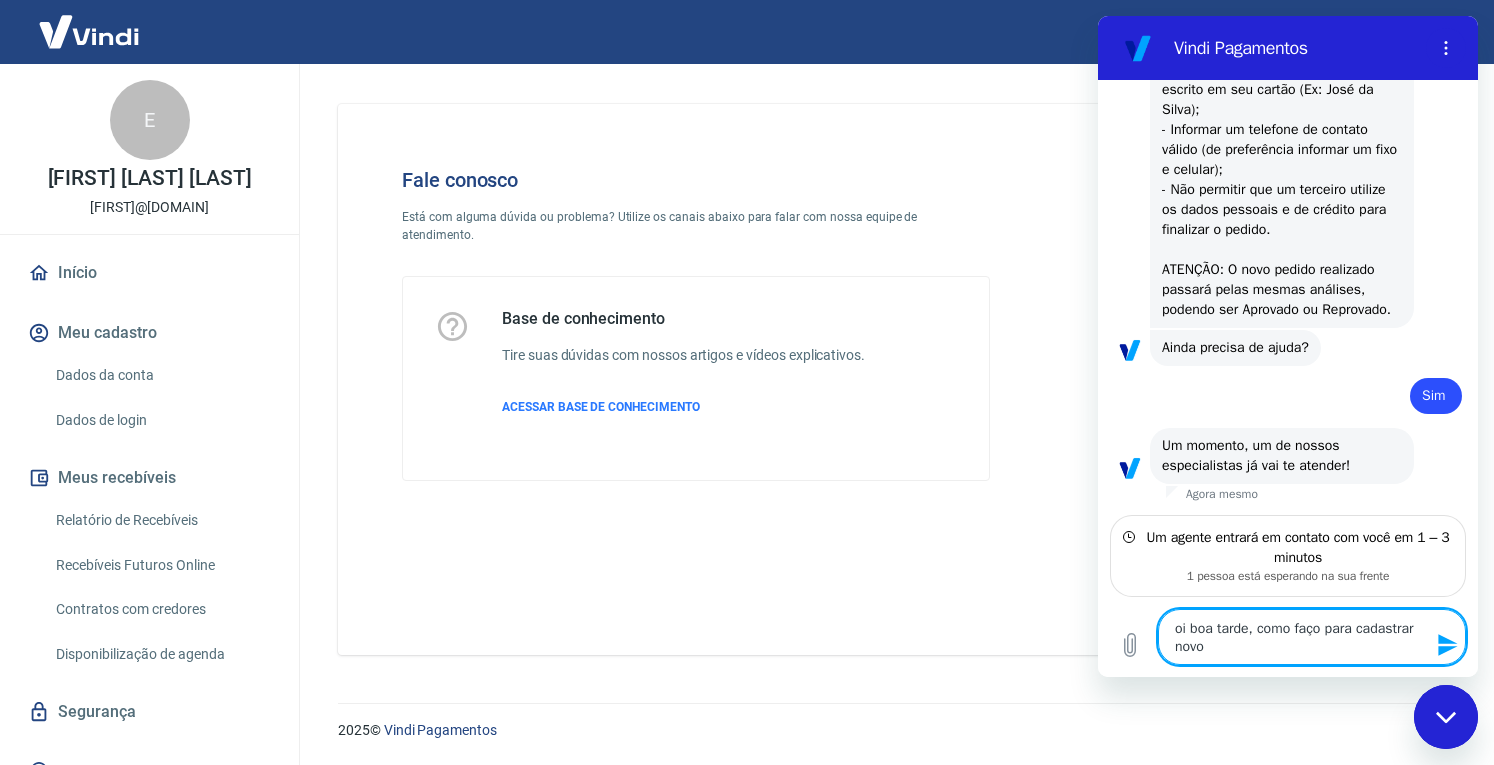 type on "oi boa tarde, como faço para cadastrar novos" 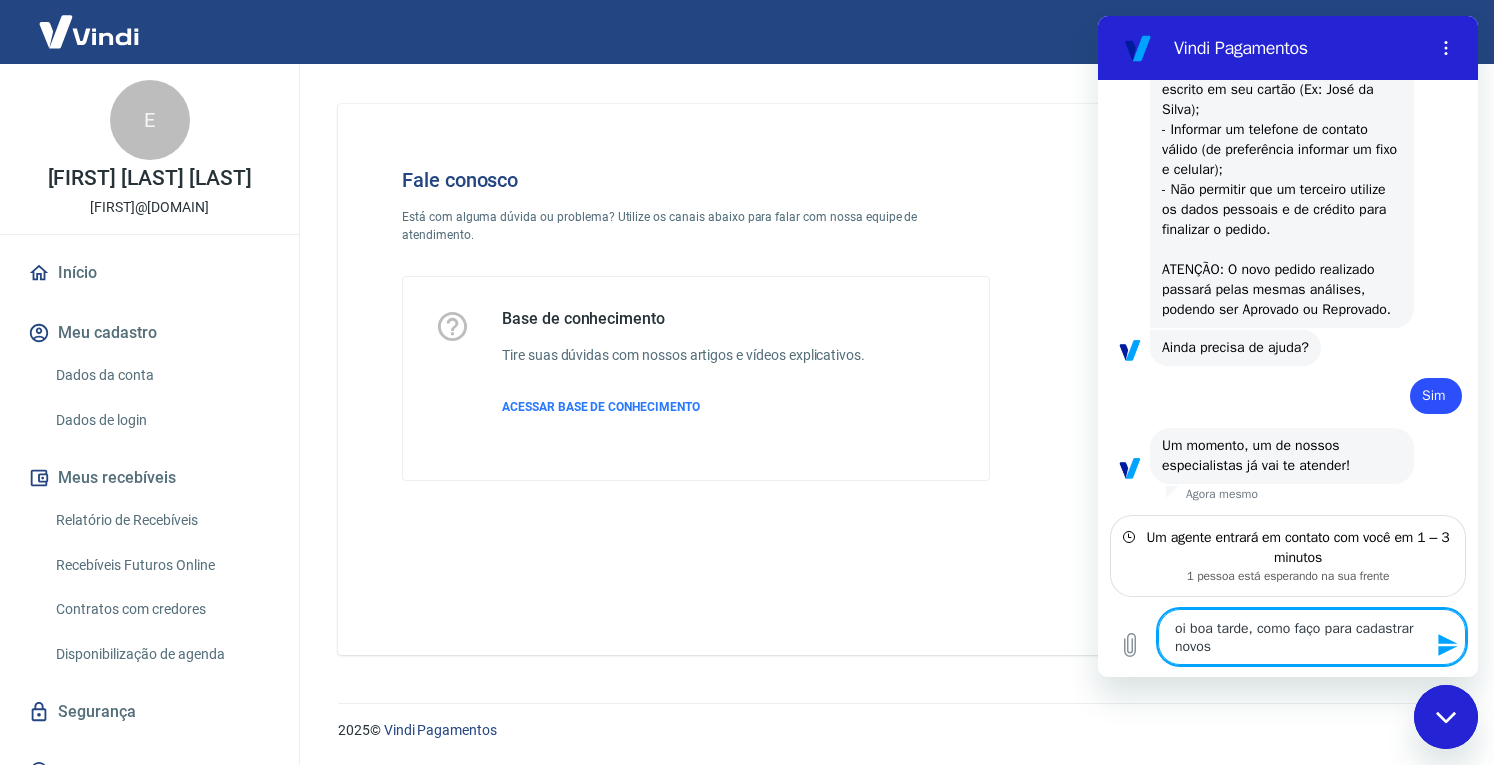 type on "oi boa tarde, como faço para cadastrar novos" 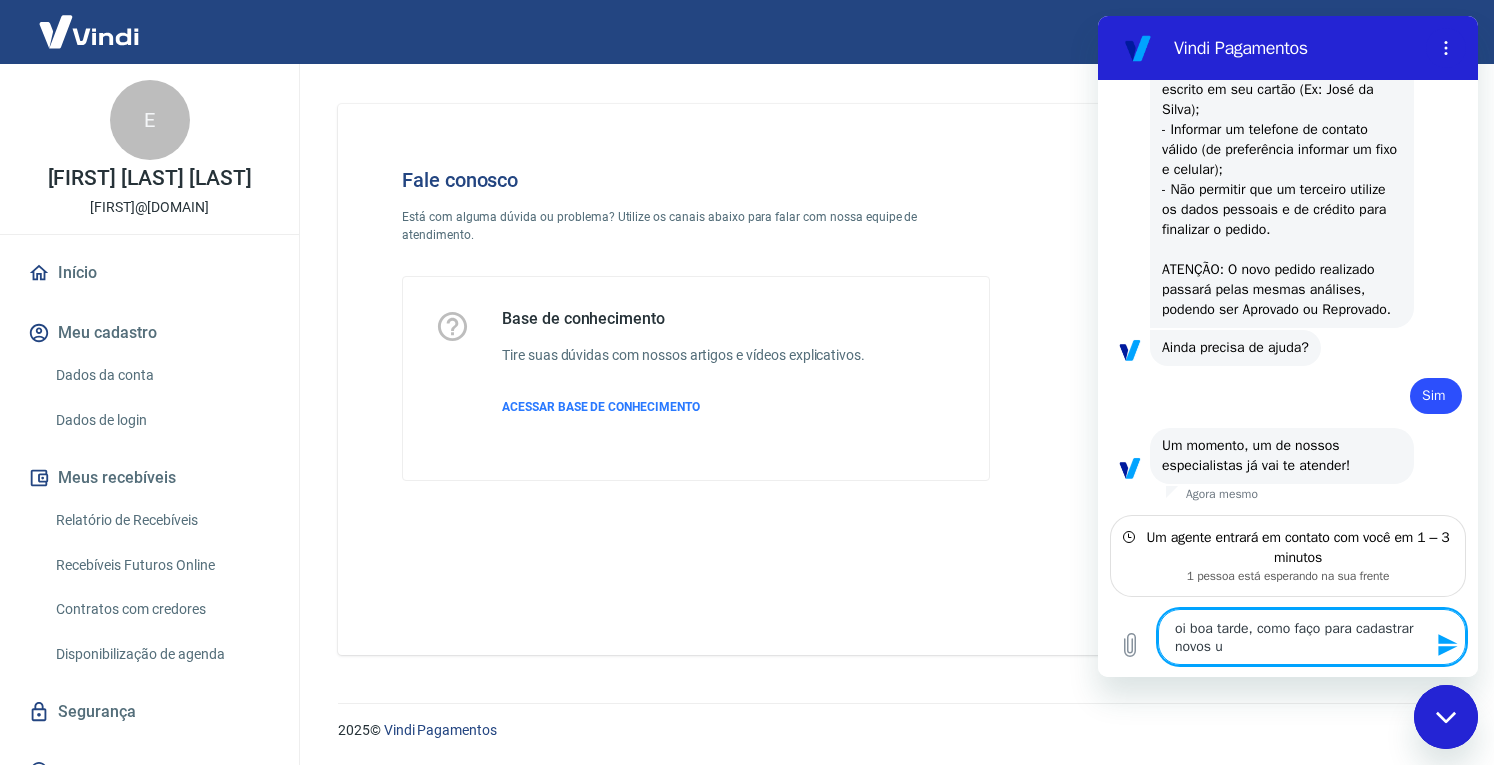 type on "oi boa tarde, como faço para cadastrar novos us" 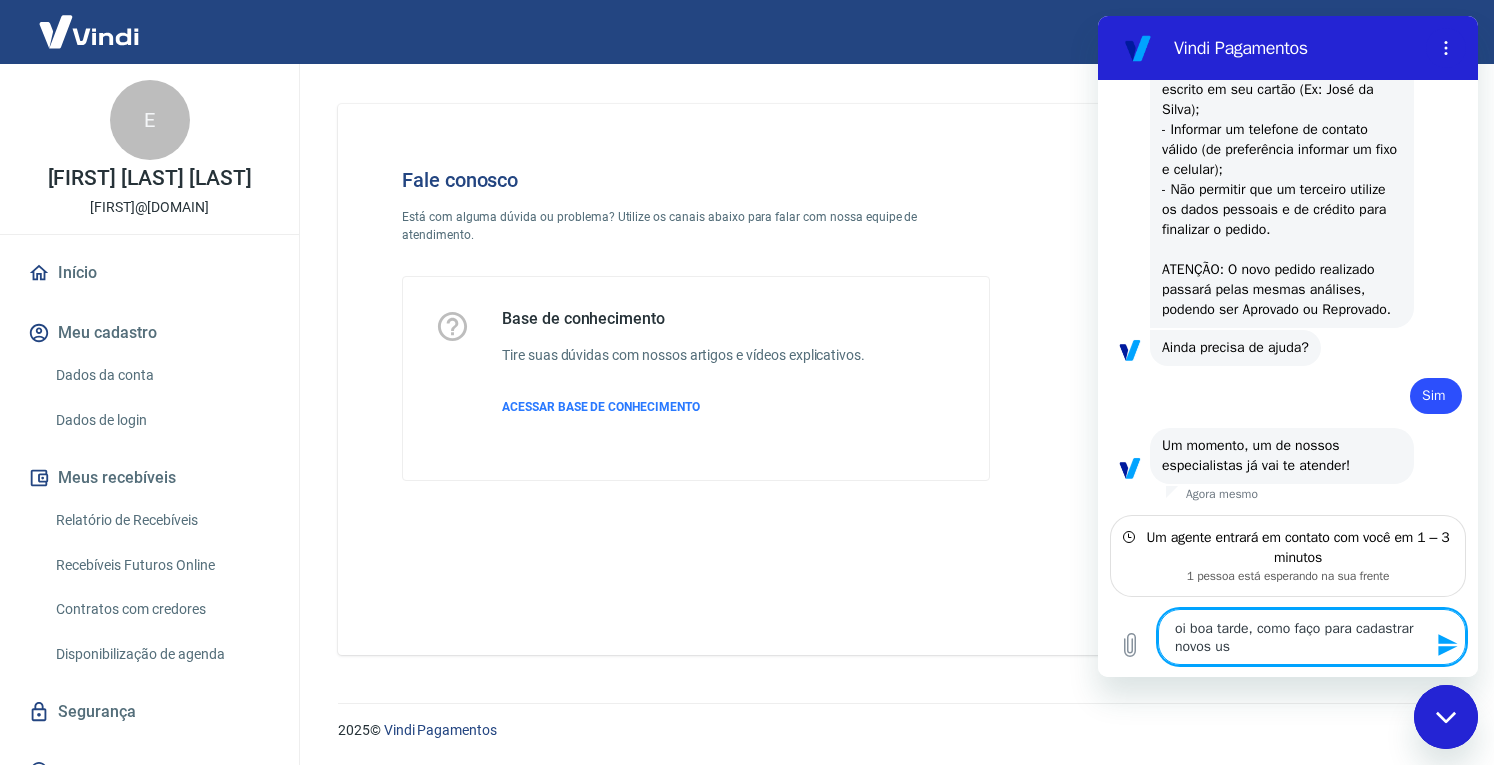 type on "oi boa tarde, como faço para cadastrar novos usu" 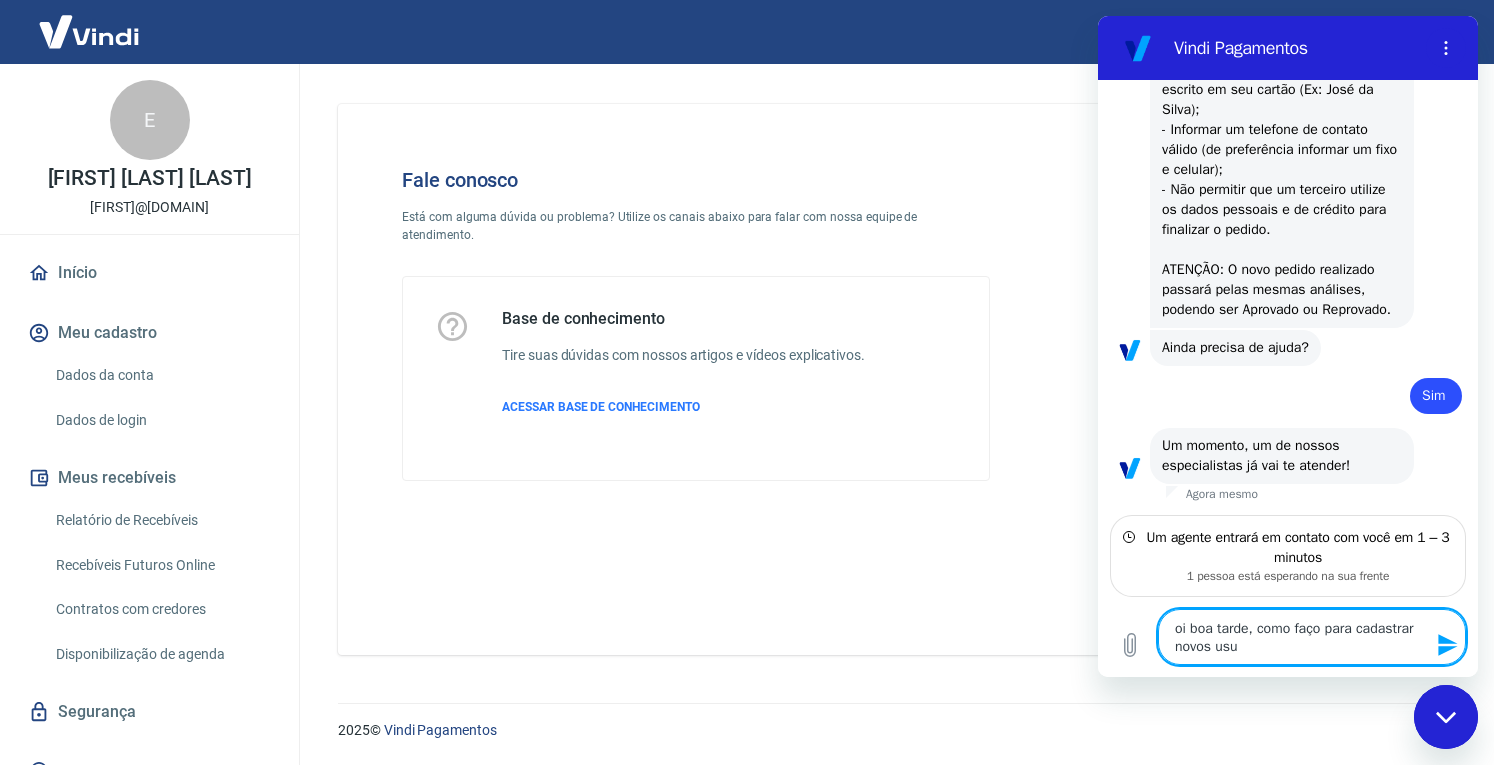 type on "oi boa tarde, como faço para cadastrar novos usuá" 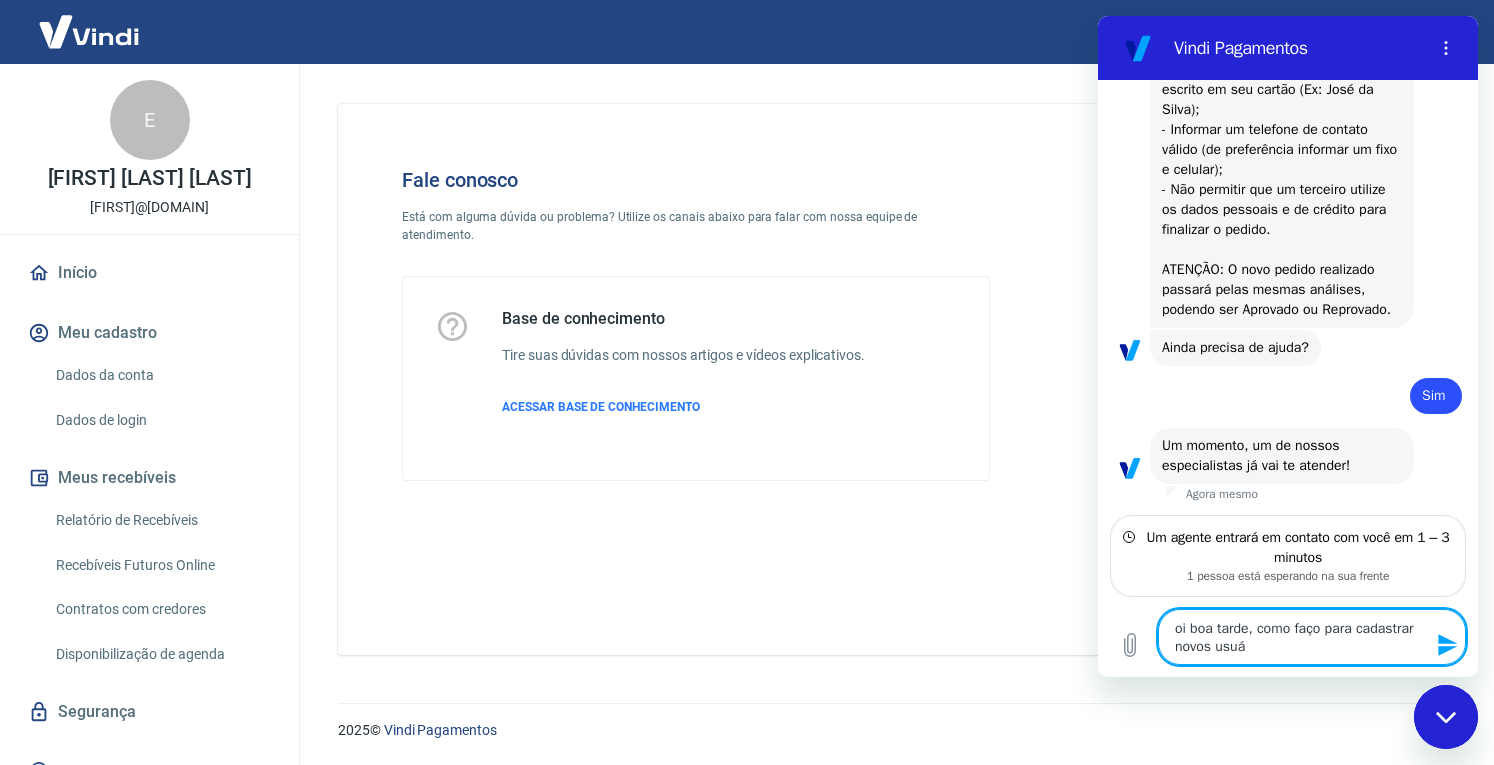 type on "x" 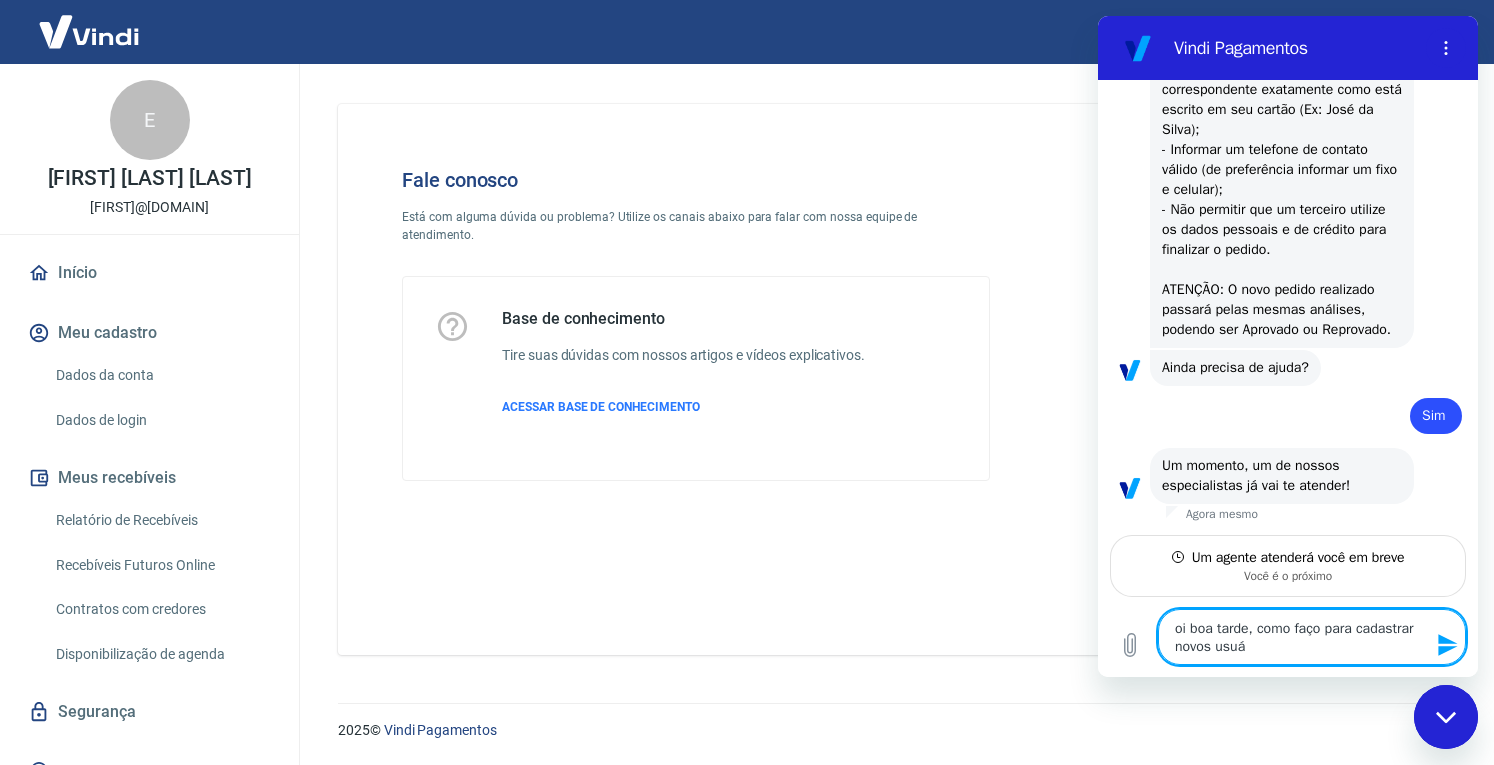 type on "oi boa tarde, como faço para cadastrar novos usuár" 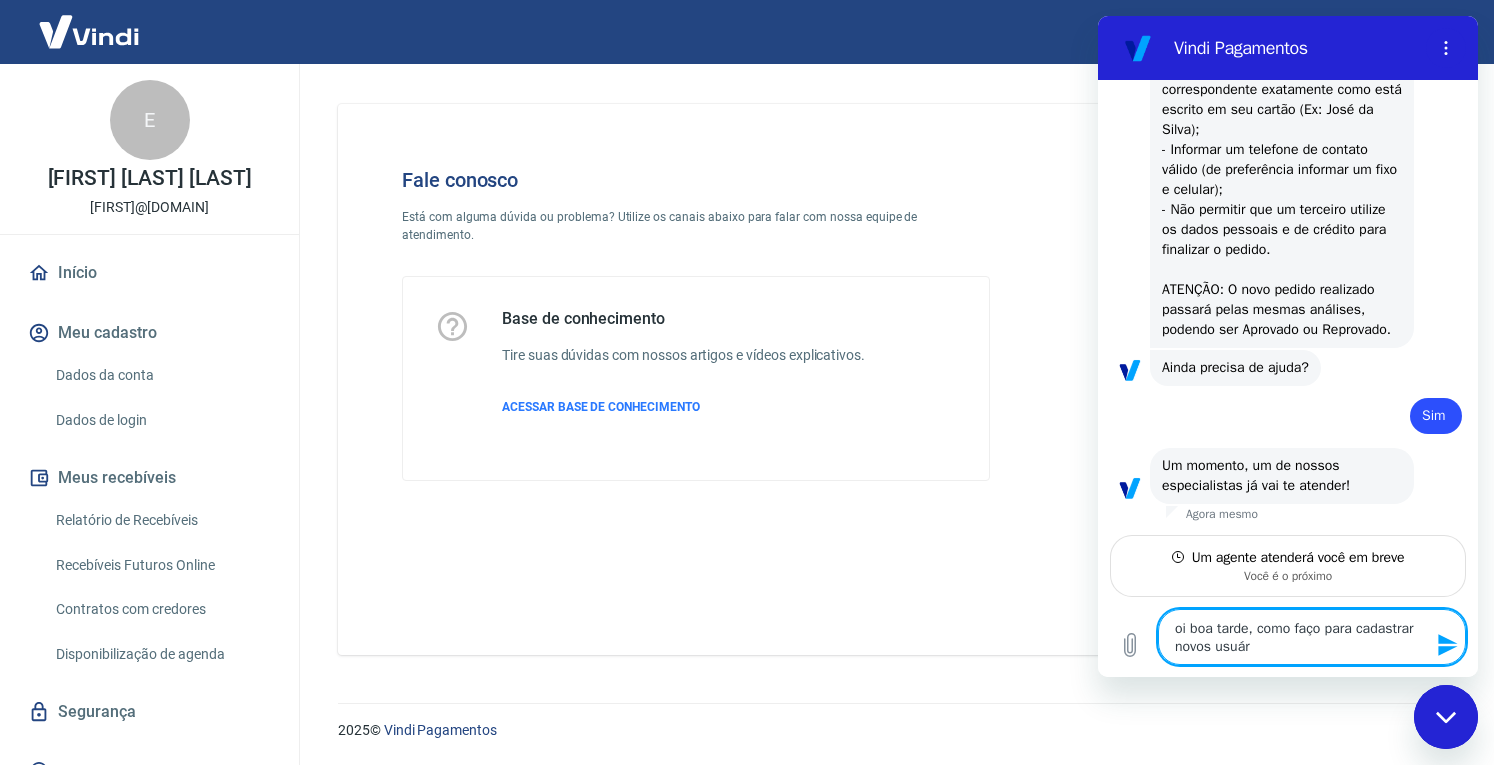 type on "oi boa tarde, como faço para cadastrar novos usuári" 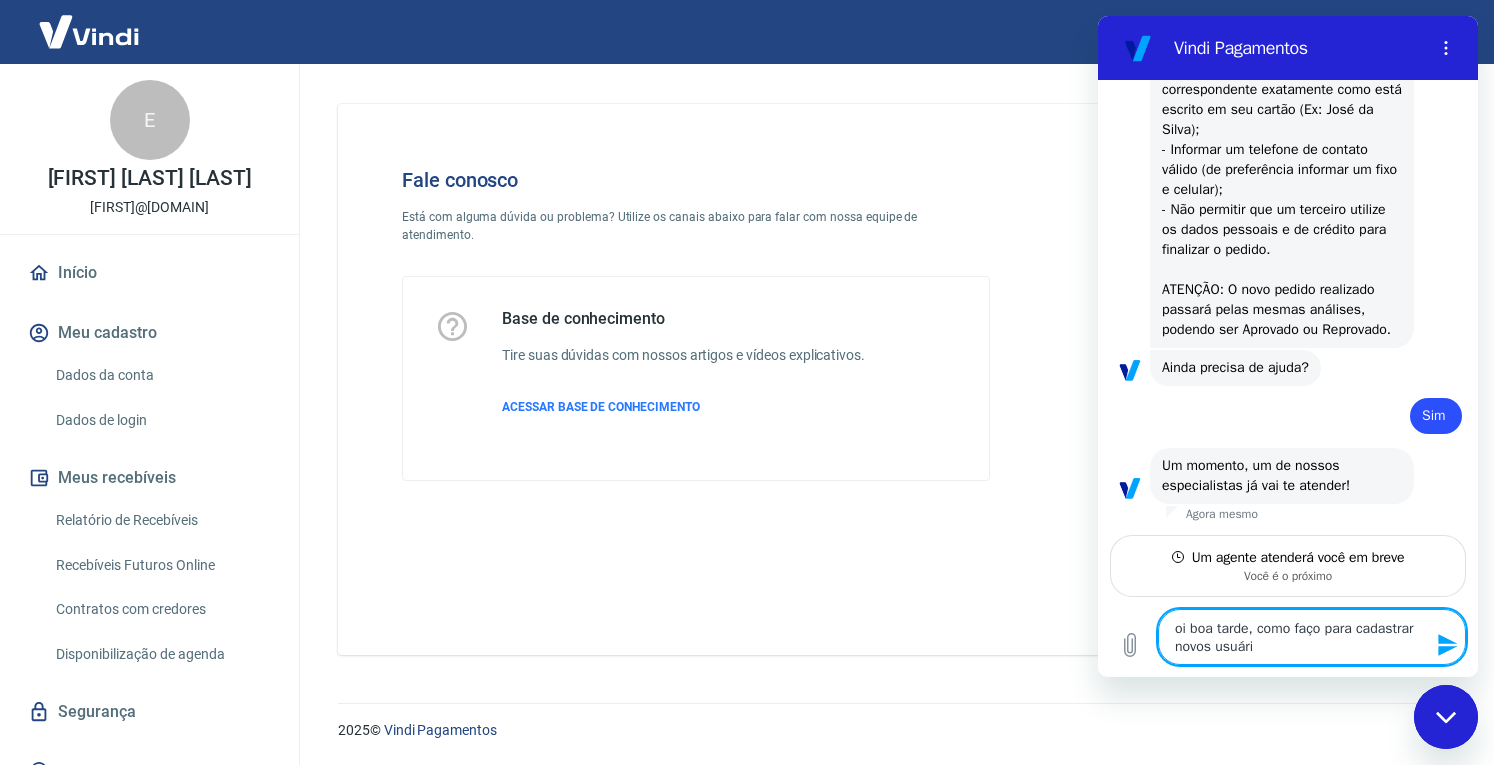 scroll, scrollTop: 2394, scrollLeft: 0, axis: vertical 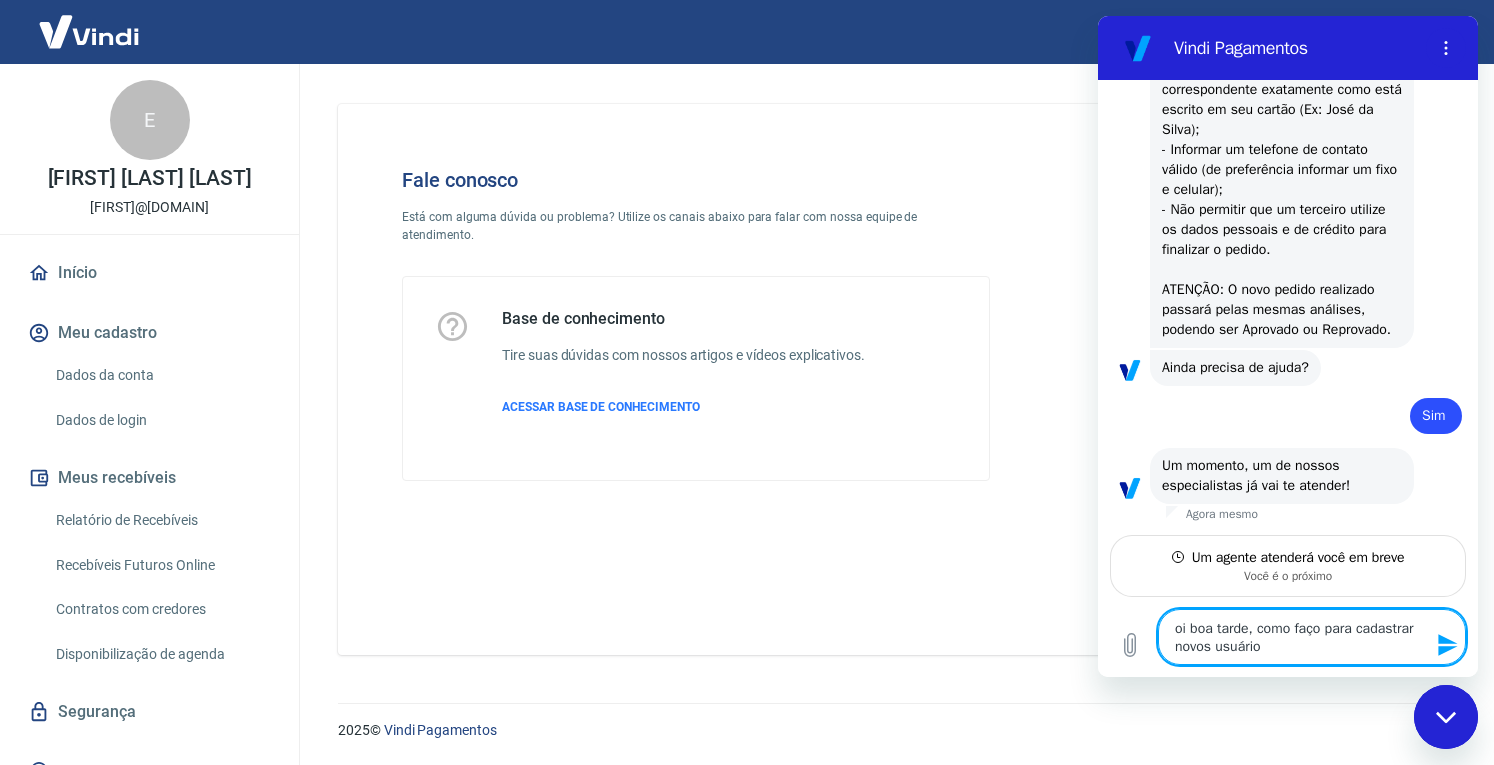 type on "oi boa tarde, como faço para cadastrar novos usuários" 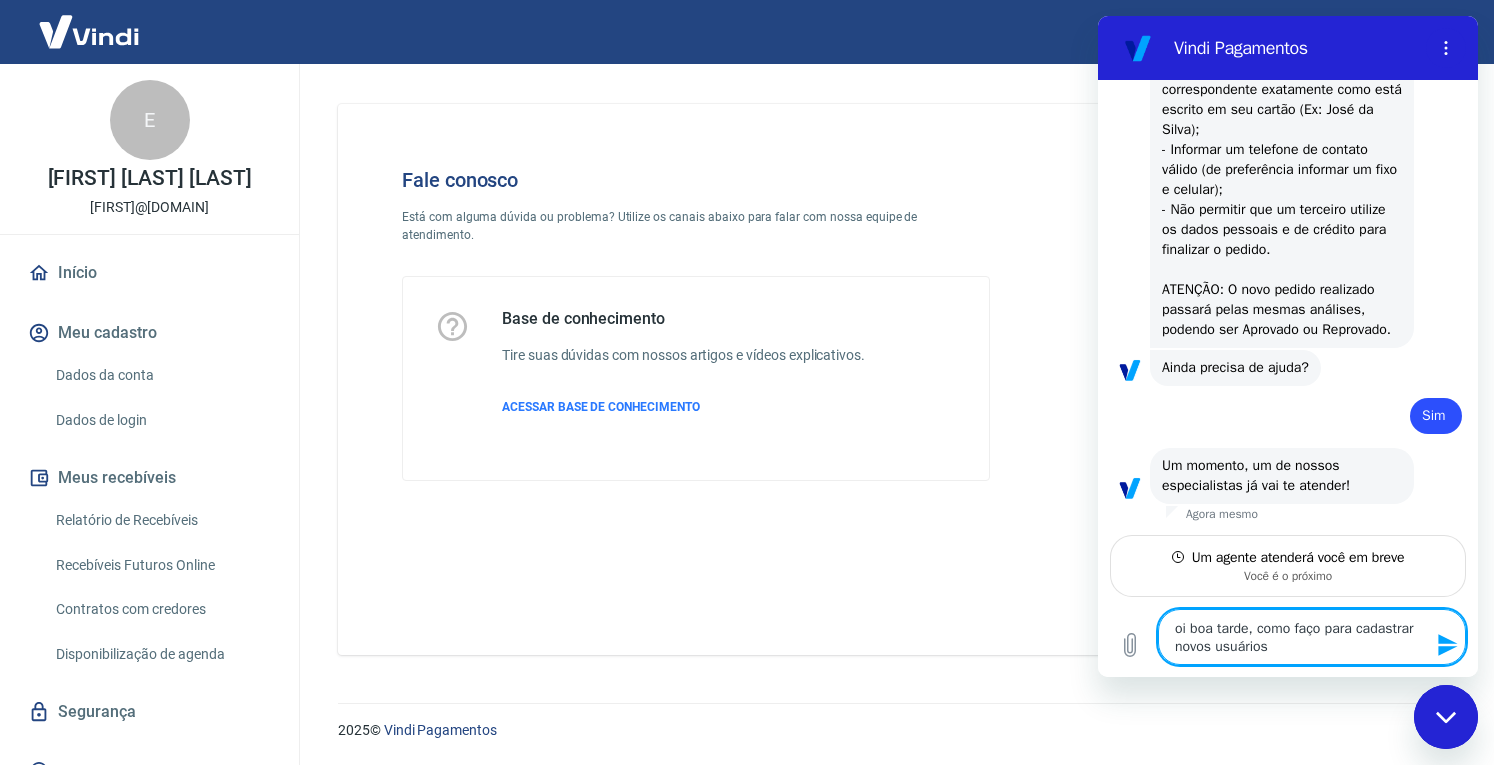 type on "oi boa tarde, como faço para cadastrar novos usuários?" 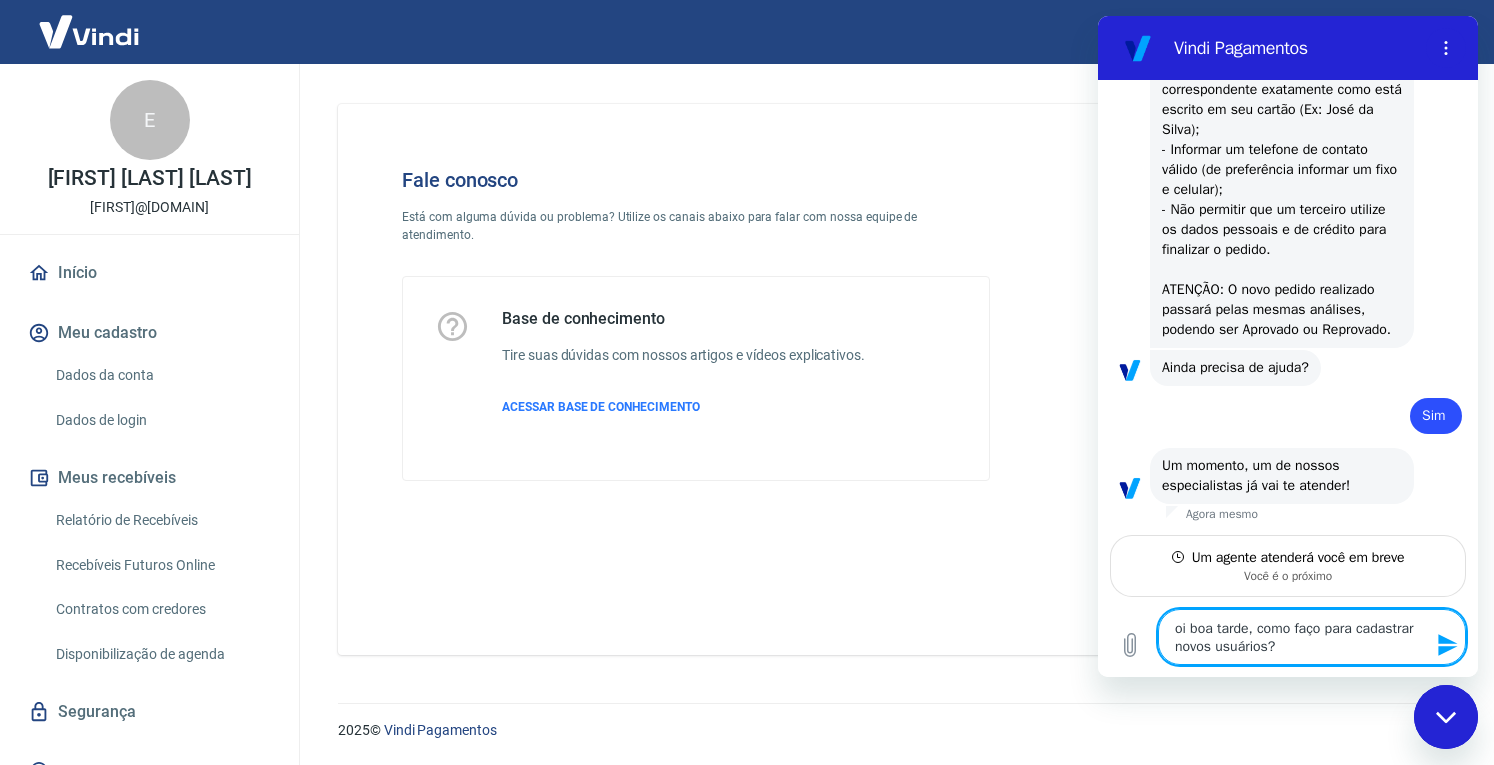 type on "oi boa tarde, como faço para cadastrar novos usuários?" 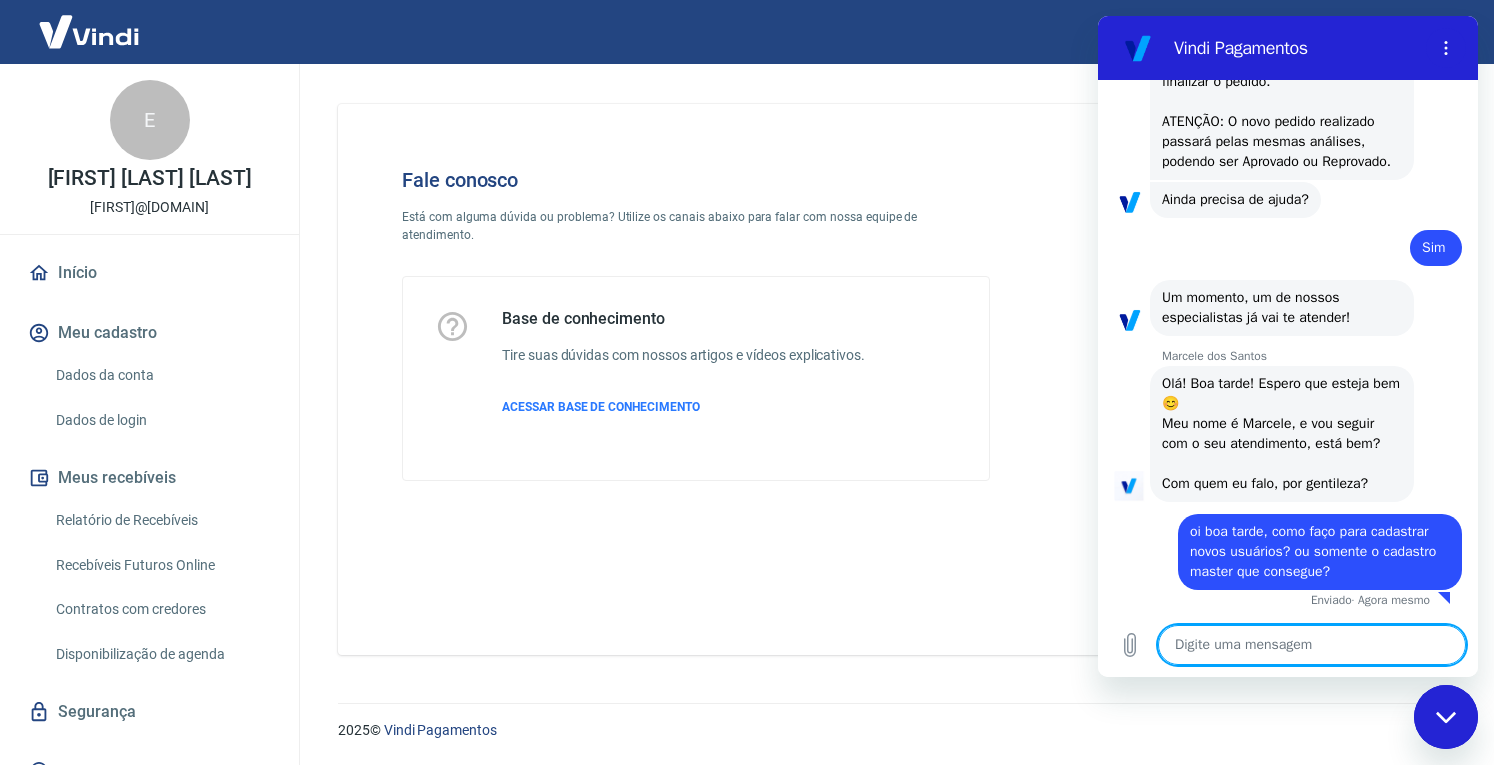 scroll, scrollTop: 2563, scrollLeft: 0, axis: vertical 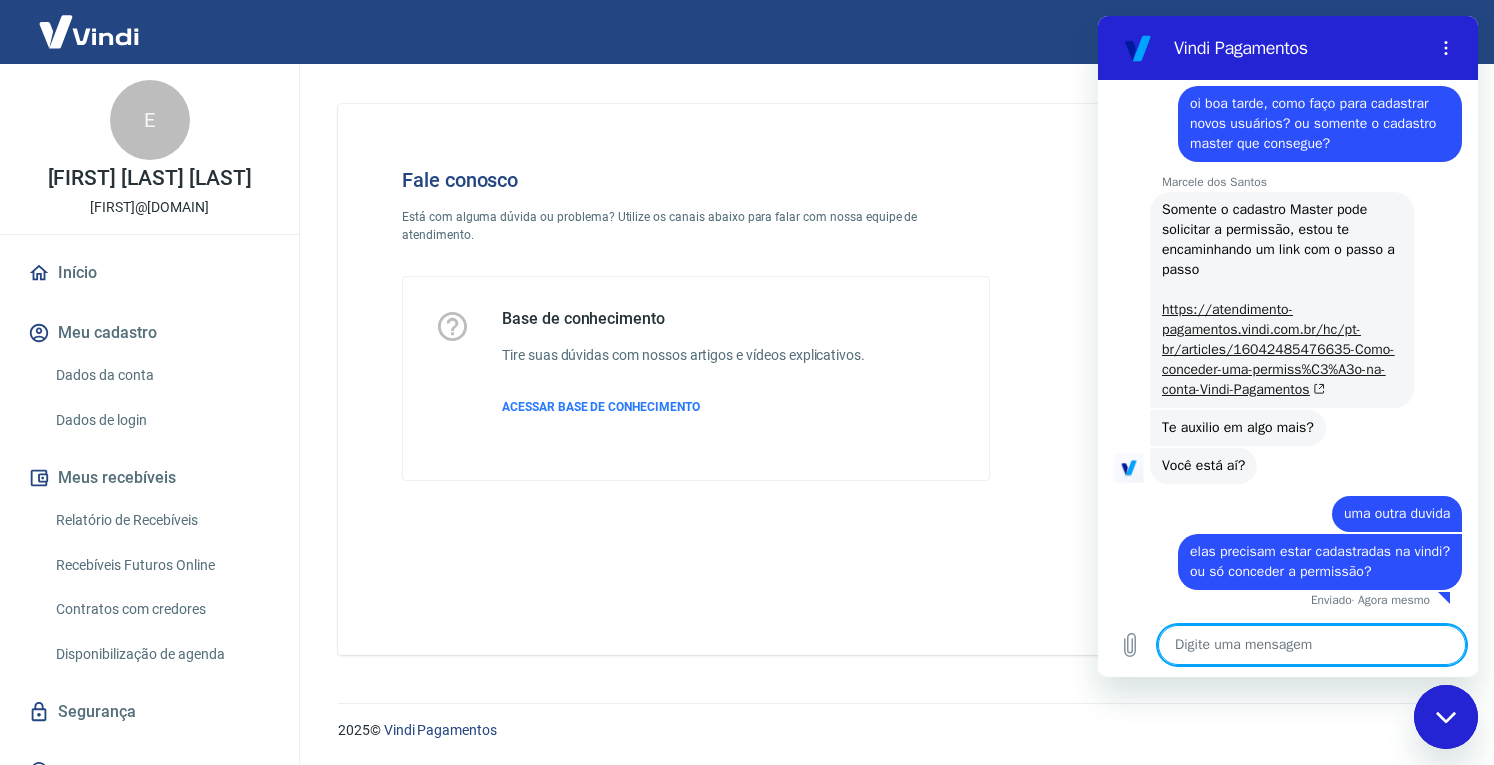 click on "https://atendimento-pagamentos.vindi.com.br/hc/pt-br/articles/16042485476635-Como-conceder-uma-permiss%C3%A3o-na-conta-Vindi-Pagamentos" at bounding box center [1278, 349] 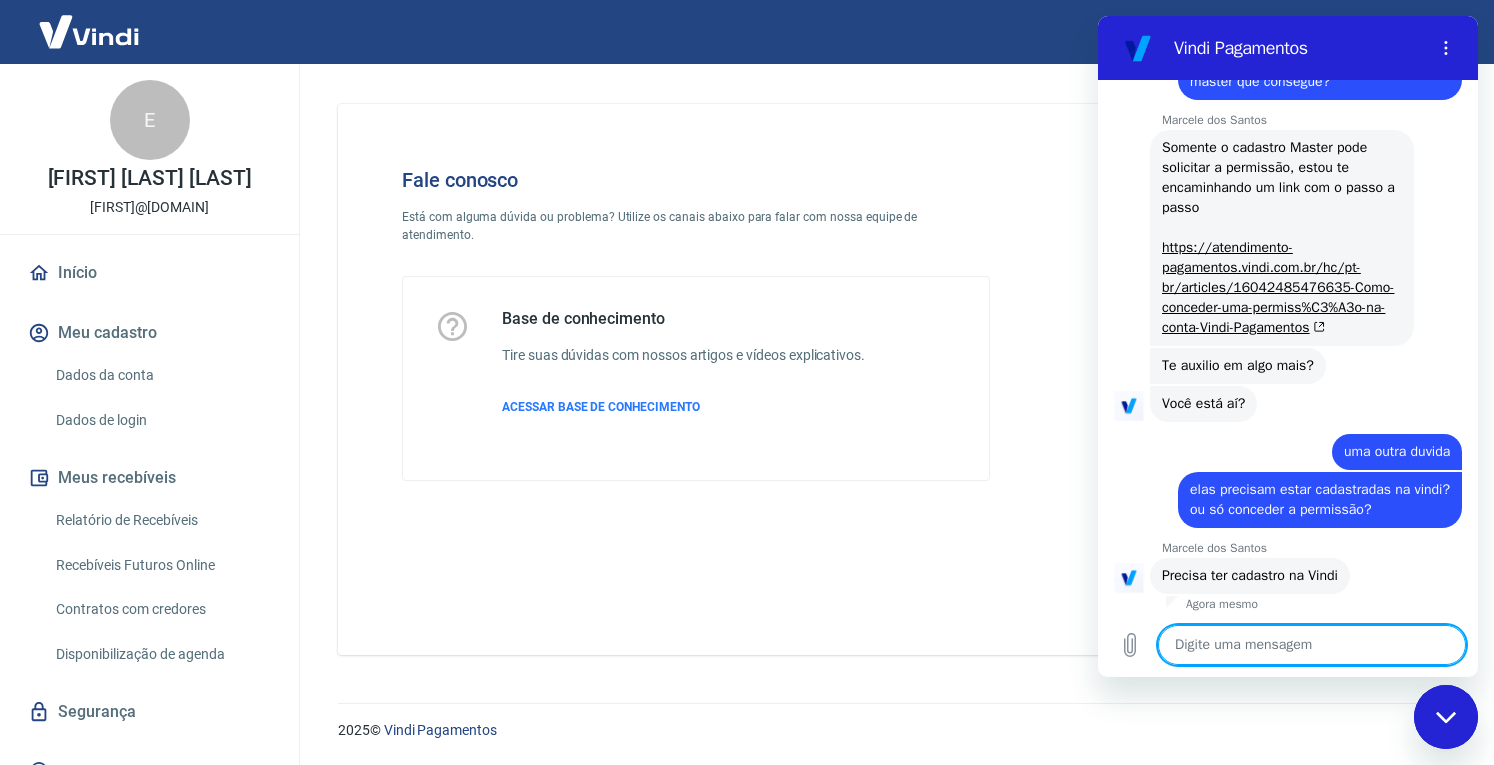 click at bounding box center (1312, 645) 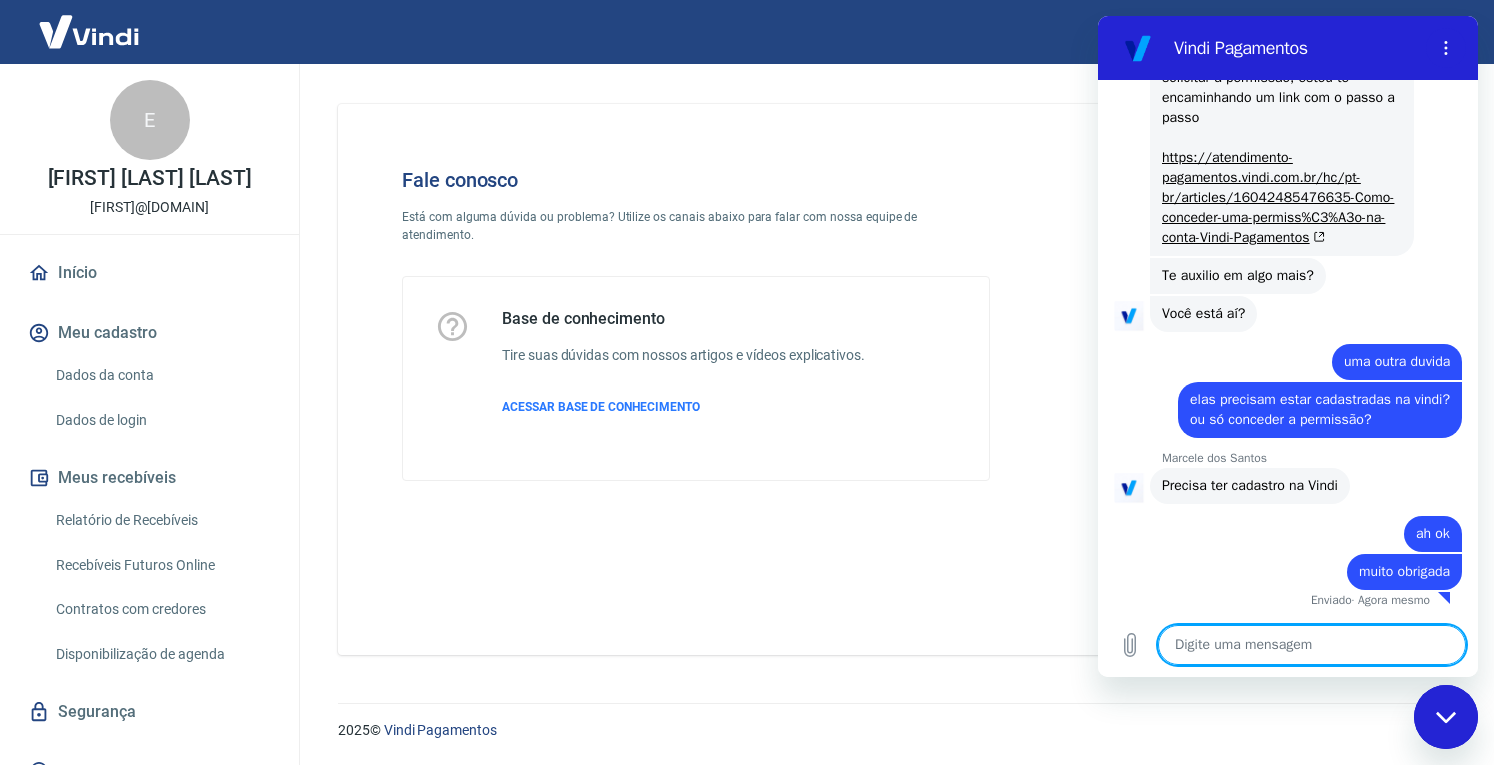 scroll, scrollTop: 3143, scrollLeft: 0, axis: vertical 